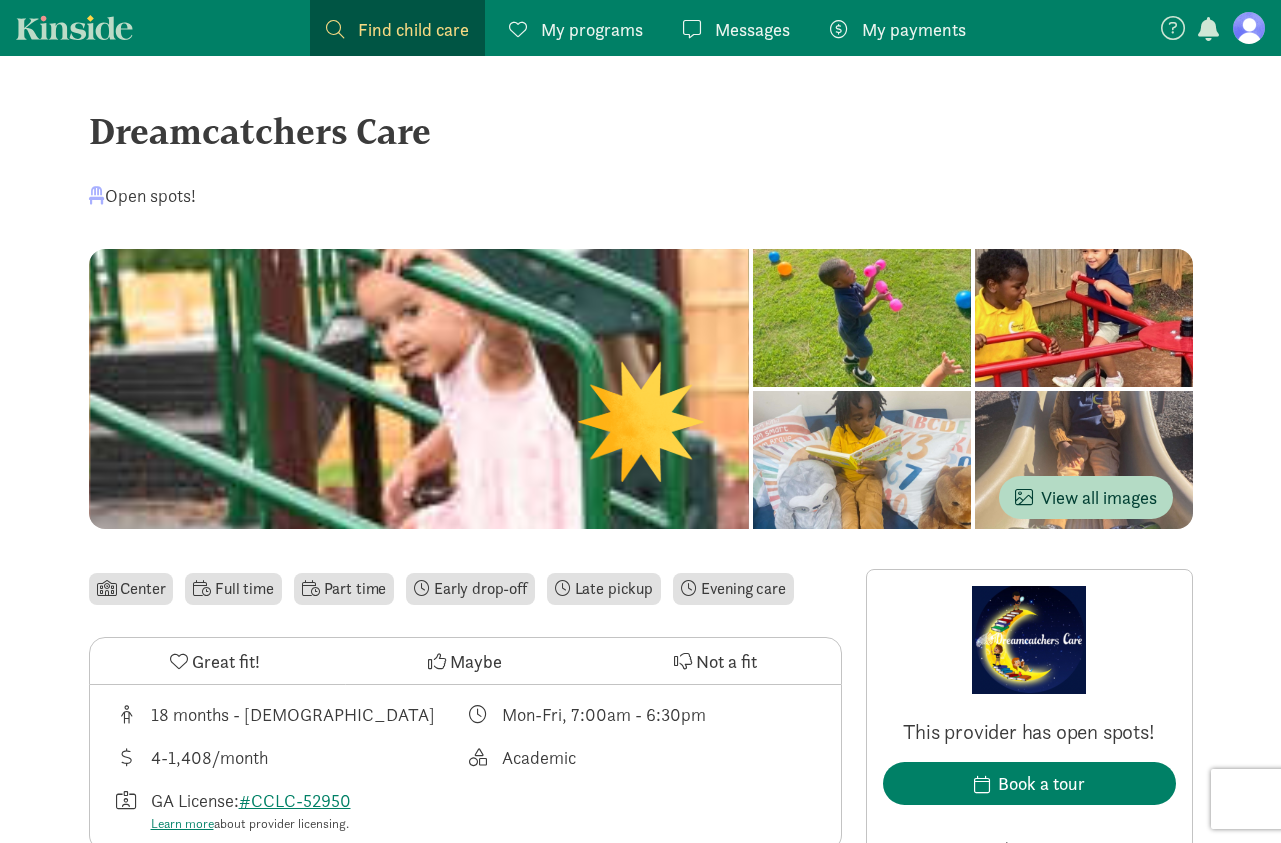 scroll, scrollTop: 0, scrollLeft: 0, axis: both 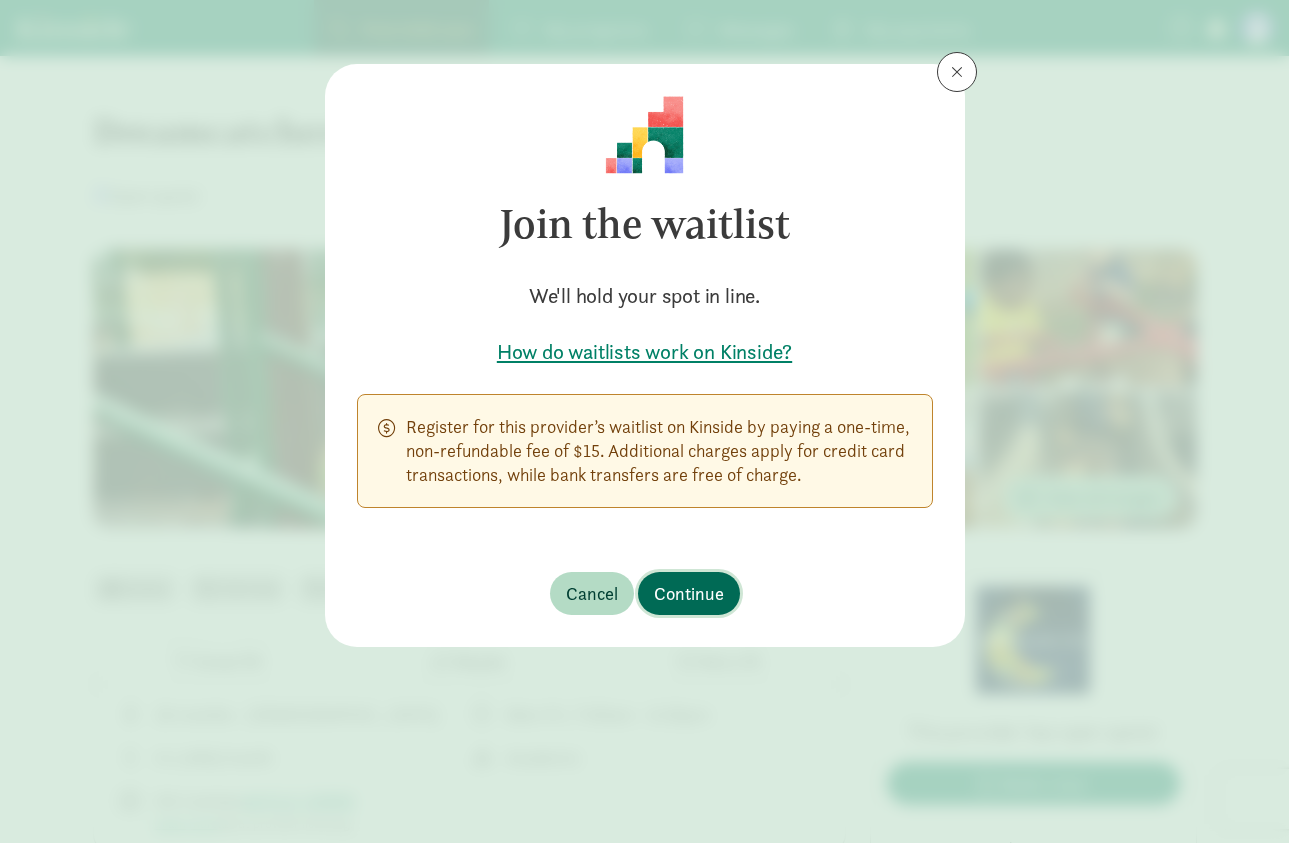 click on "Continue" at bounding box center (689, 593) 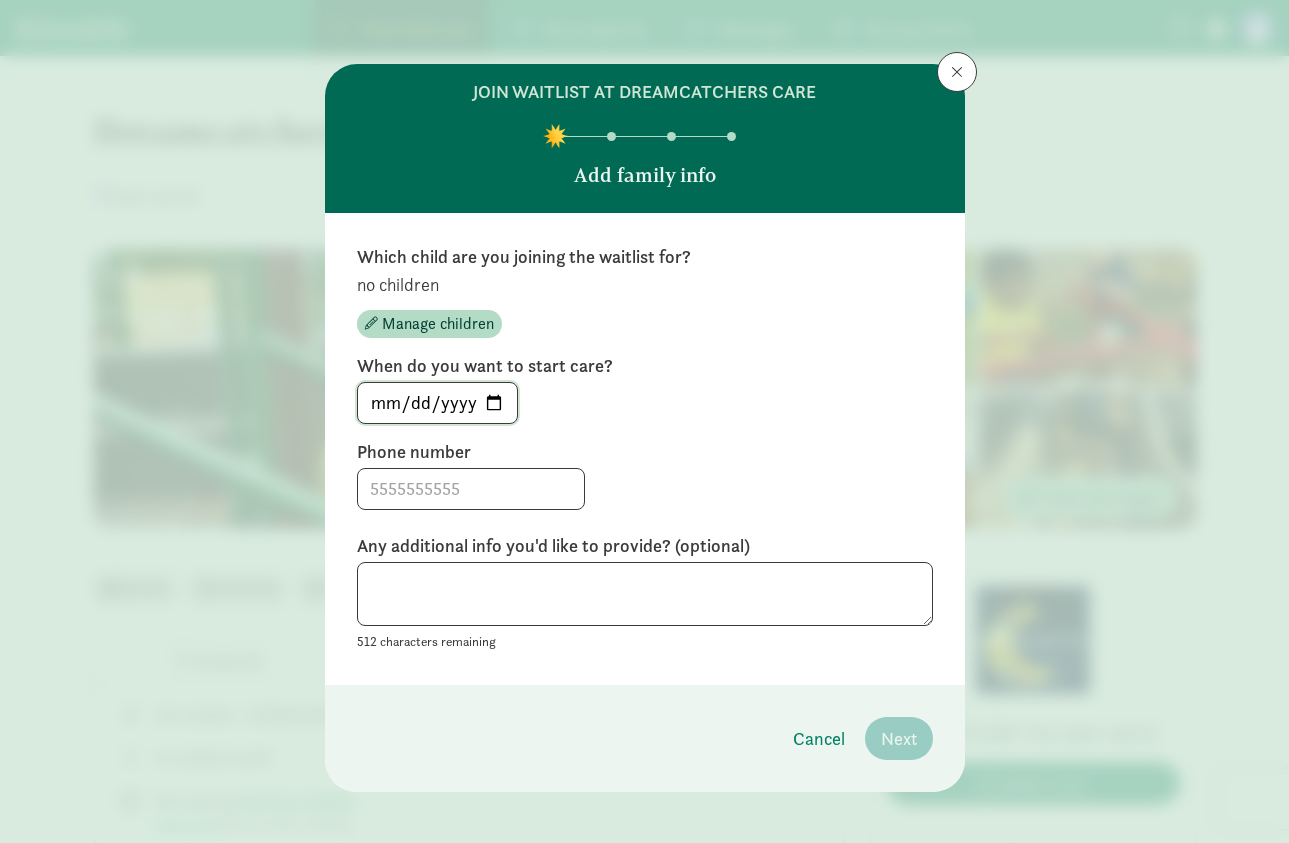 click on "2025-07-10" 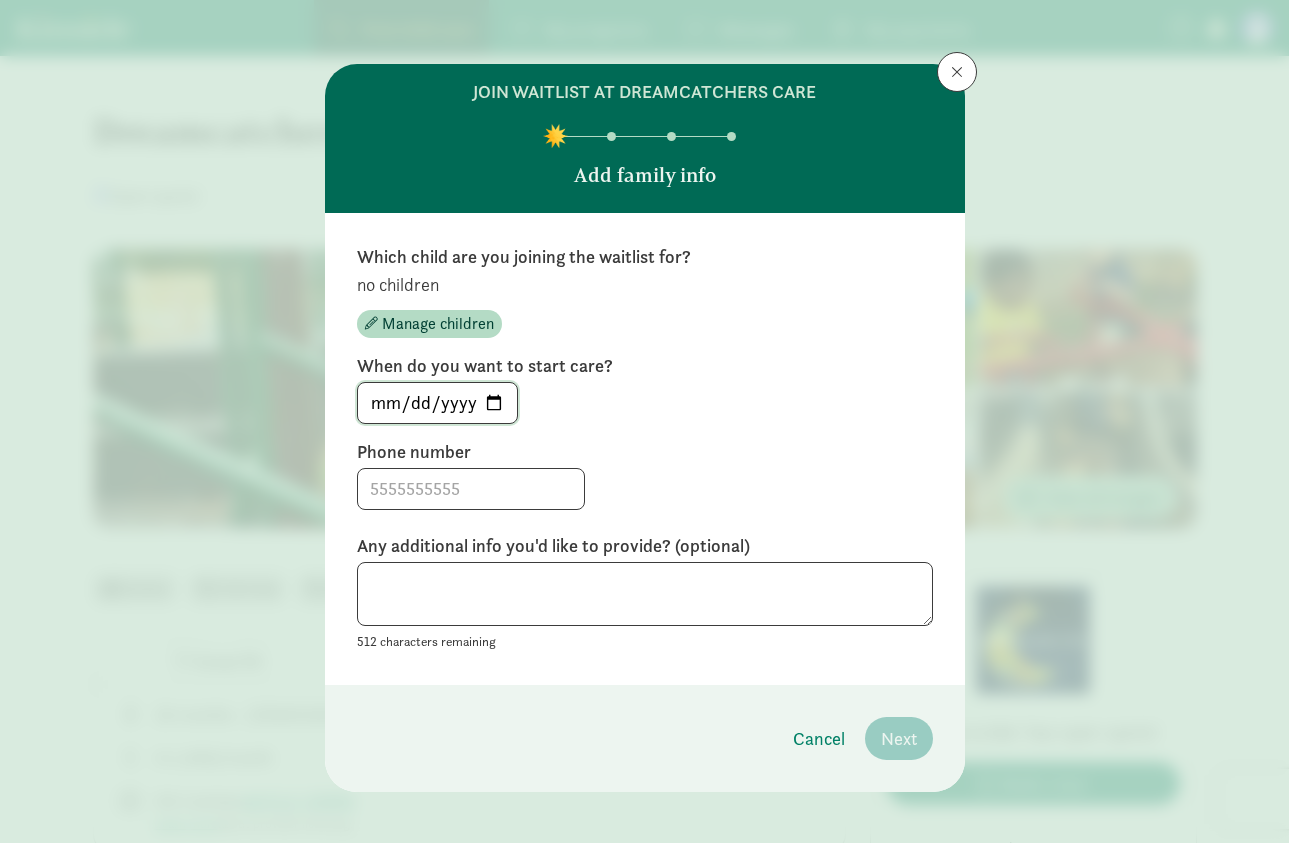 click on "2025-07-10" 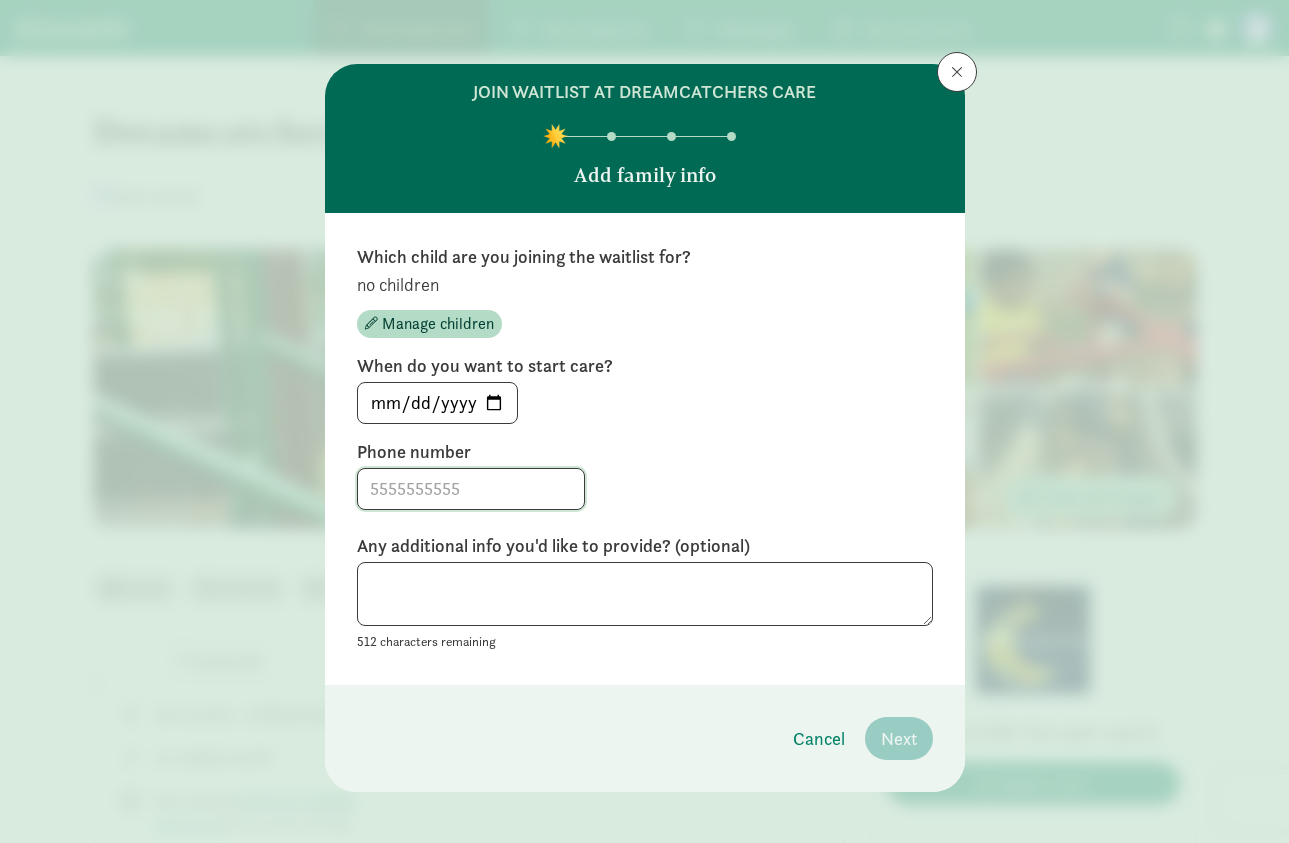 click 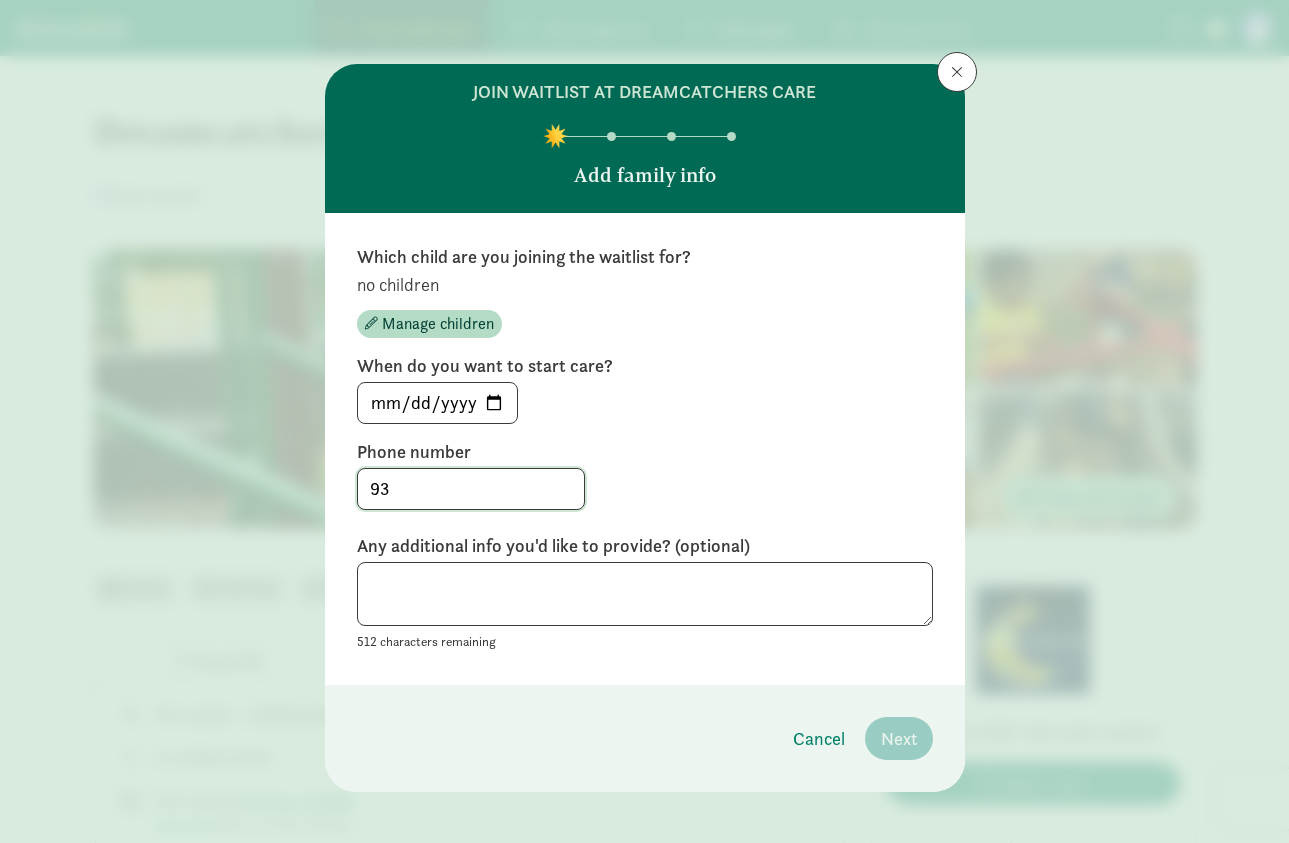 type on "9" 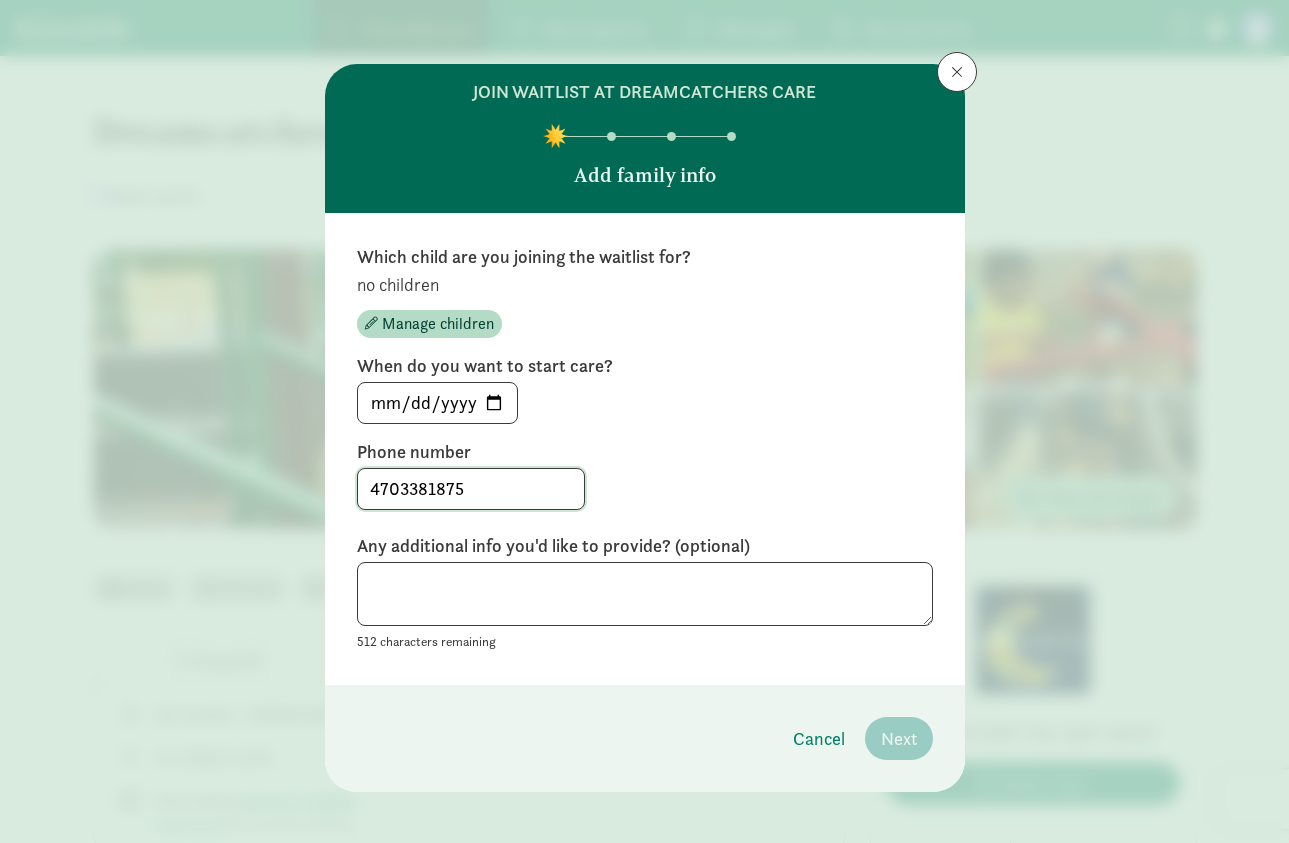 type on "4703381875" 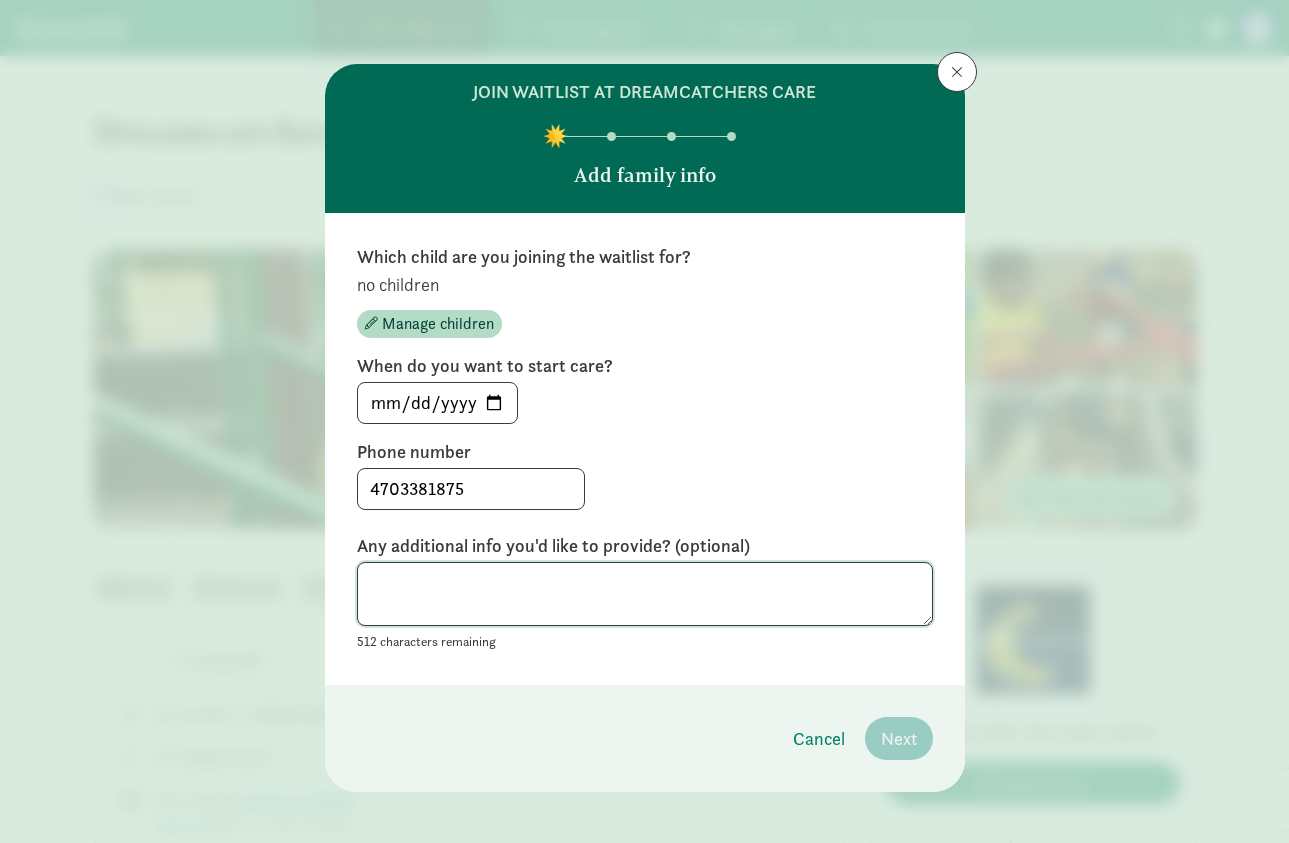 click at bounding box center [645, 594] 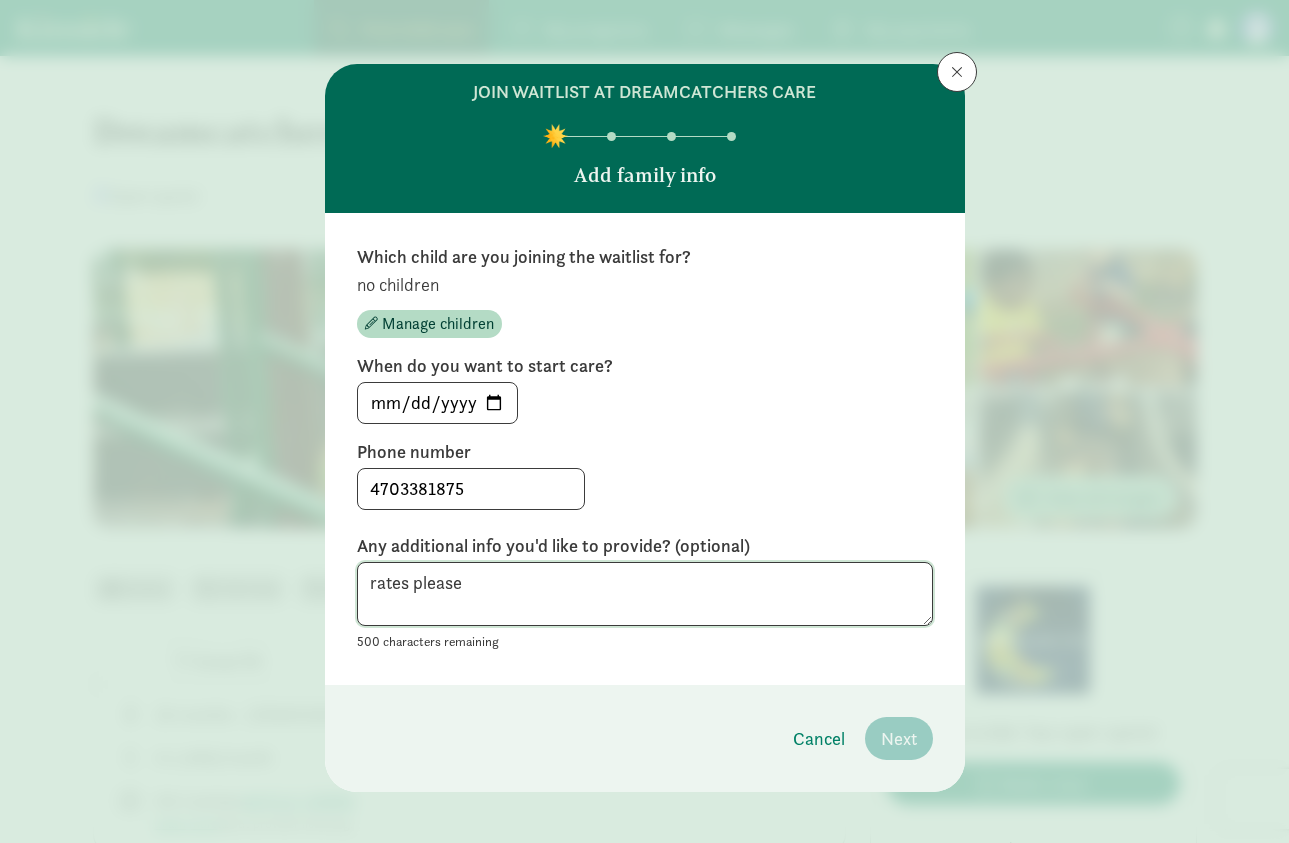 type on "rates please" 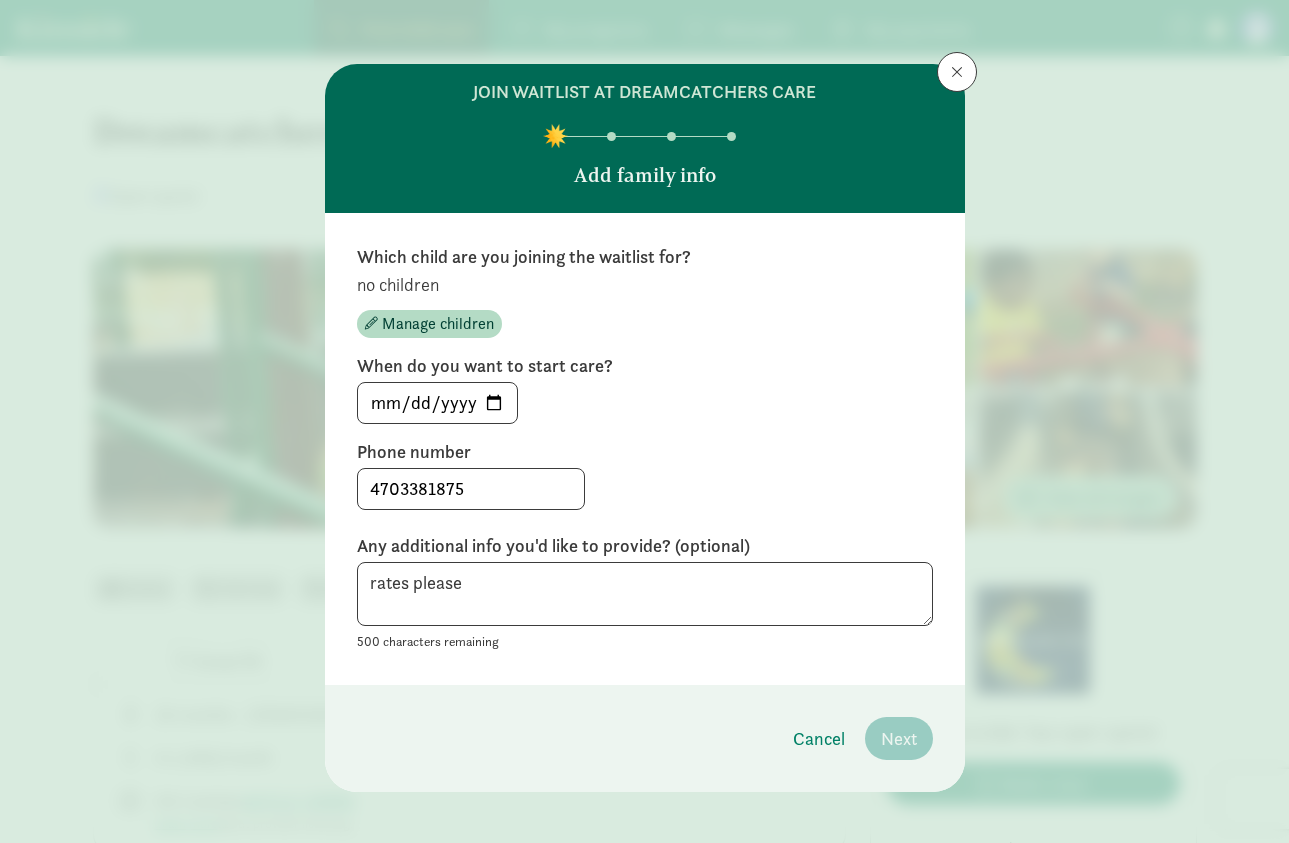 click on "4703381875" at bounding box center [645, 489] 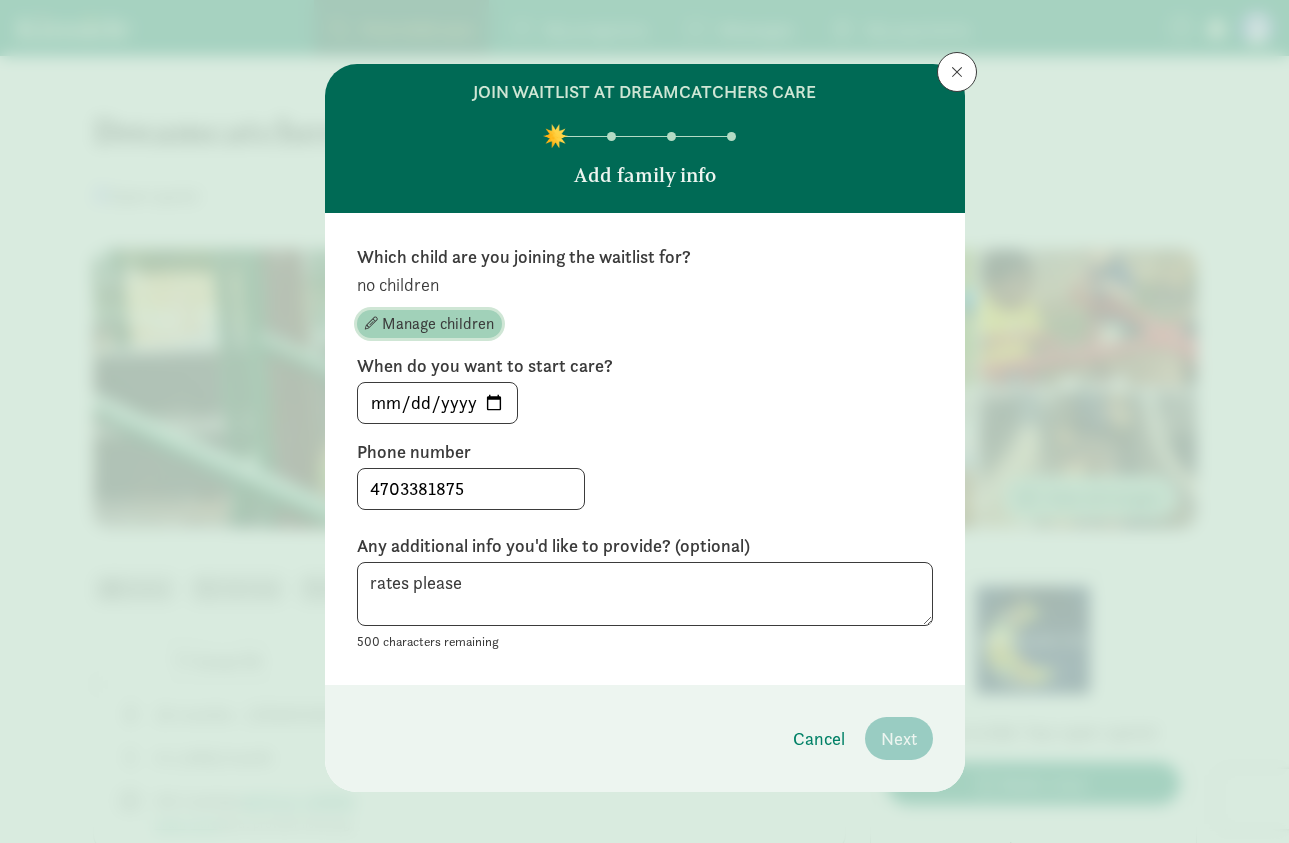 click on "Manage children" at bounding box center (438, 324) 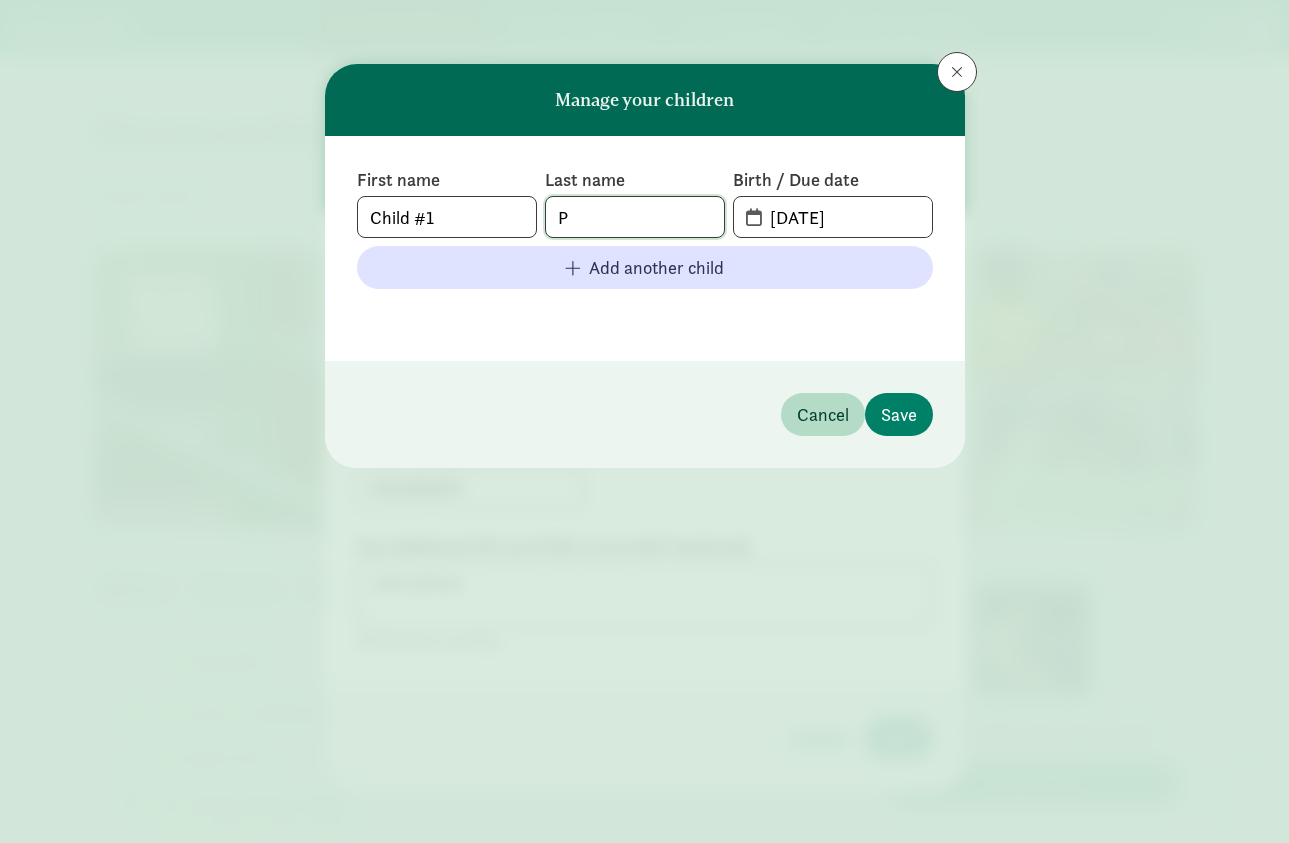 click on "P" 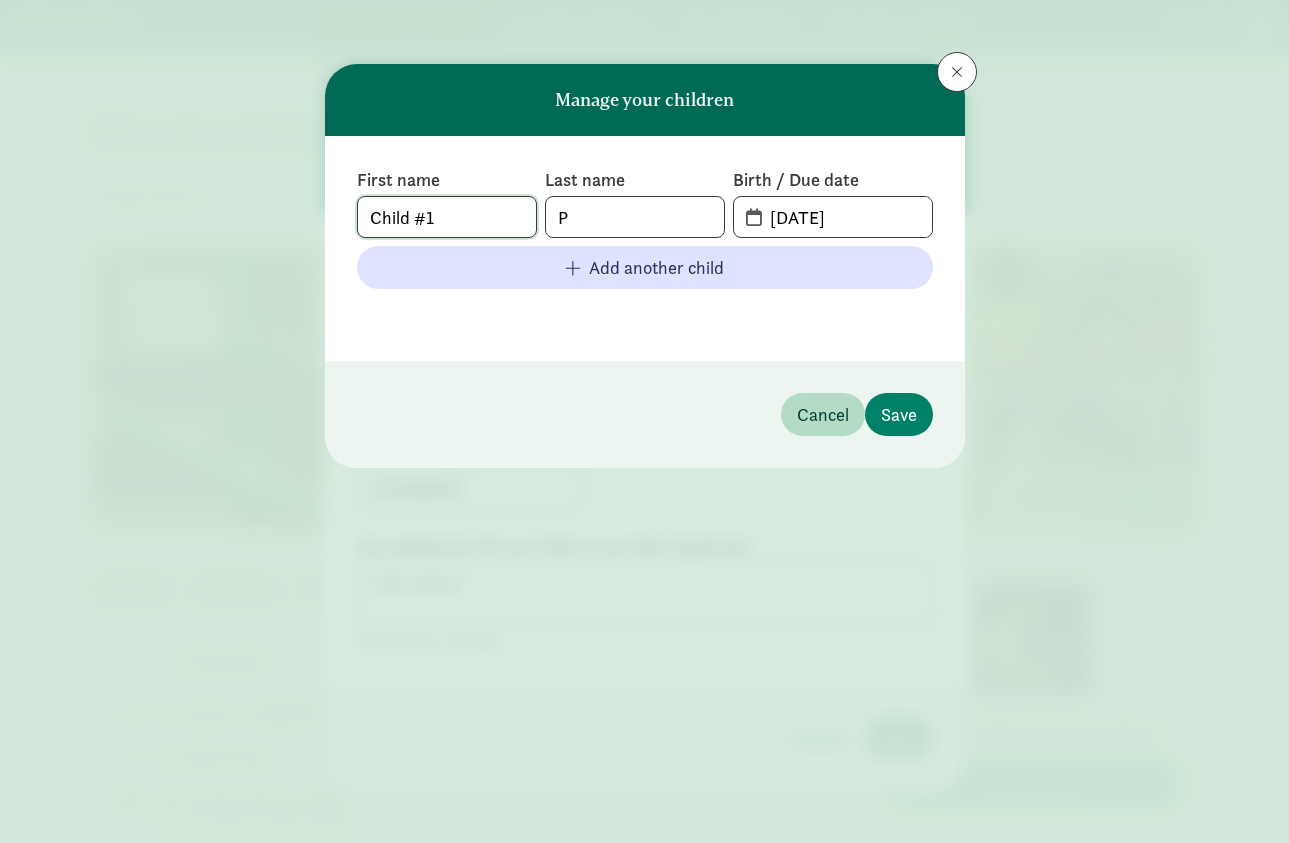 drag, startPoint x: 511, startPoint y: 215, endPoint x: 322, endPoint y: 217, distance: 189.01057 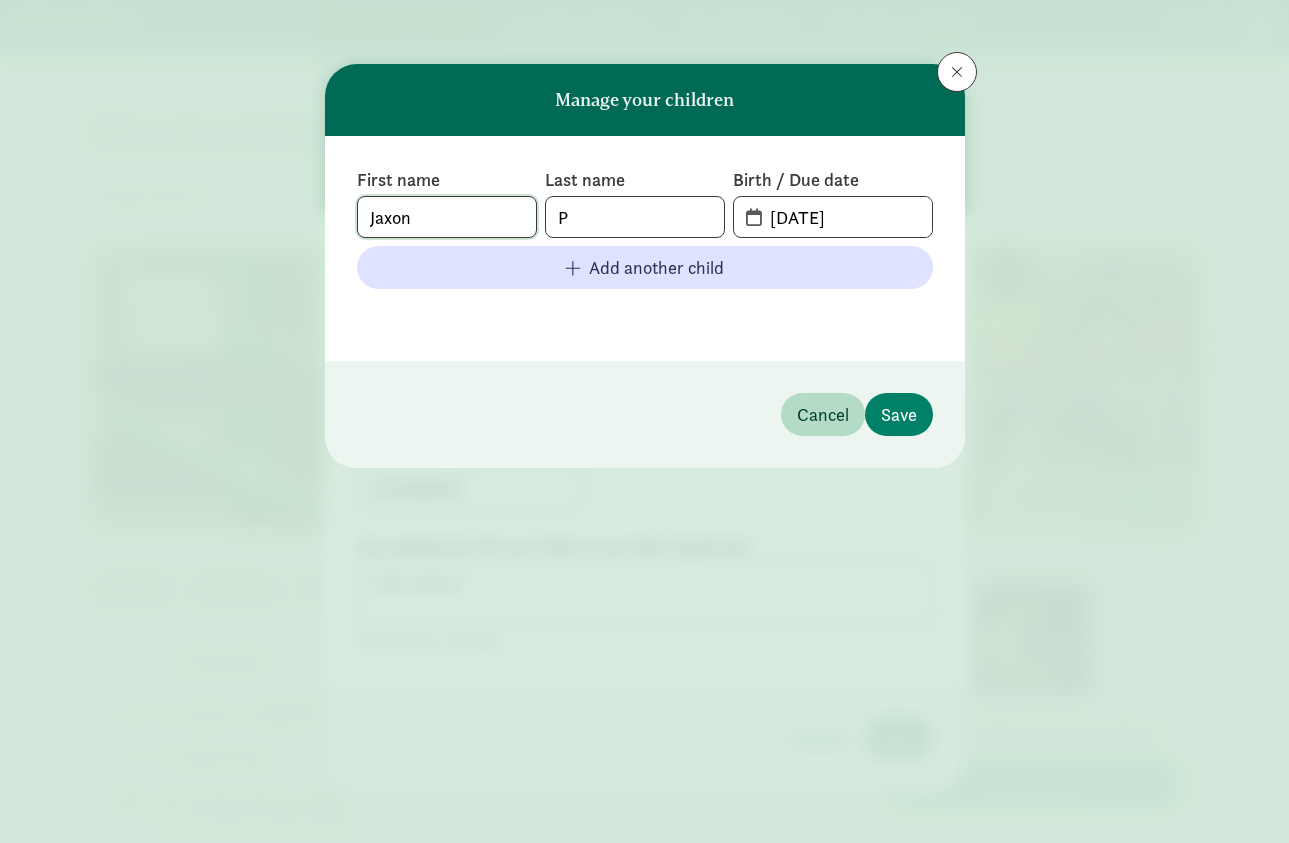 type on "Jaxon" 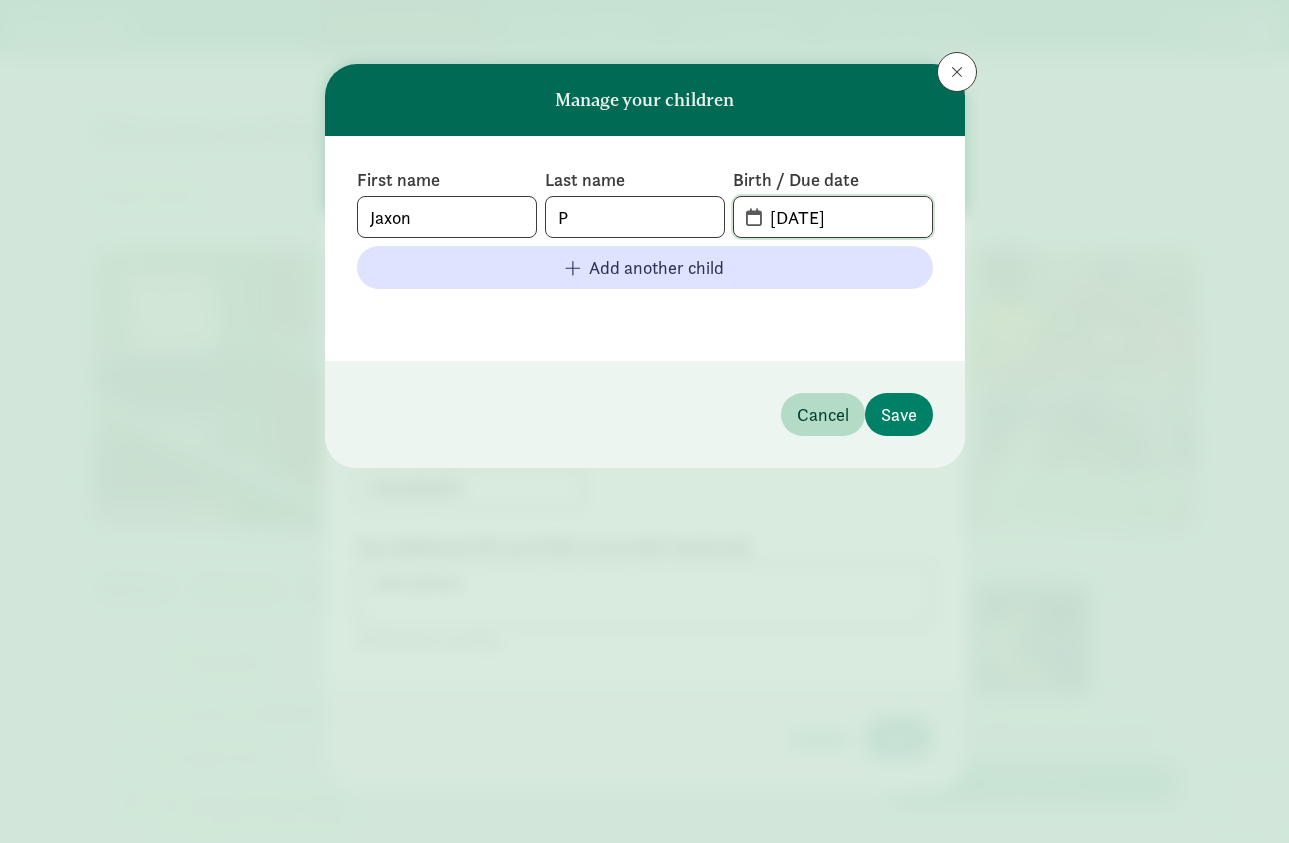 click on "07-10-2025" 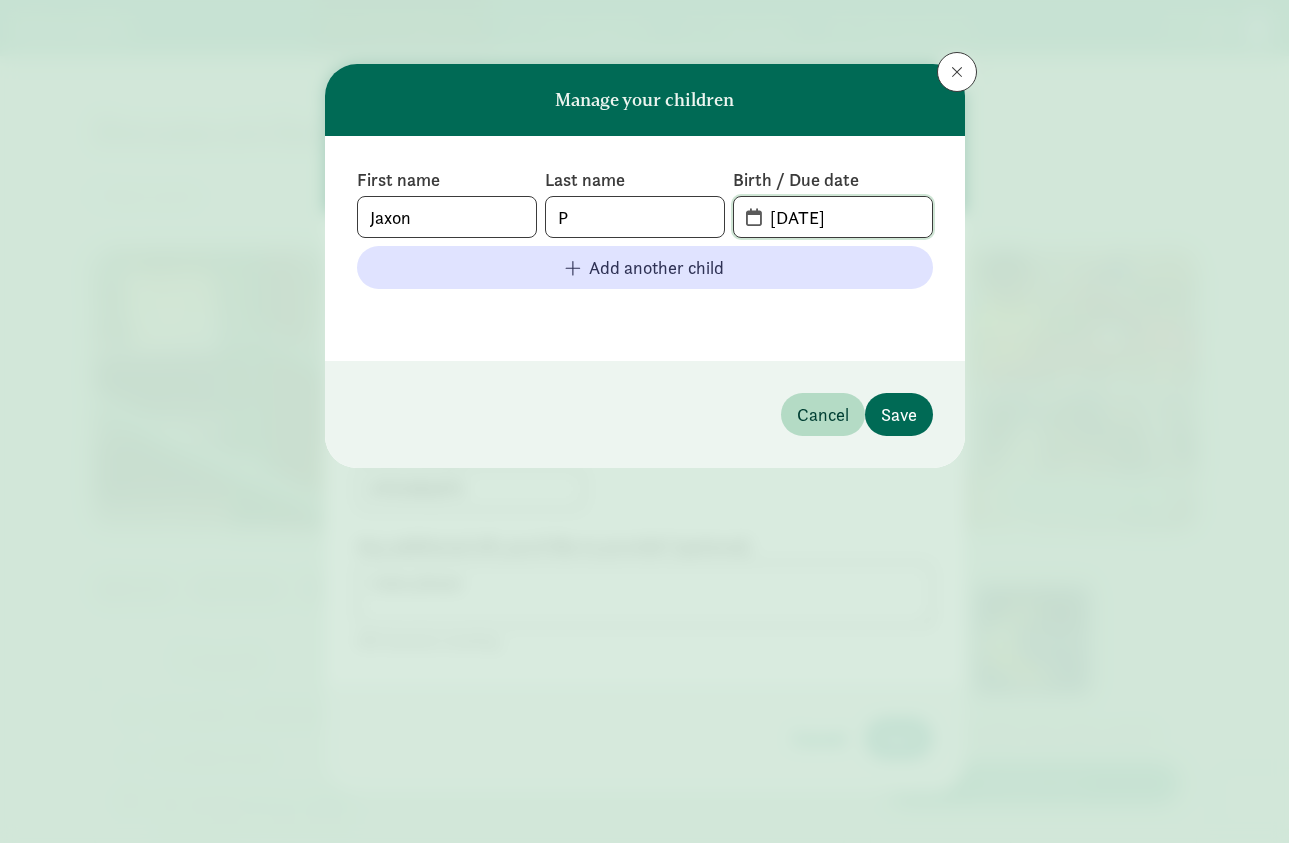 type on "04-15-2023" 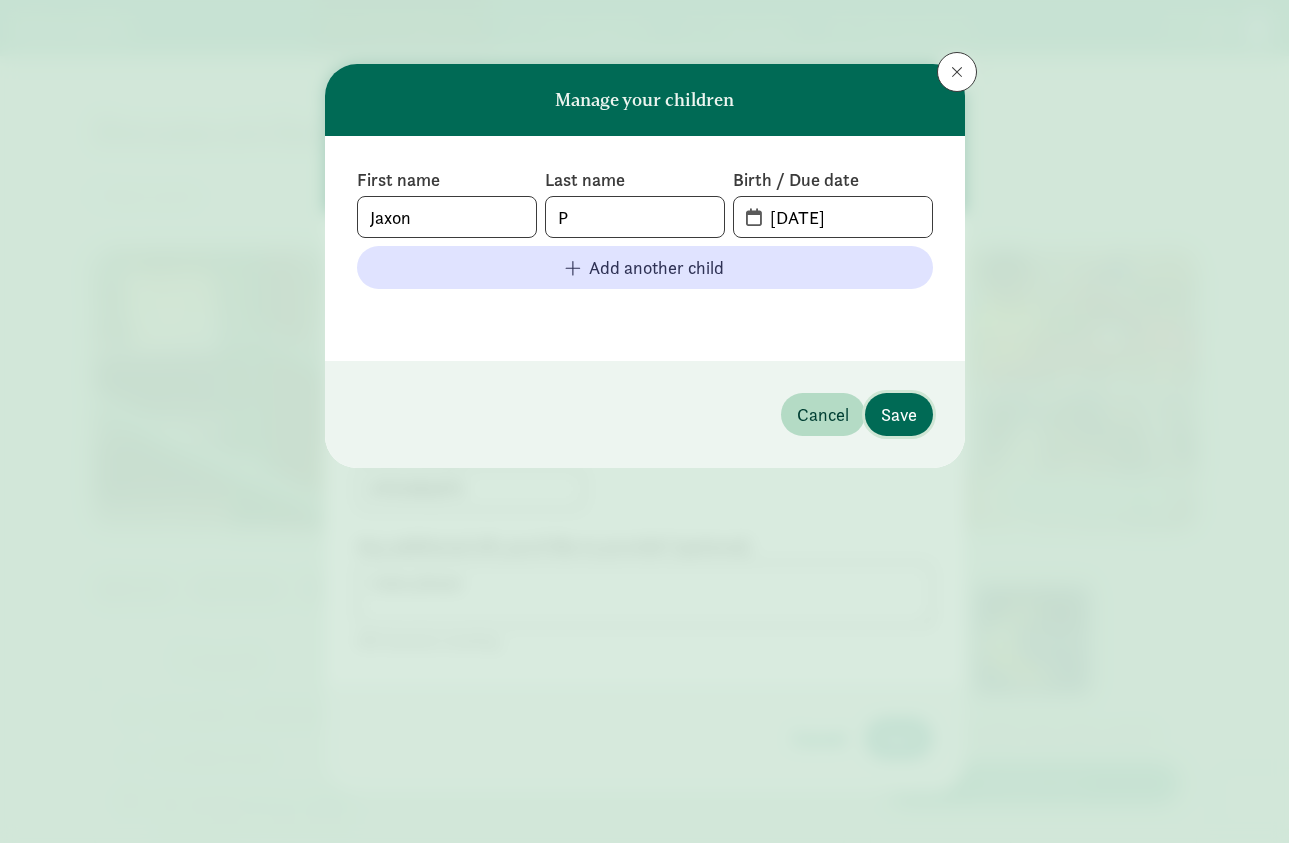 click on "Save" at bounding box center (899, 414) 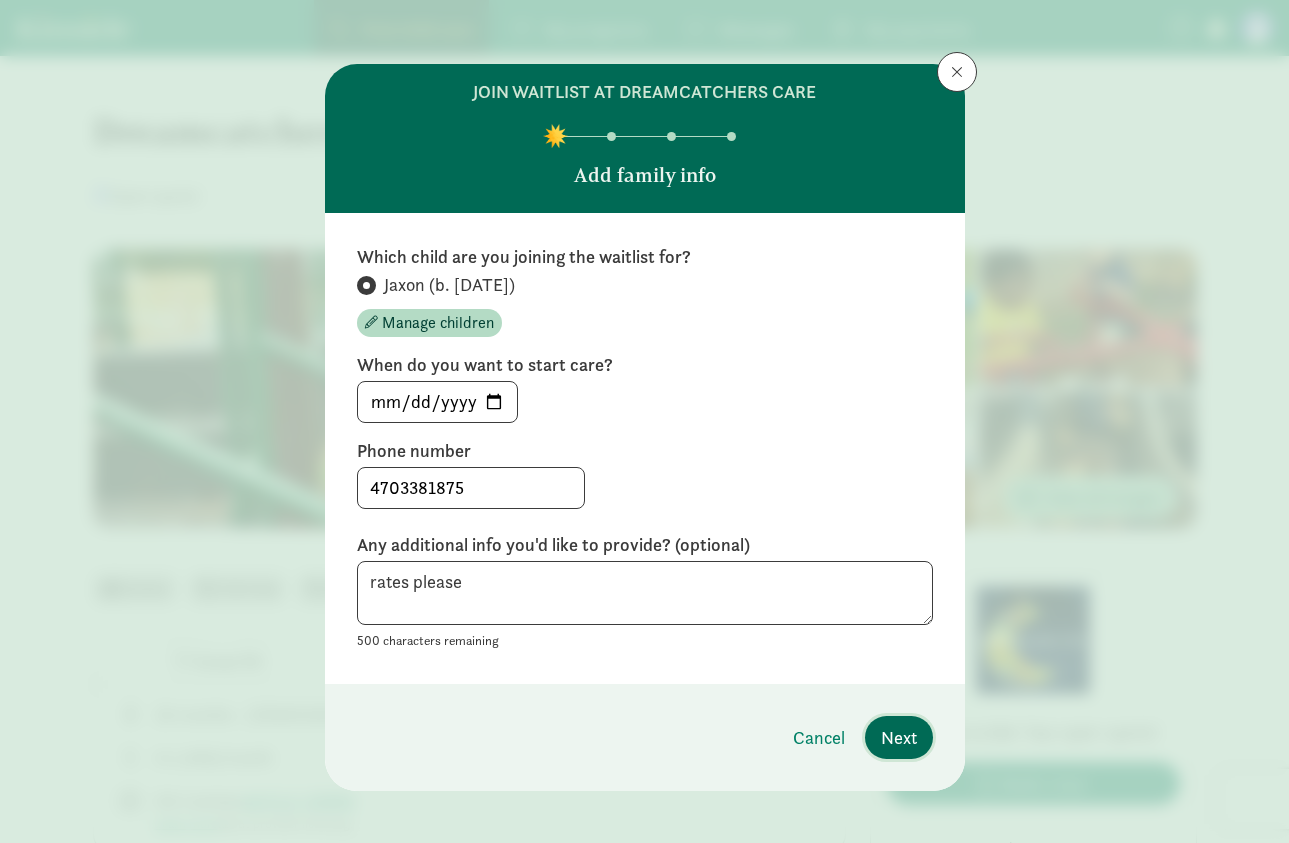 click on "Next" at bounding box center [899, 737] 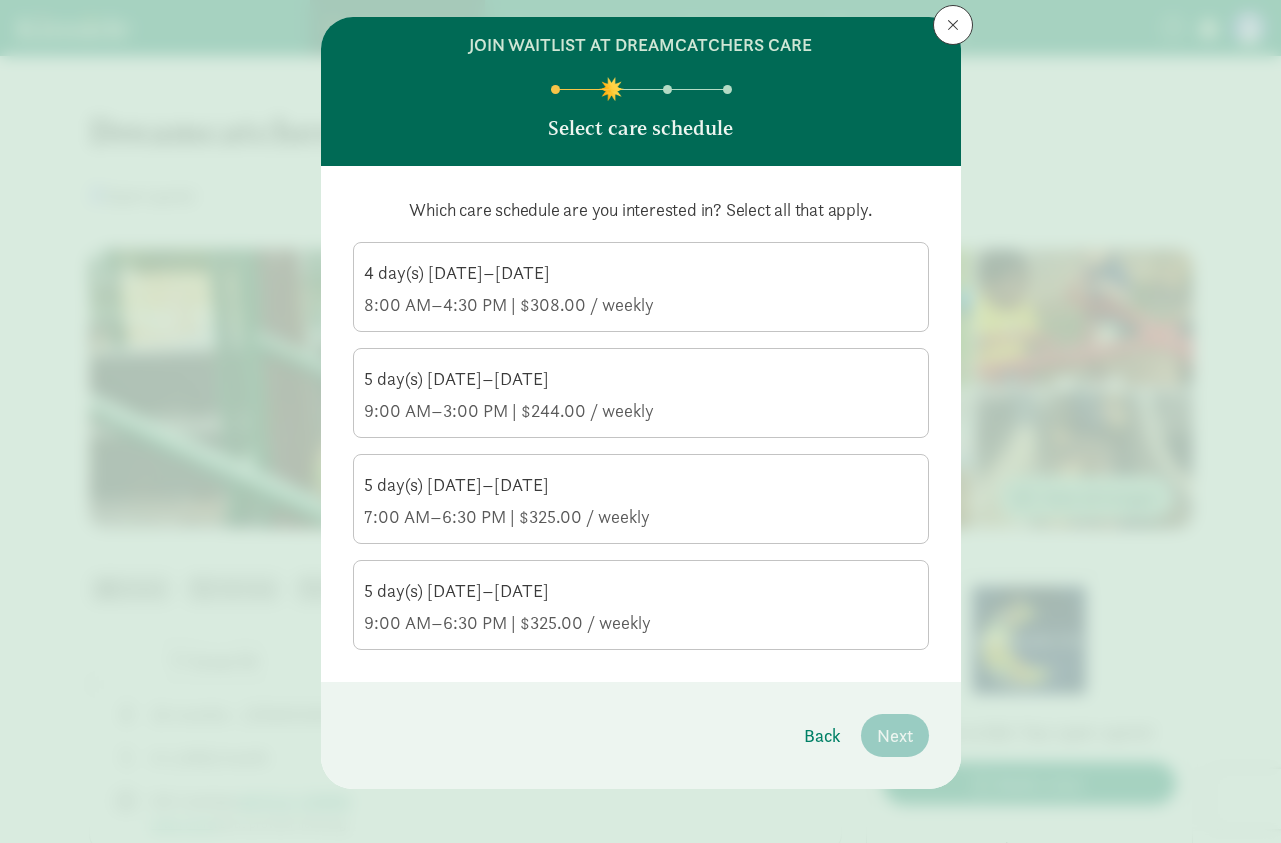 scroll, scrollTop: 57, scrollLeft: 0, axis: vertical 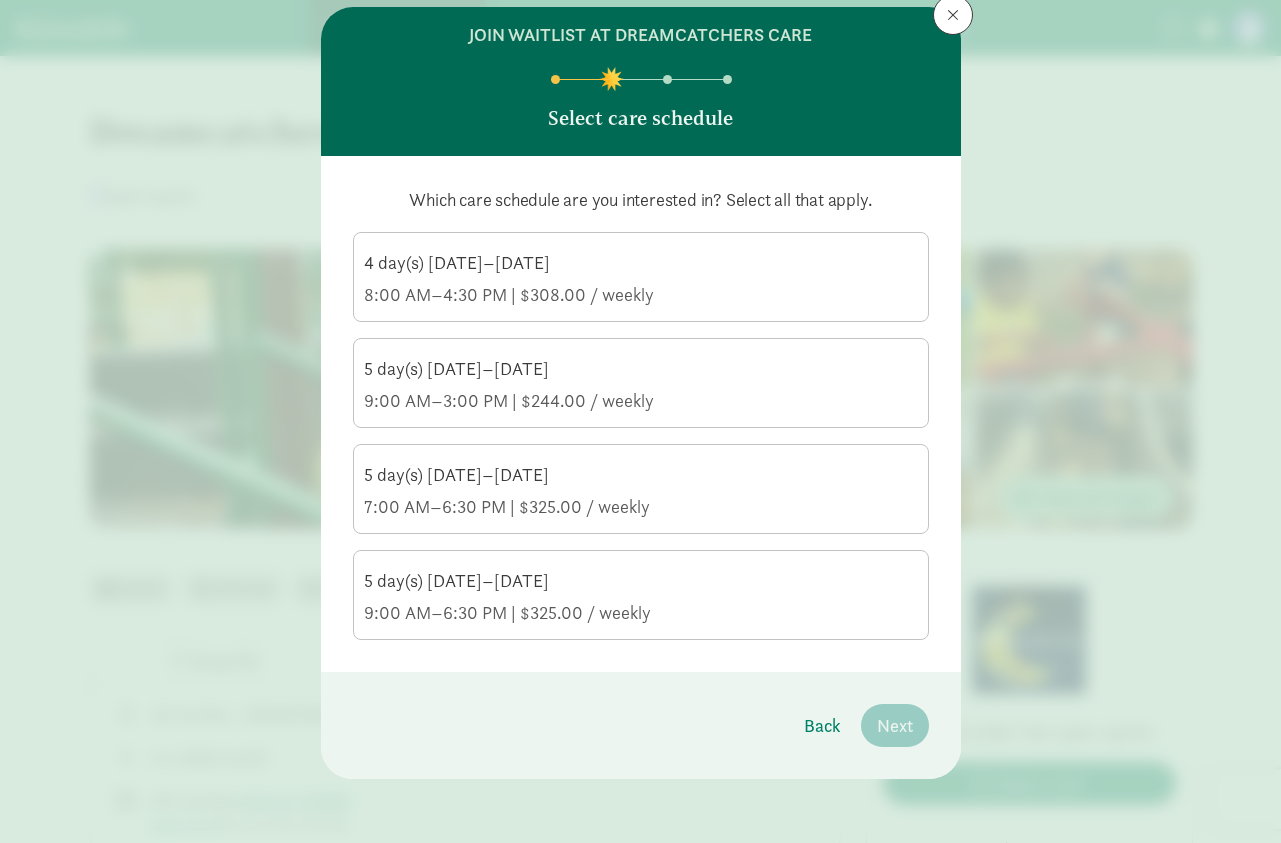 click on "7:00 AM–6:30 PM | $325.00 / weekly" 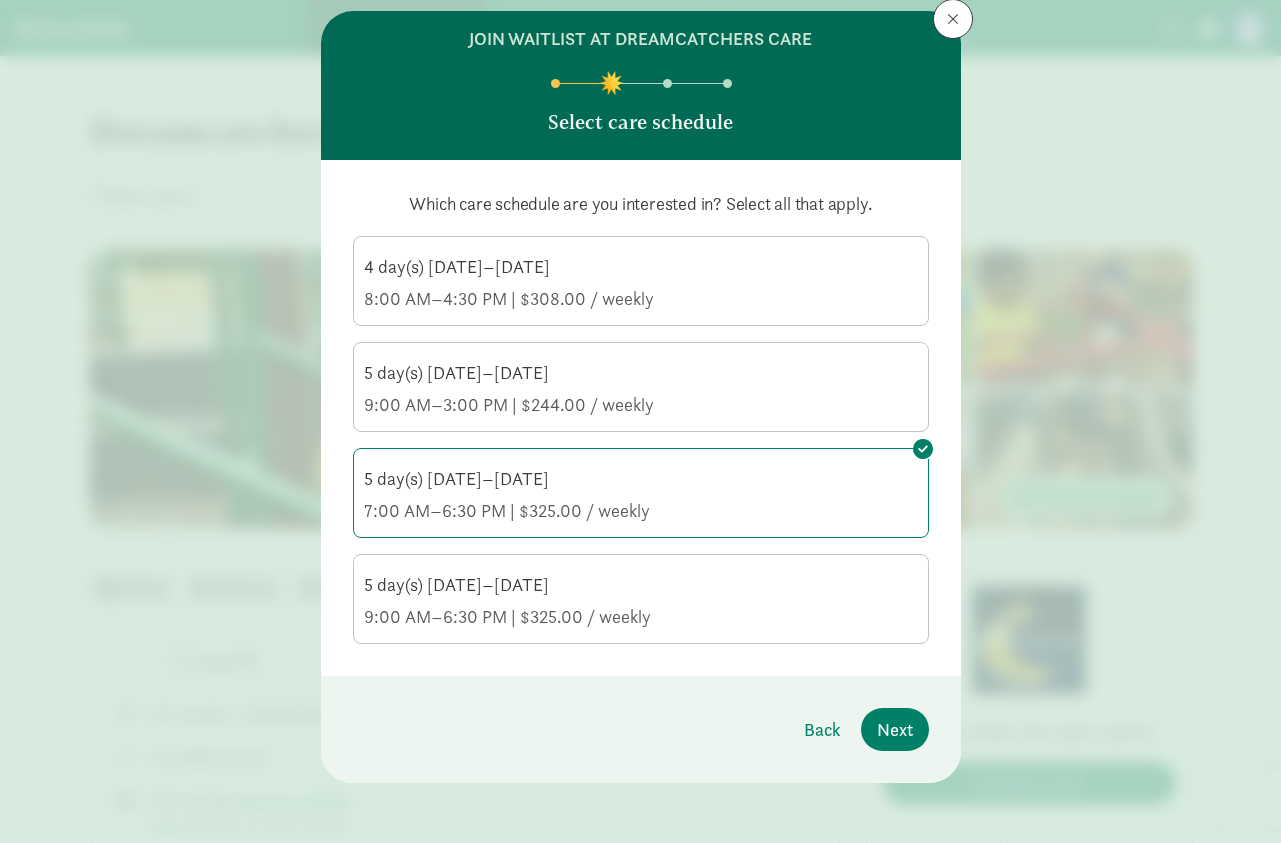 scroll, scrollTop: 57, scrollLeft: 0, axis: vertical 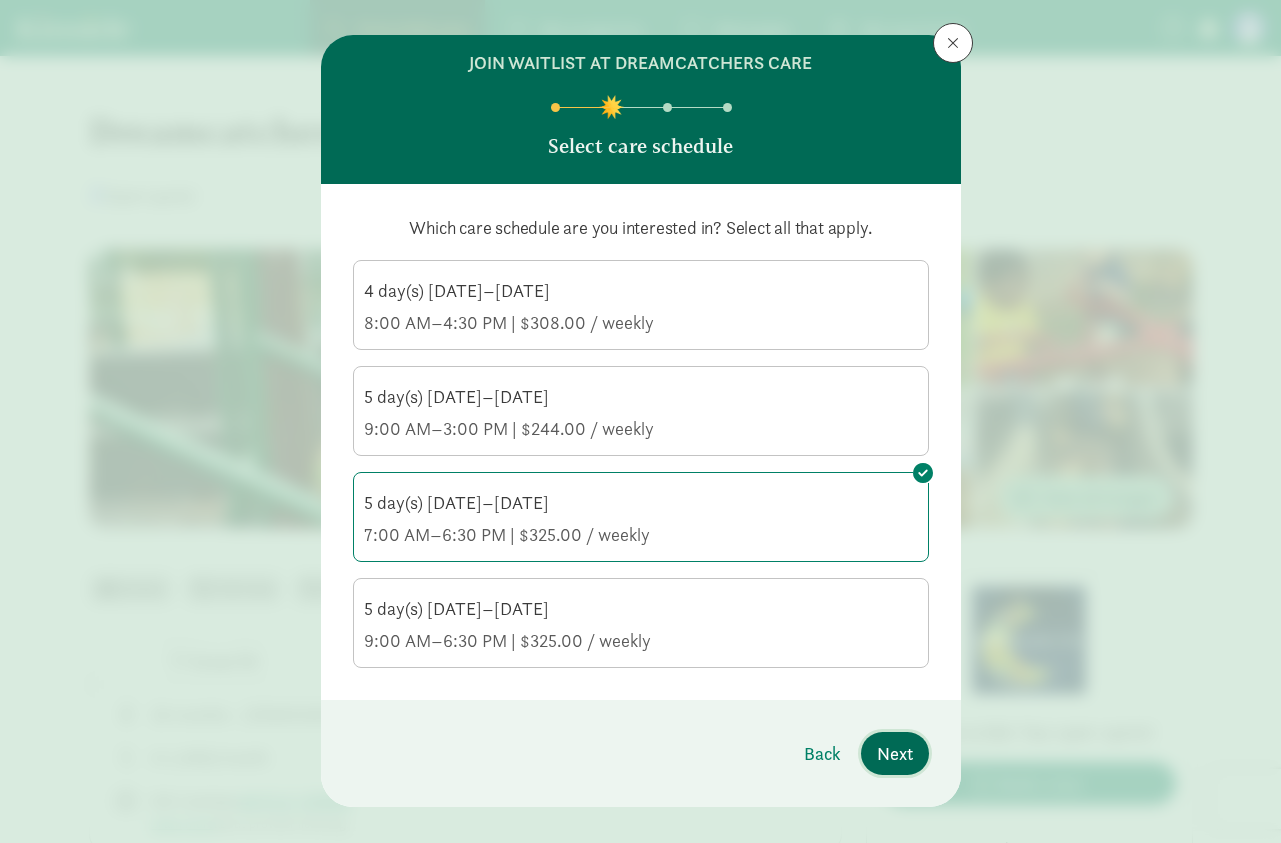click on "Back     Next" at bounding box center (641, 753) 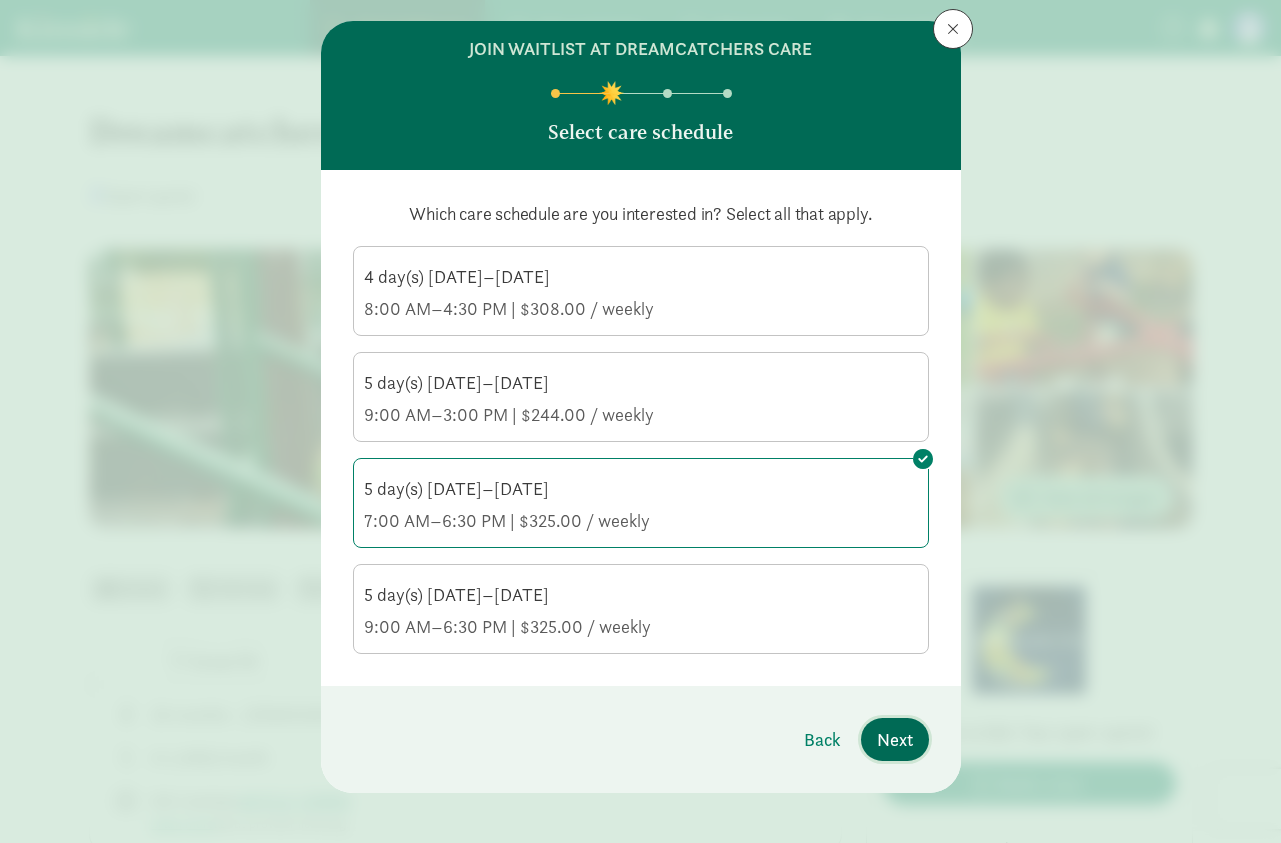 scroll, scrollTop: 57, scrollLeft: 0, axis: vertical 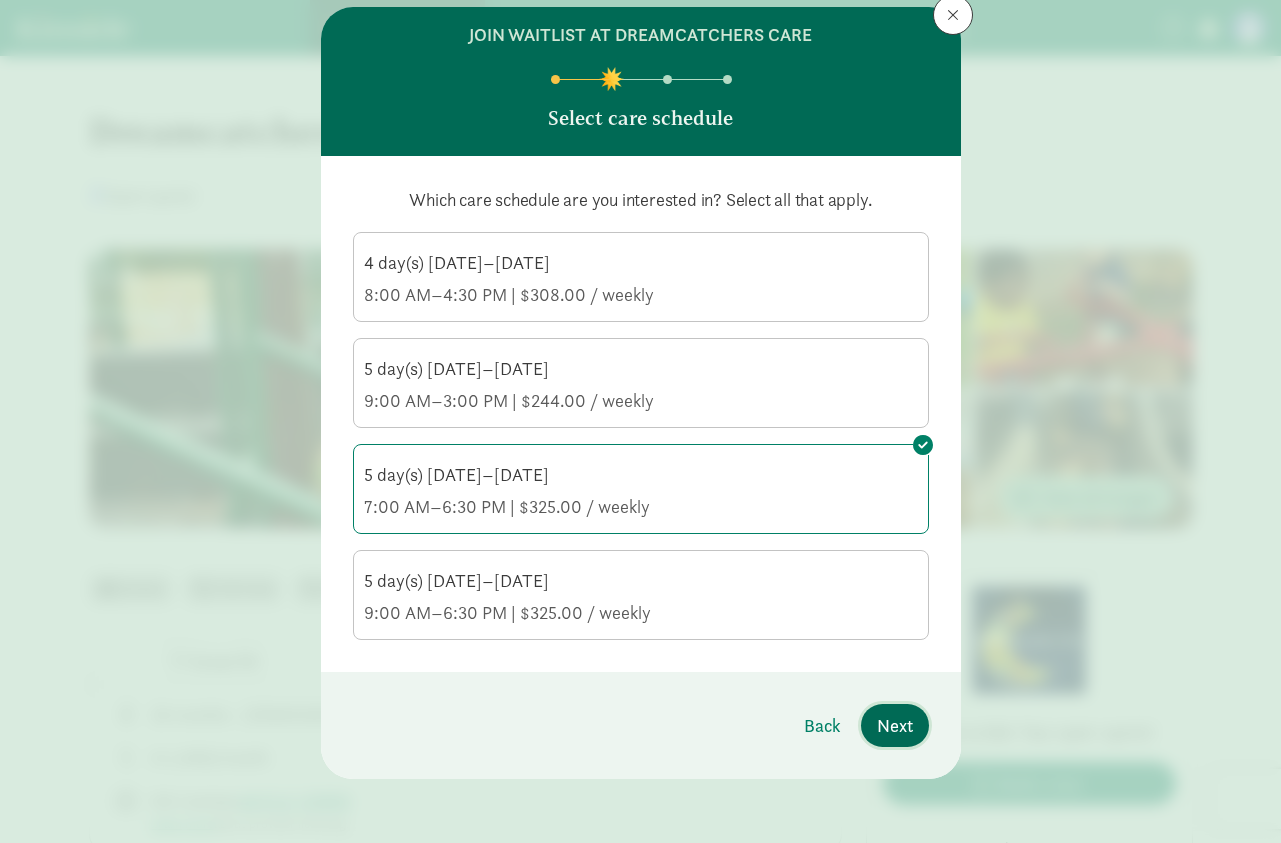click on "Next" at bounding box center (895, 725) 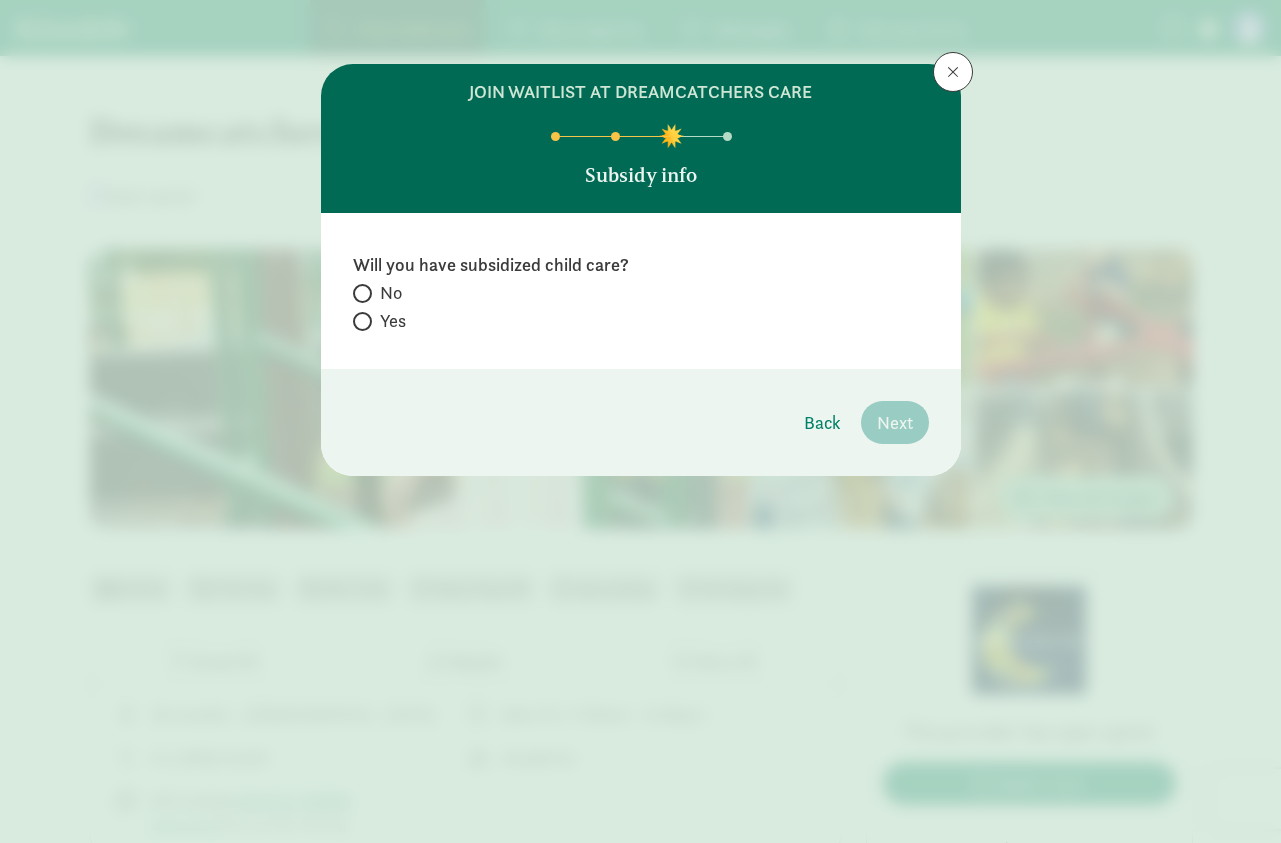 scroll, scrollTop: 0, scrollLeft: 0, axis: both 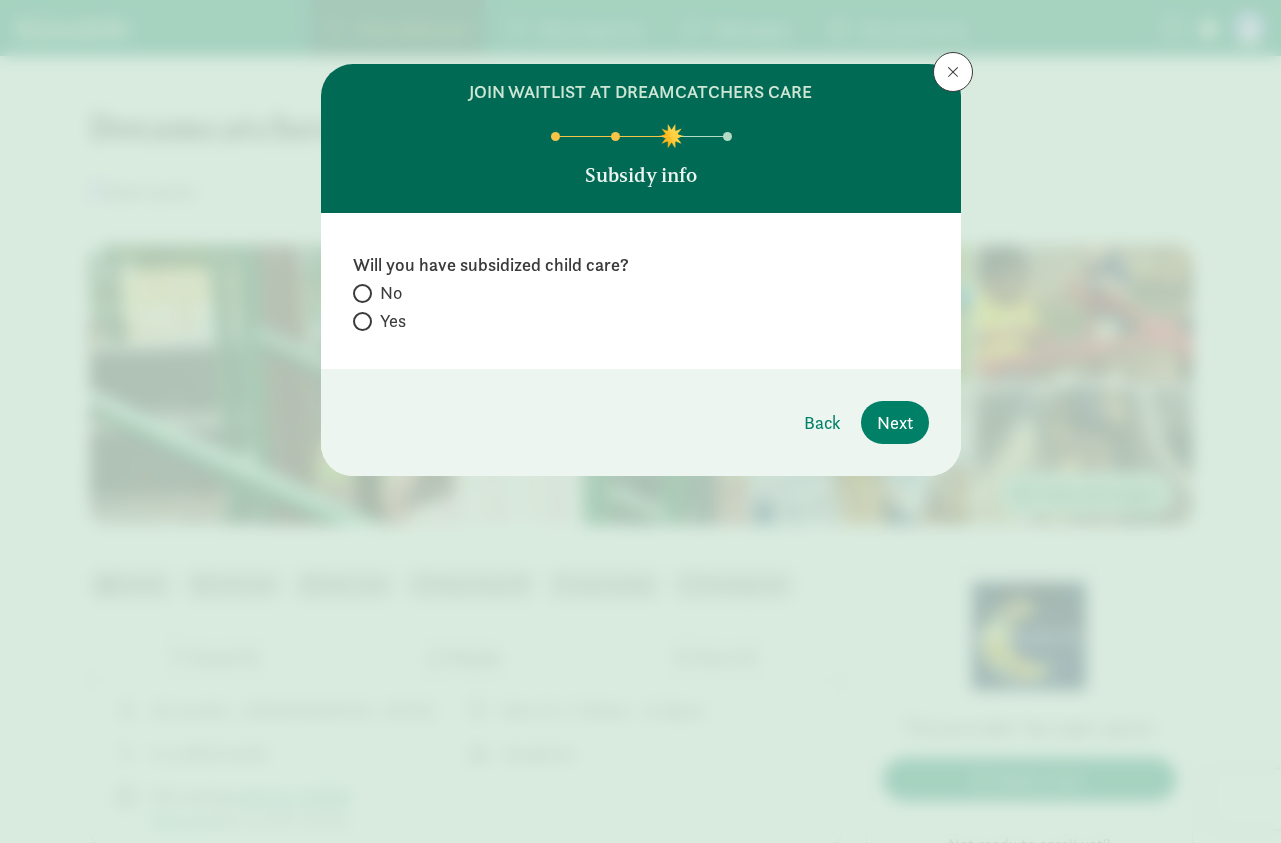 click at bounding box center [362, 293] 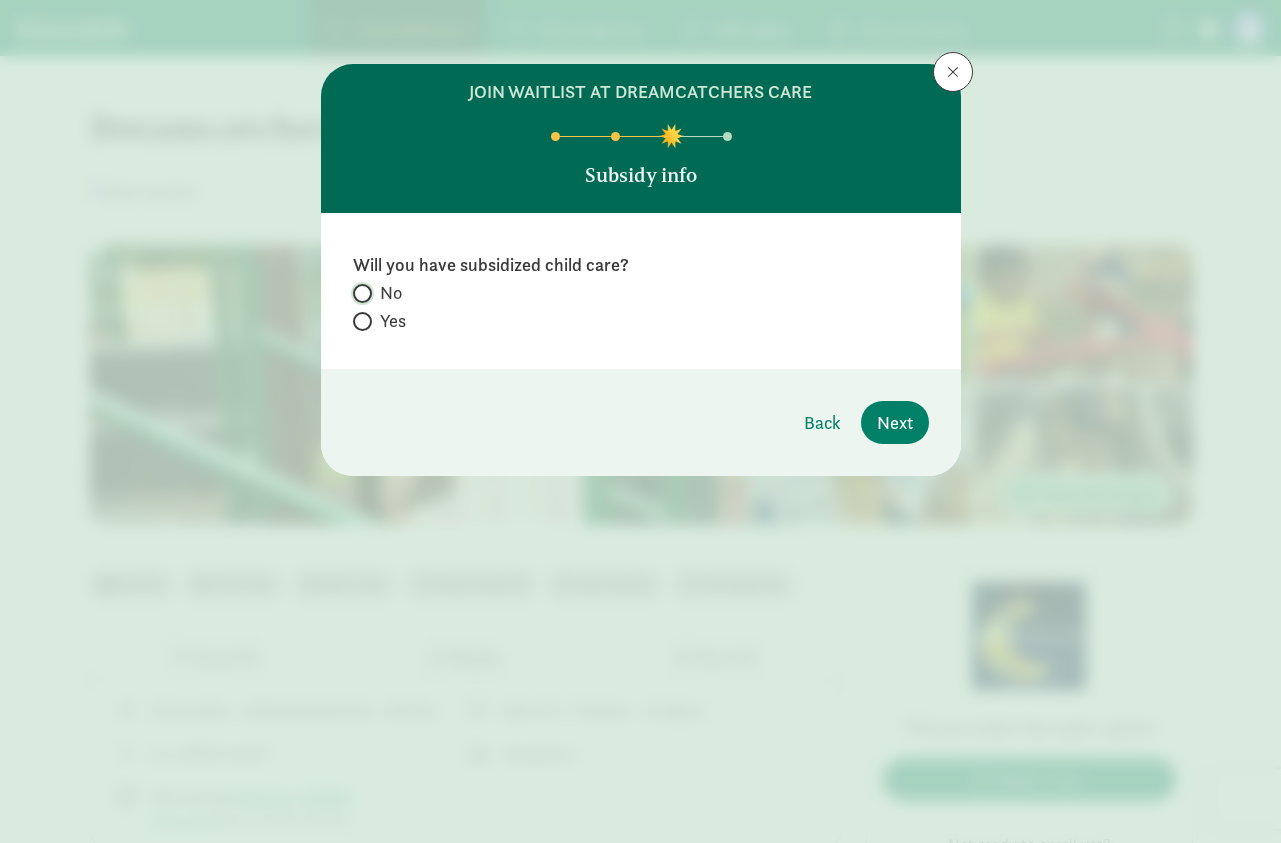 click on "No" at bounding box center (359, 293) 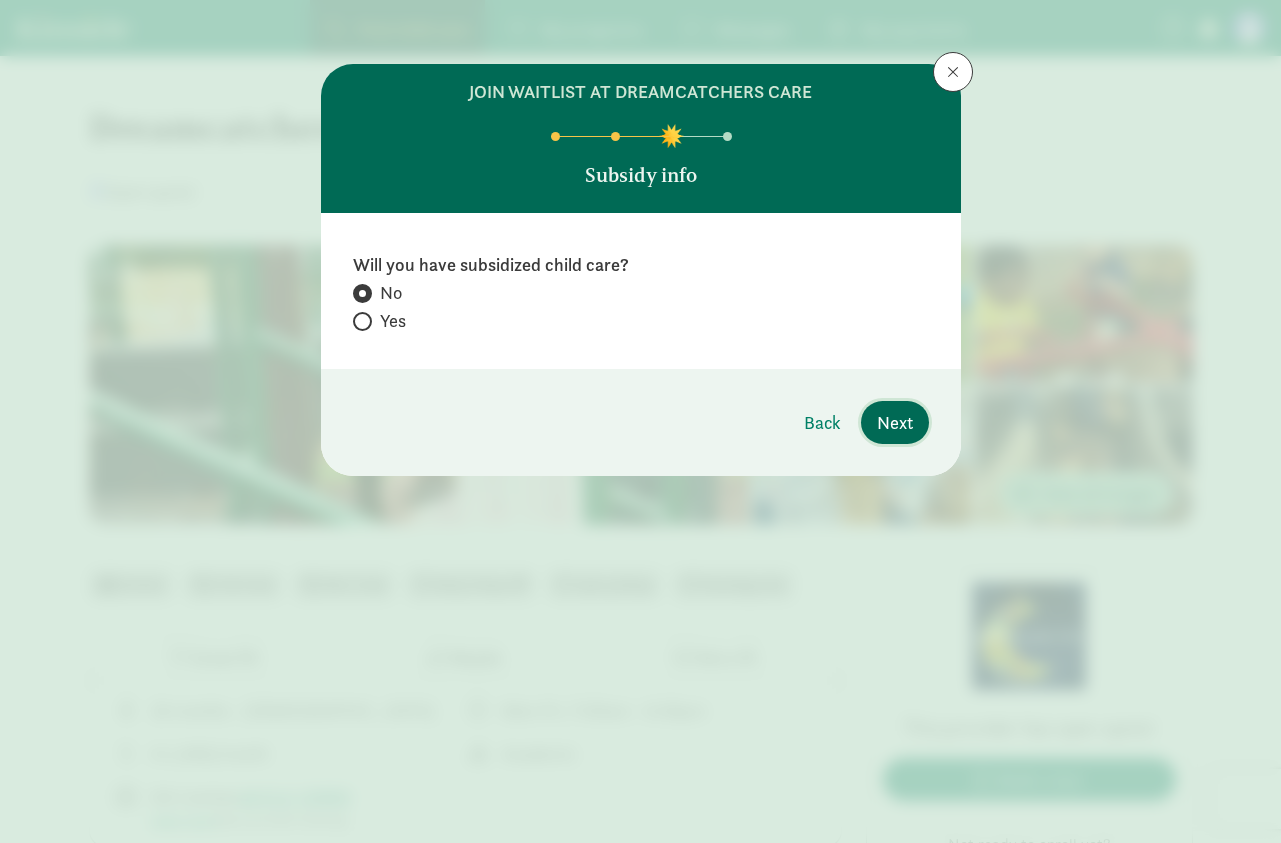 click on "Next" at bounding box center [895, 422] 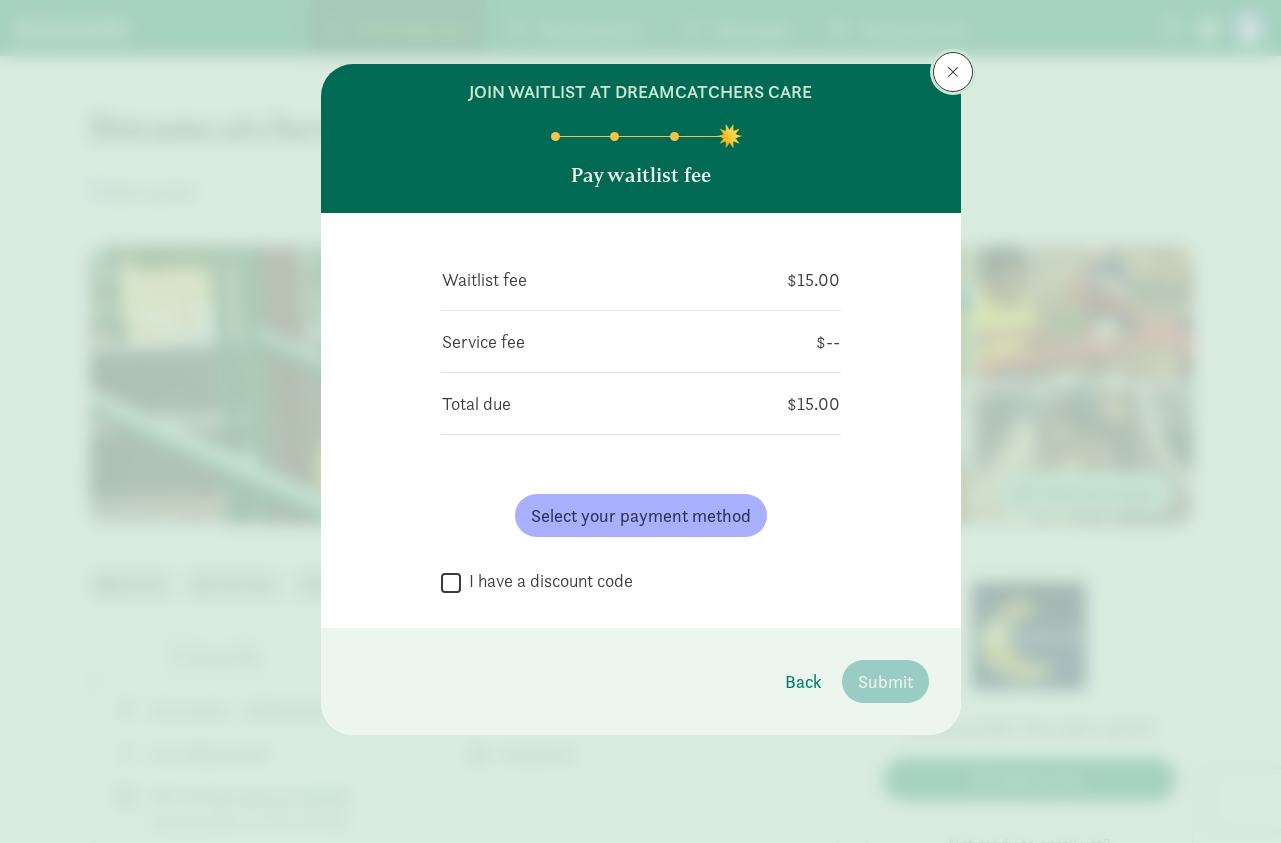 click at bounding box center (953, 72) 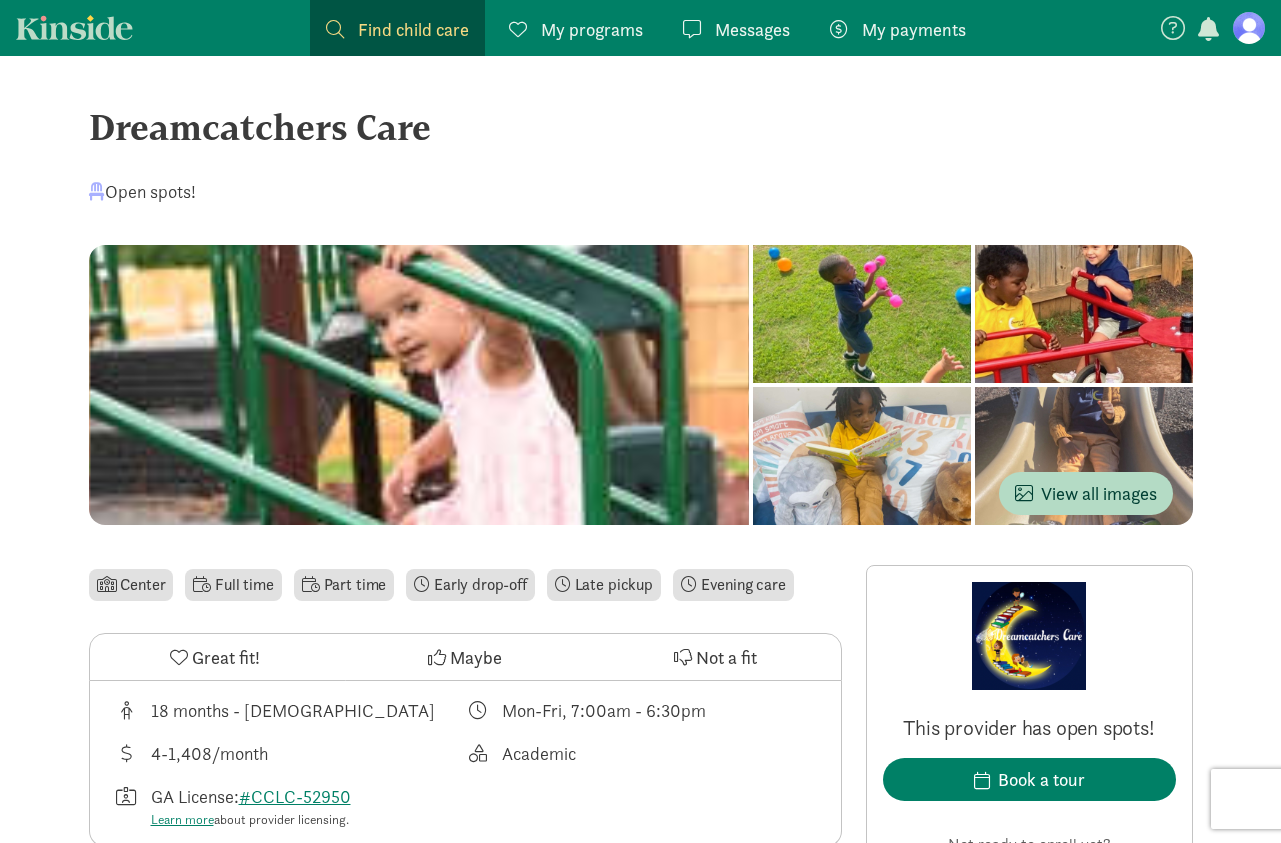 drag, startPoint x: 1276, startPoint y: 77, endPoint x: 1273, endPoint y: 117, distance: 40.112343 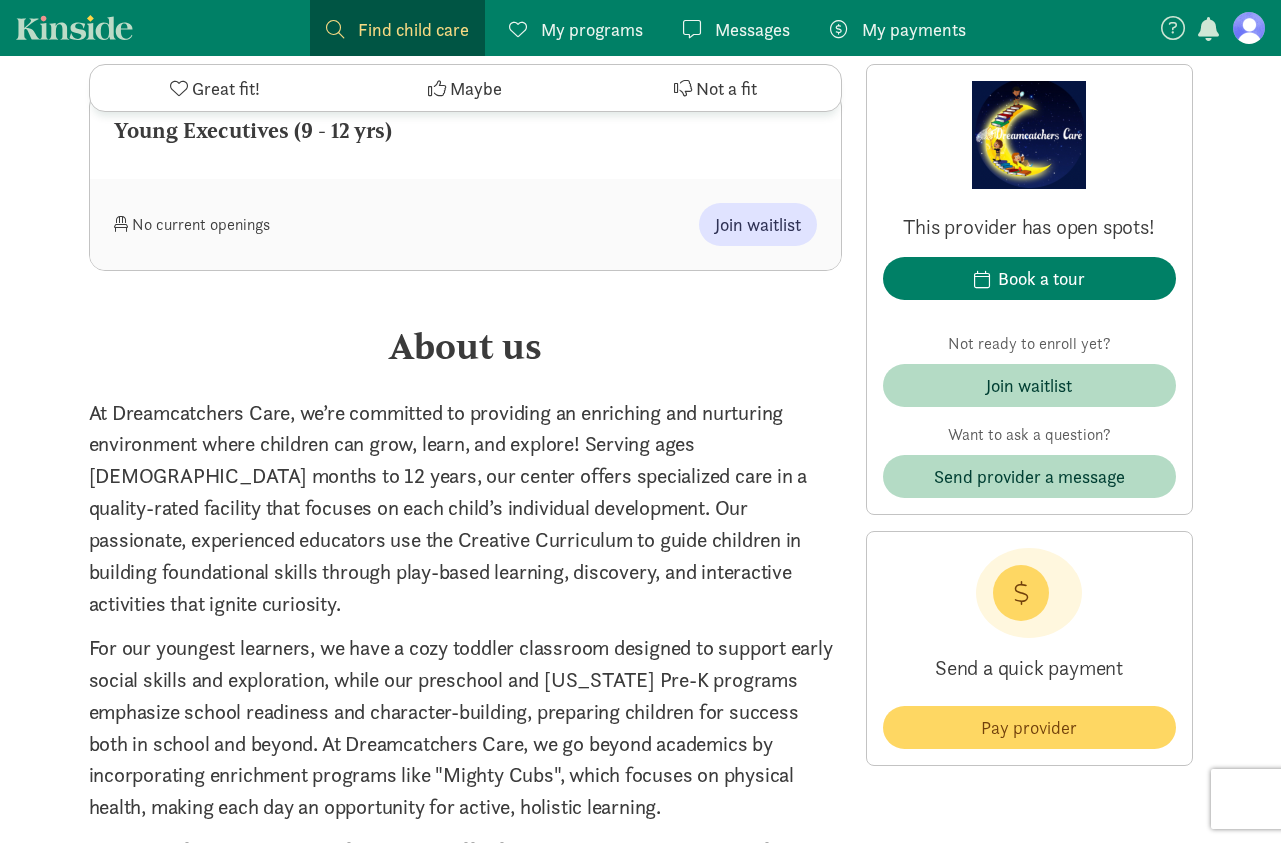 scroll, scrollTop: 2258, scrollLeft: 0, axis: vertical 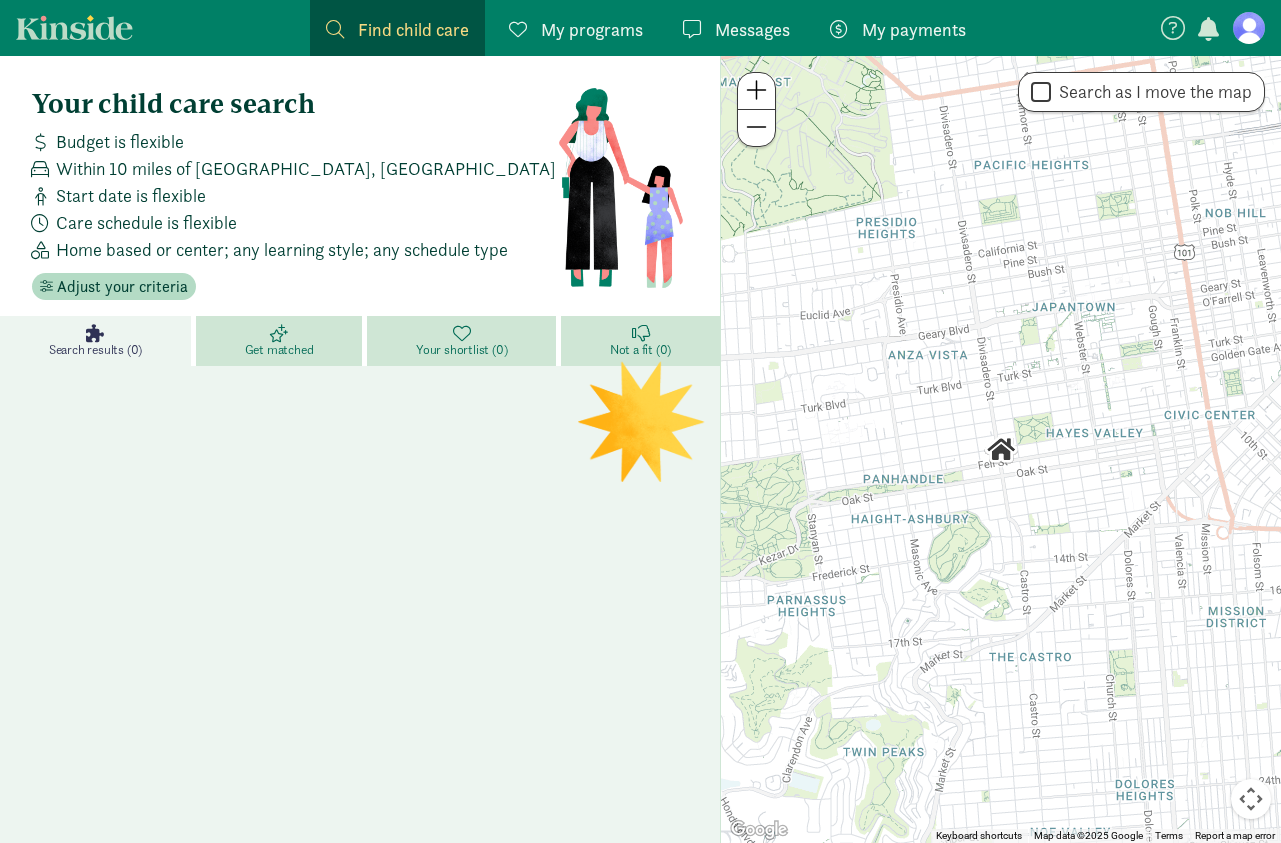 click on "Find child care" at bounding box center [413, 29] 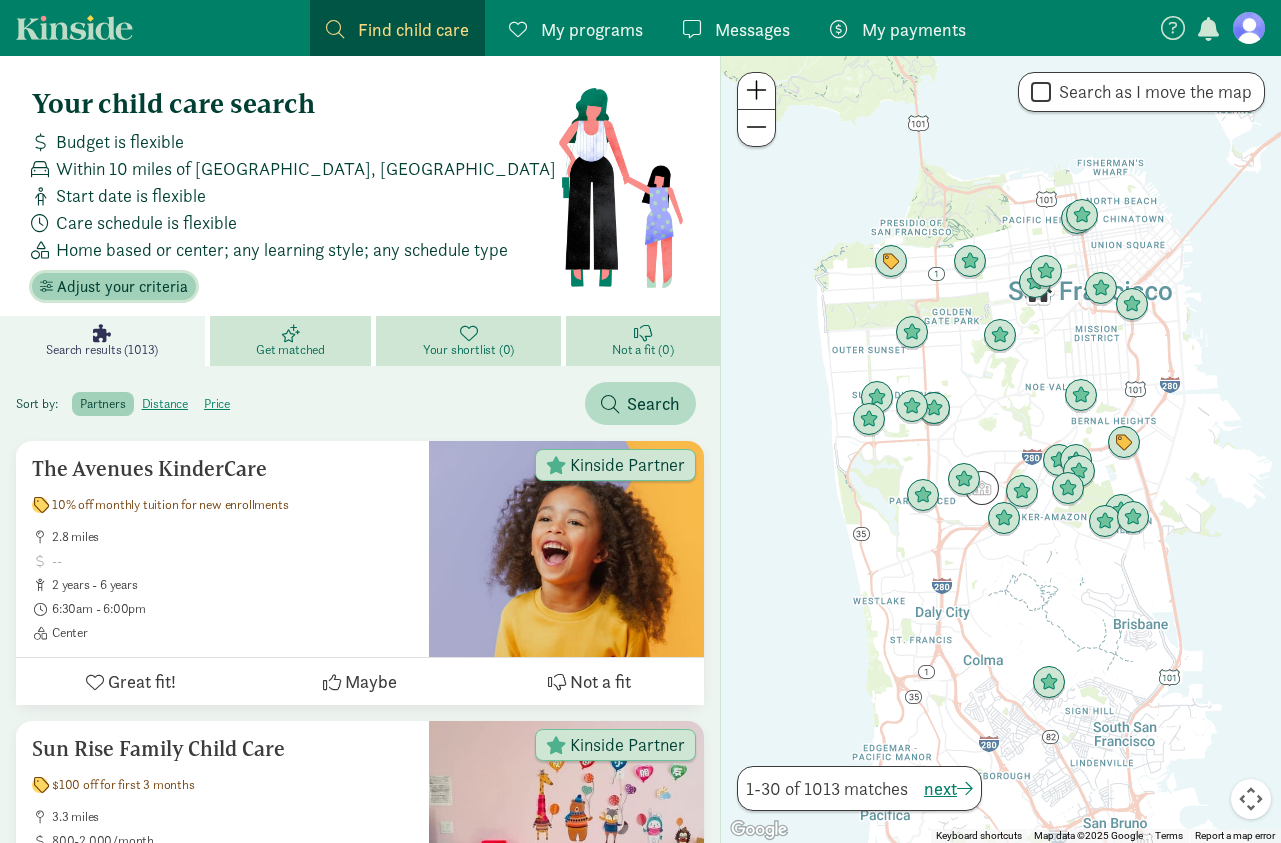 click on "Adjust your criteria" at bounding box center [122, 287] 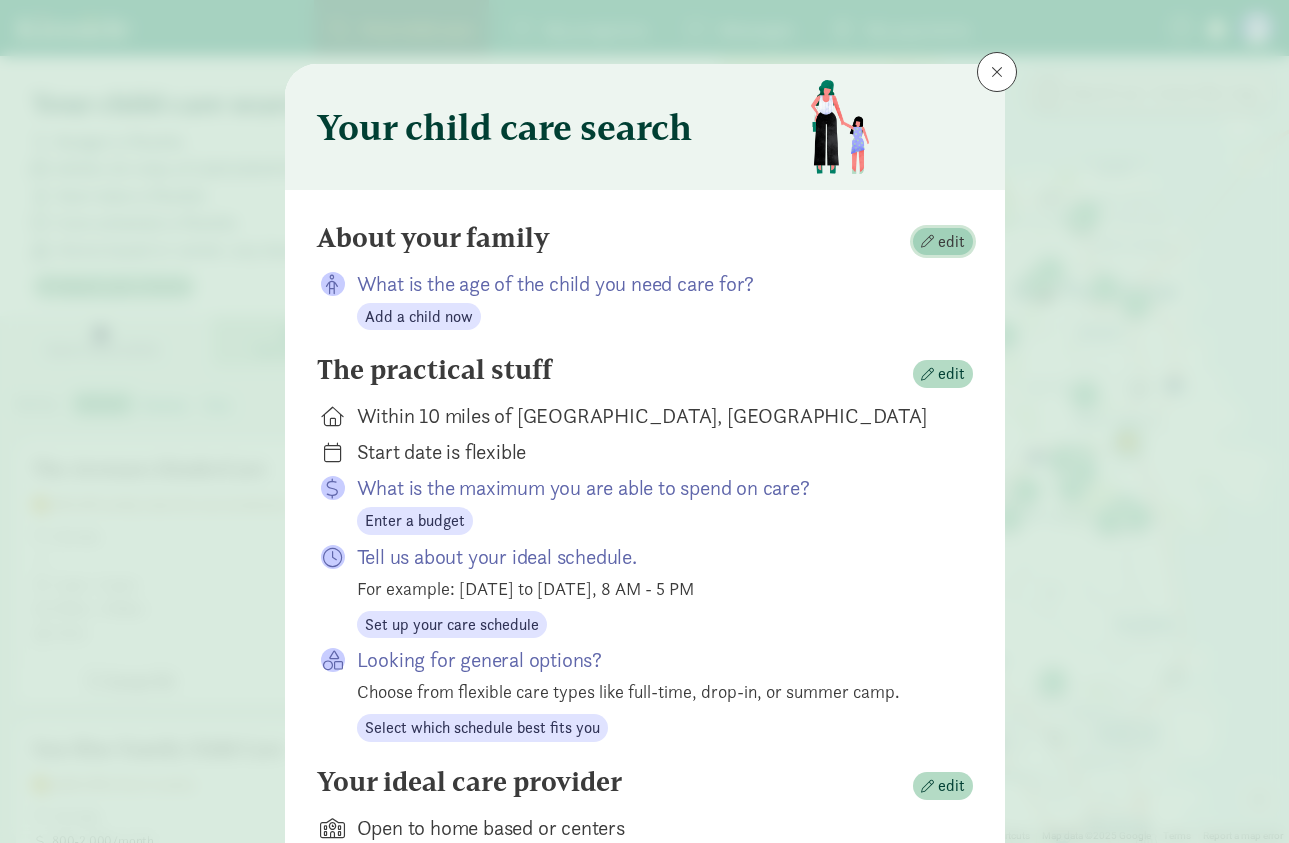 click on "edit" at bounding box center (943, 242) 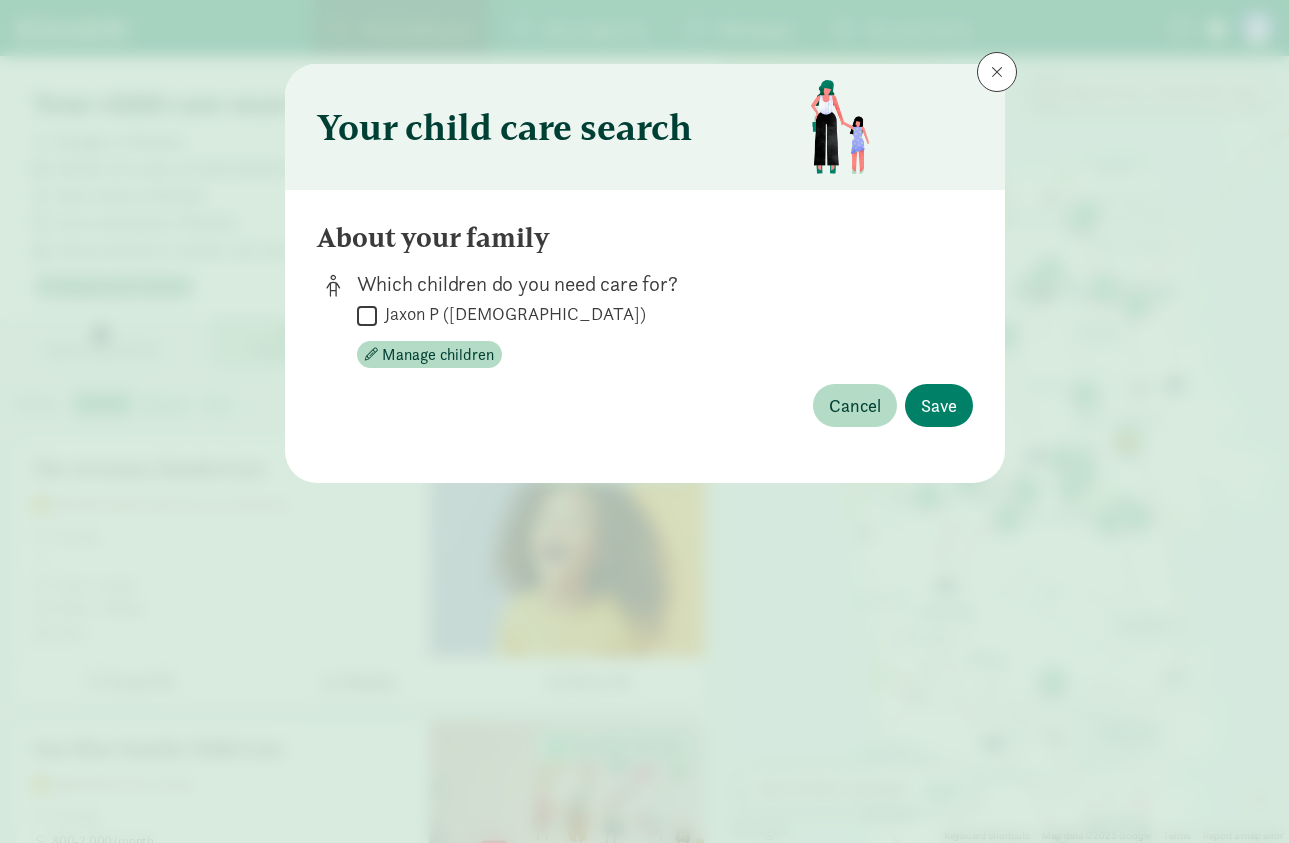 click on "Jaxon P ([DEMOGRAPHIC_DATA])" at bounding box center (367, 315) 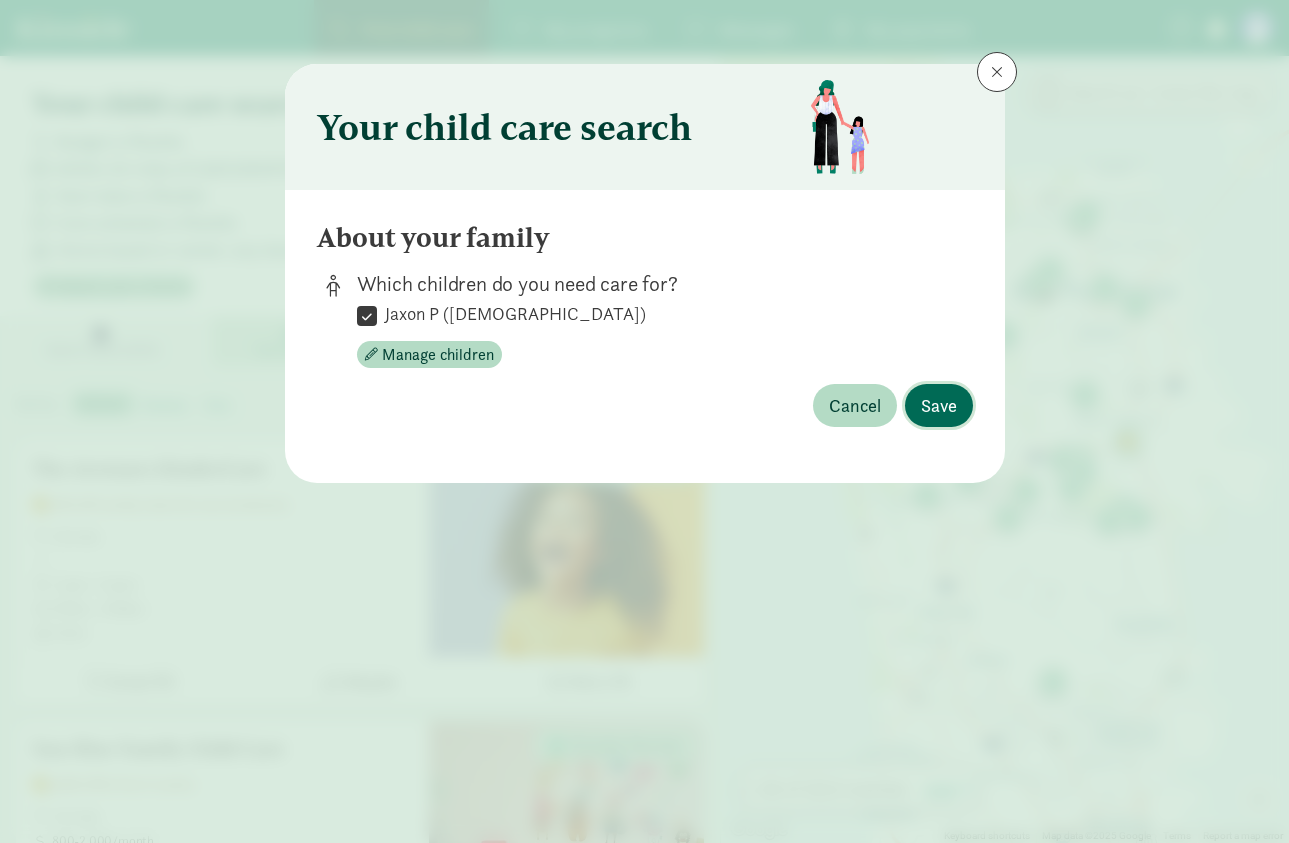 click on "Save" at bounding box center (939, 405) 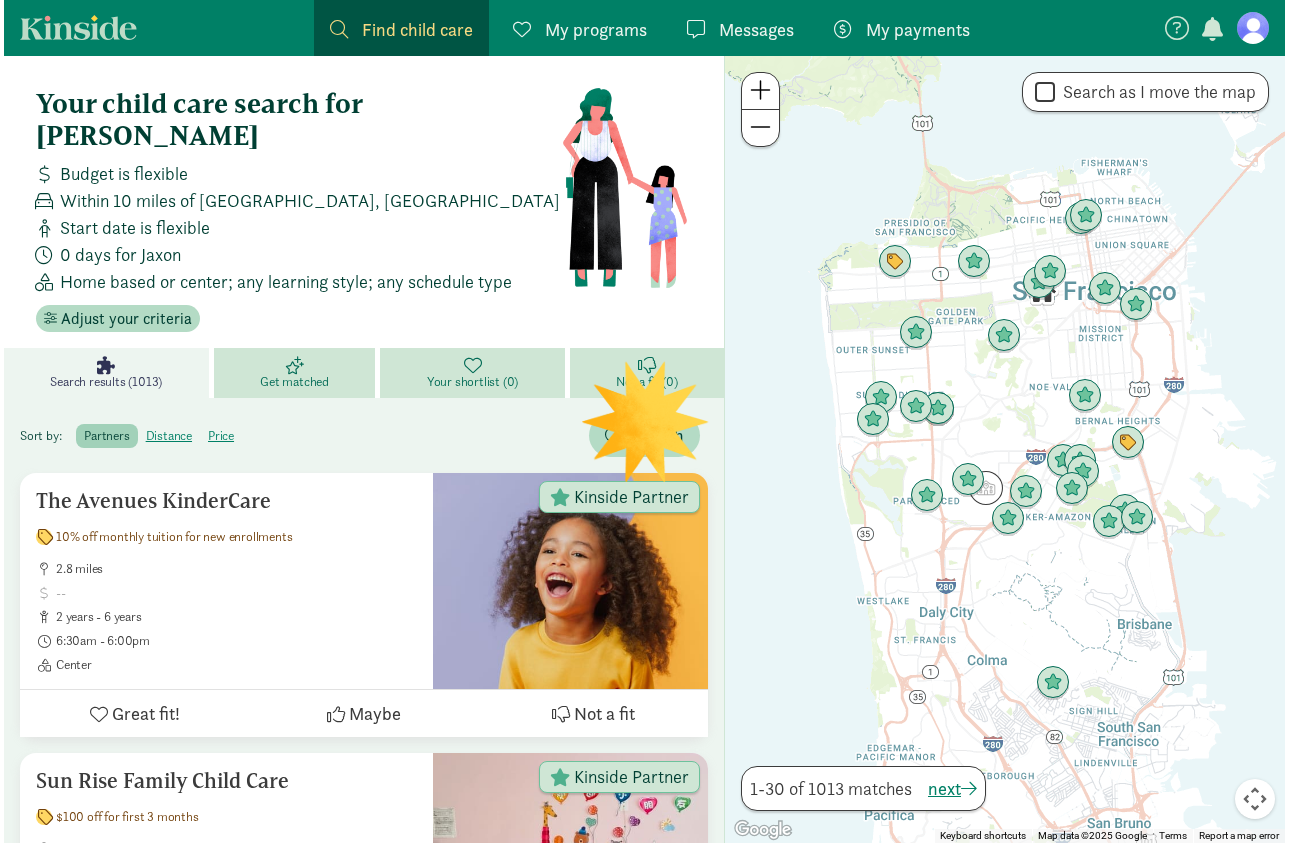 scroll, scrollTop: 141, scrollLeft: 0, axis: vertical 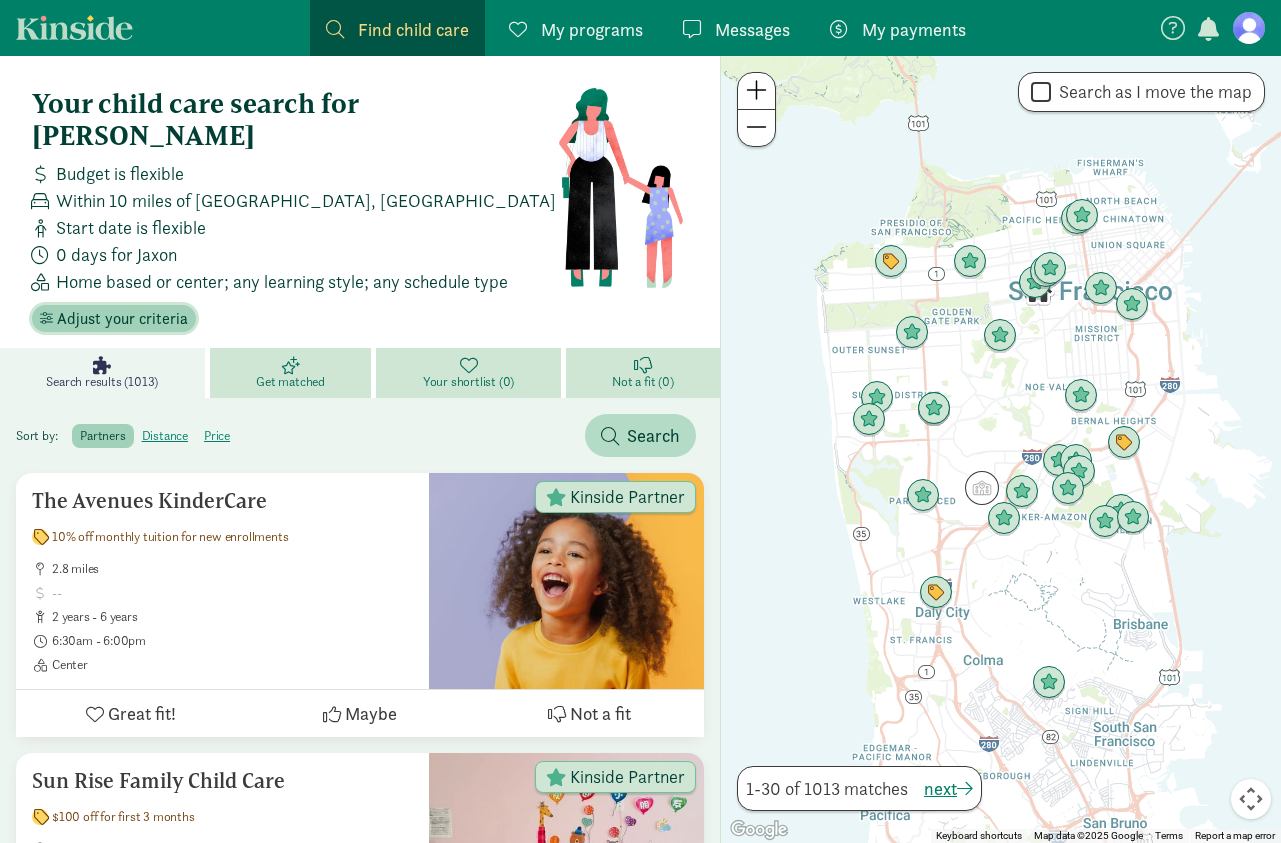 click on "Adjust your criteria" at bounding box center (122, 319) 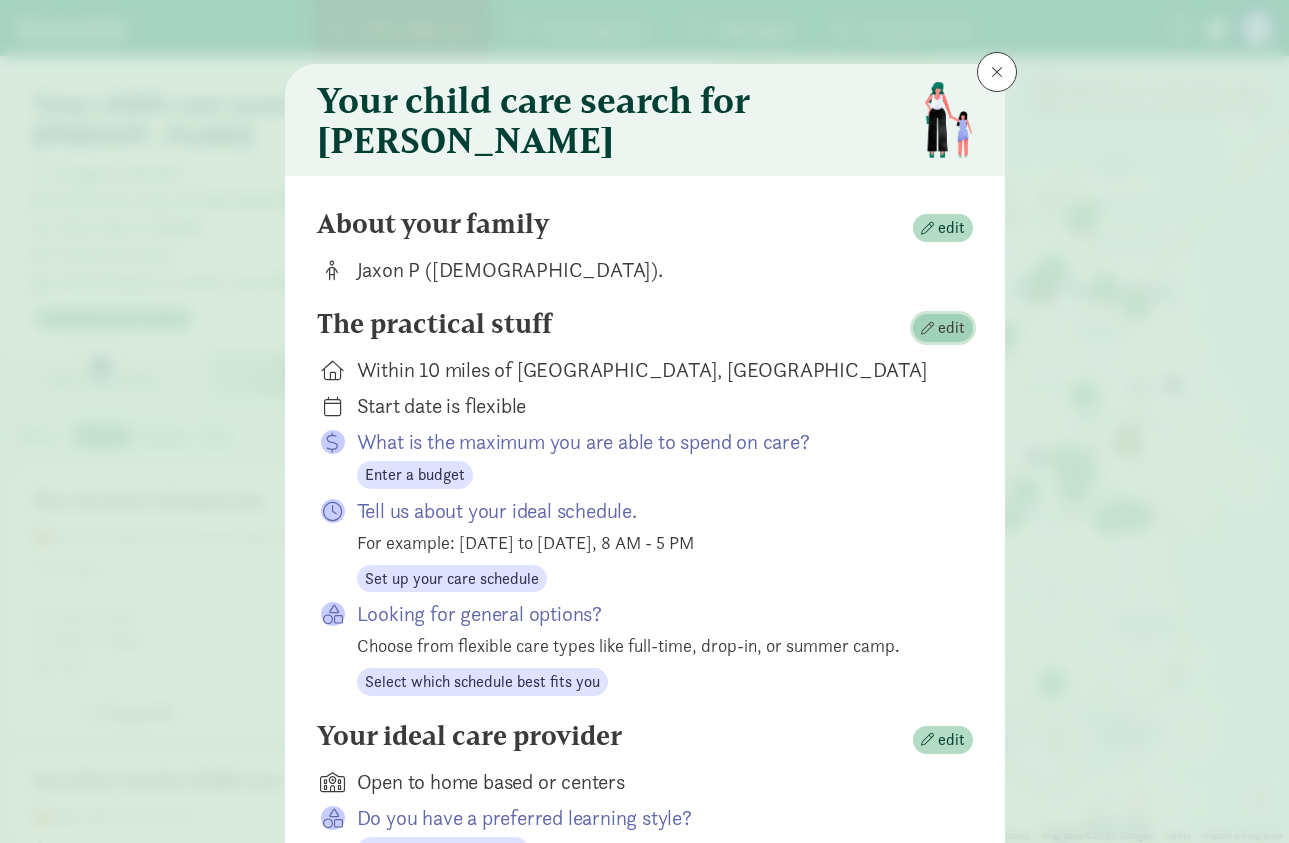 click on "edit" at bounding box center [951, 328] 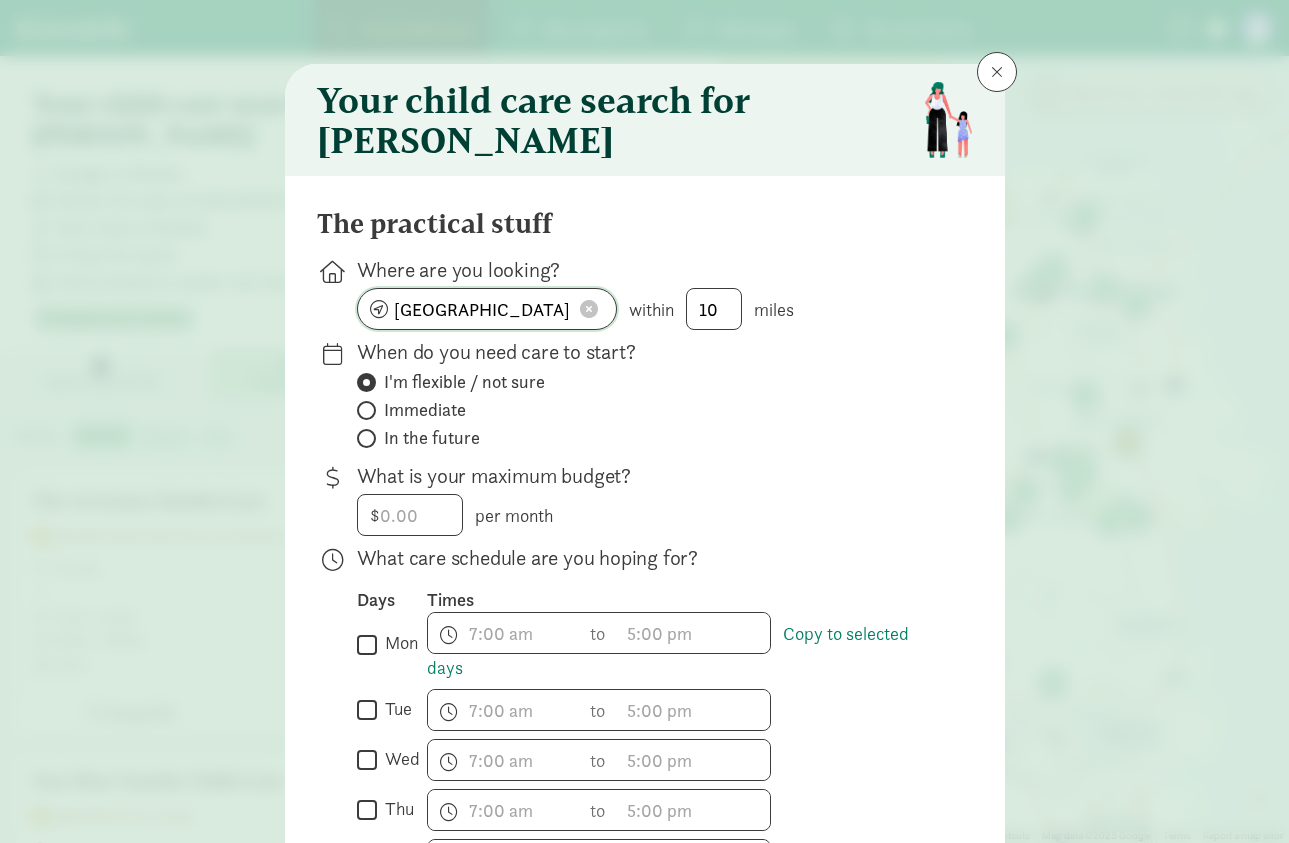 click at bounding box center (589, 309) 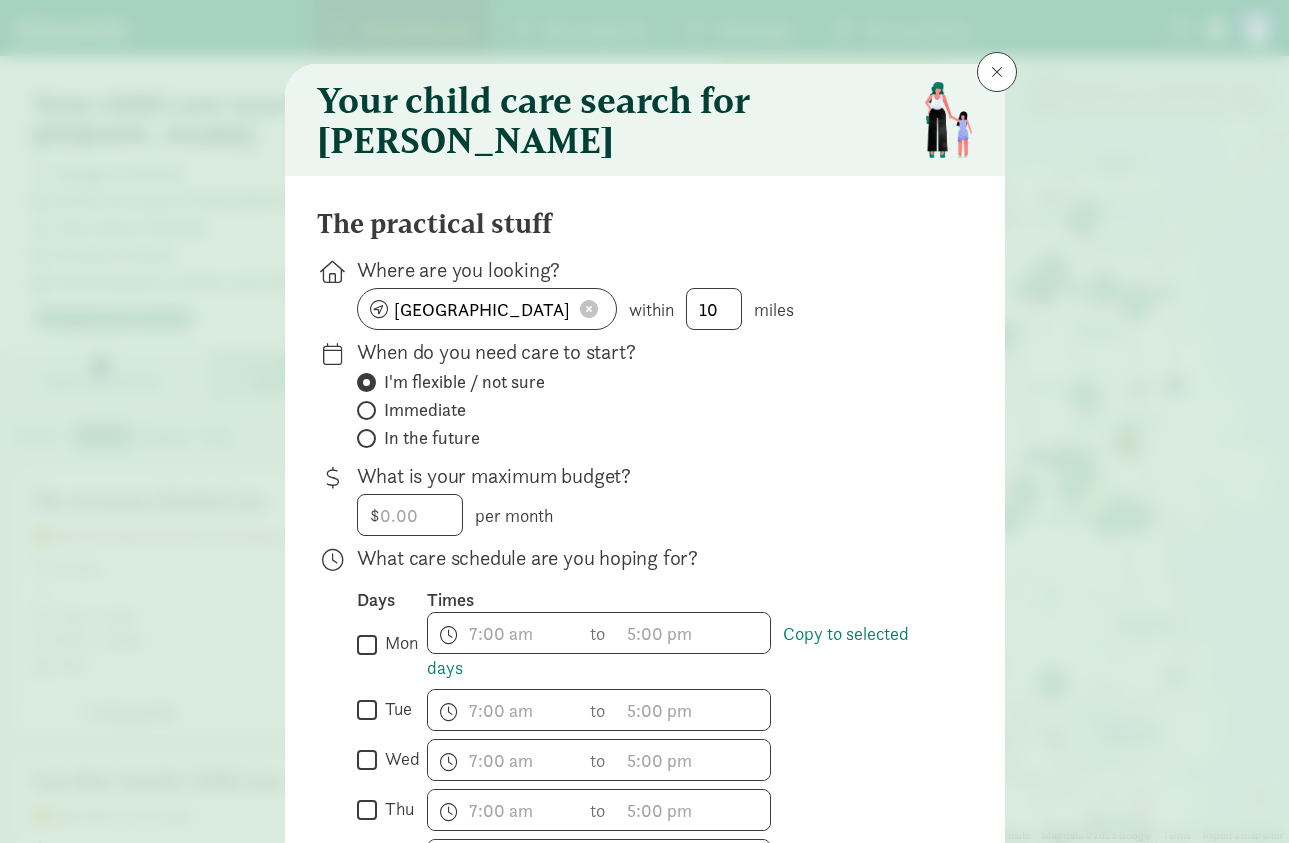 type 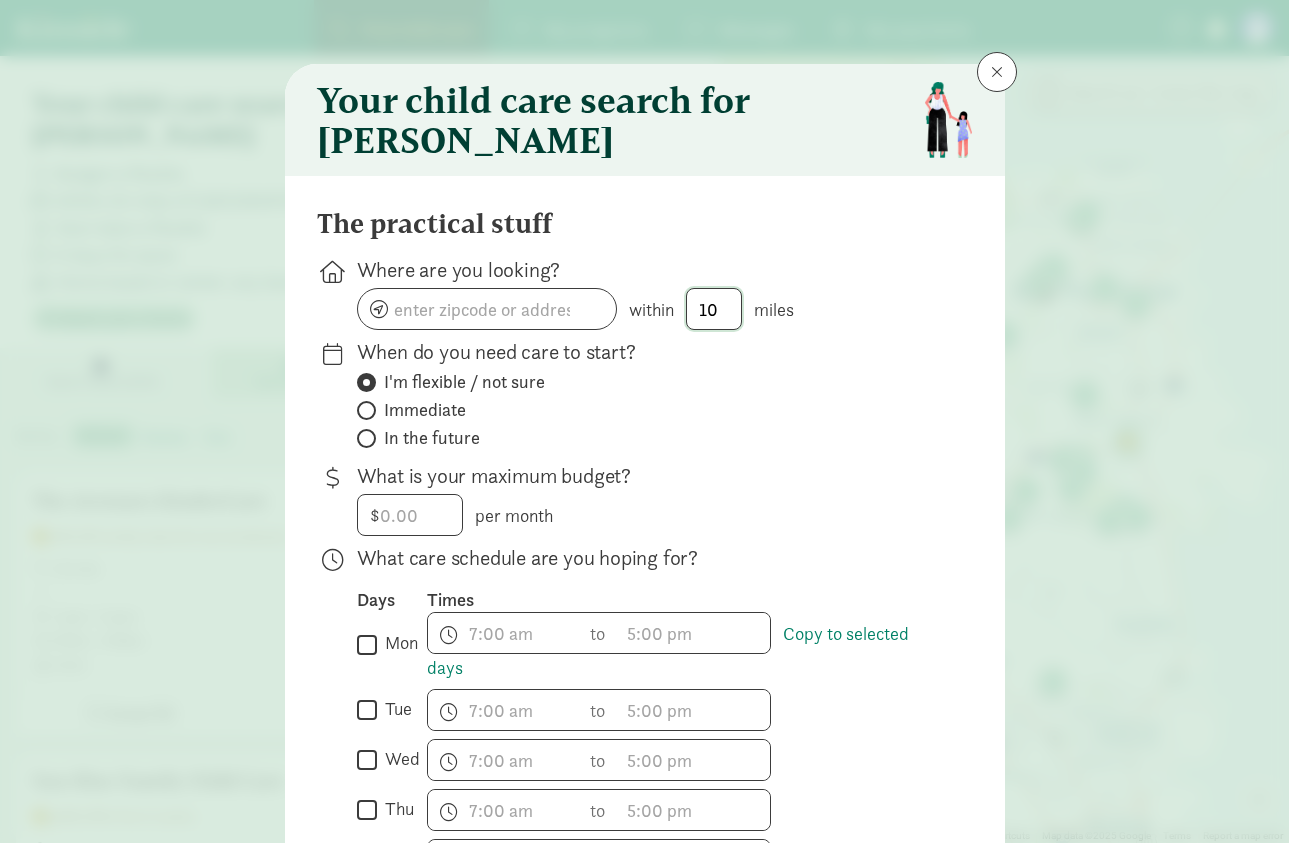 click on "10" 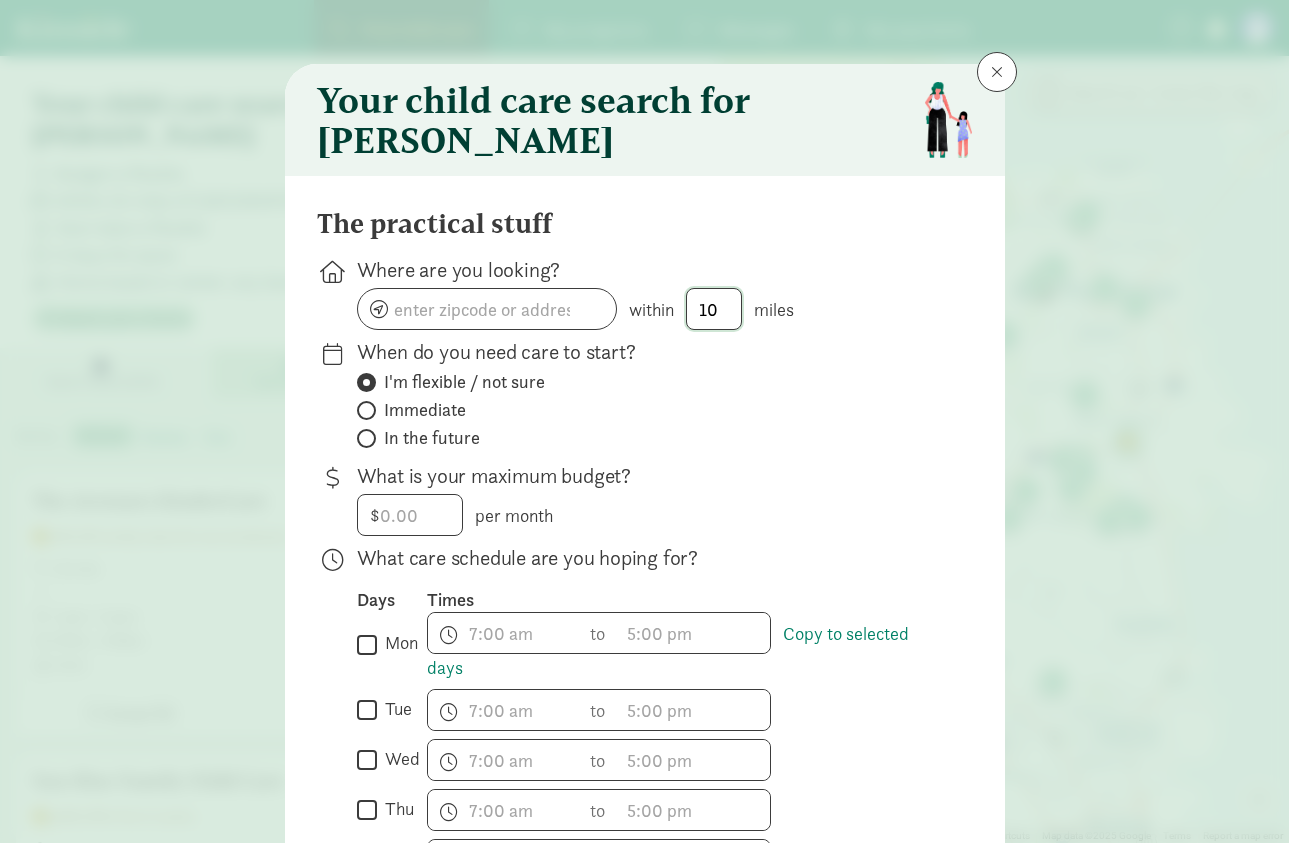 type on "1" 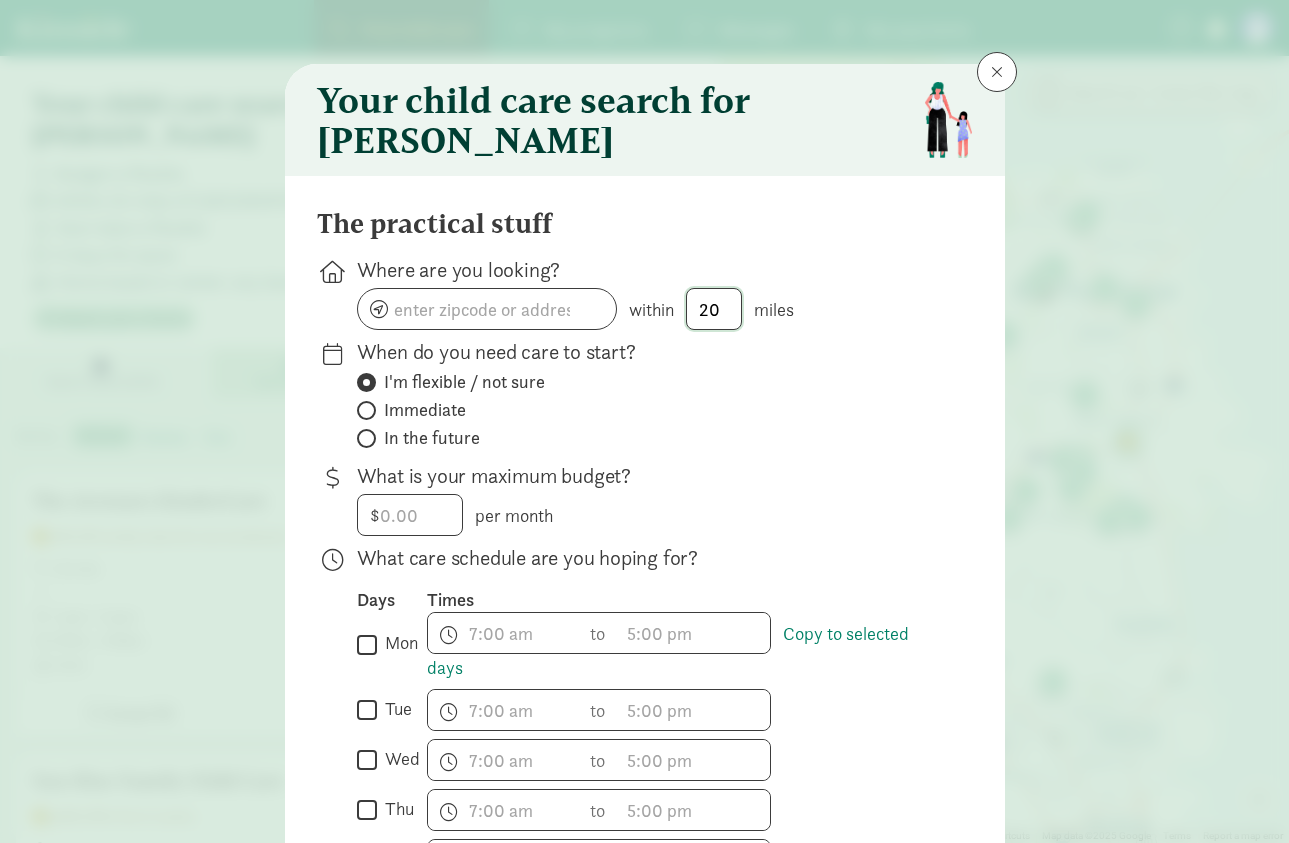 type on "20" 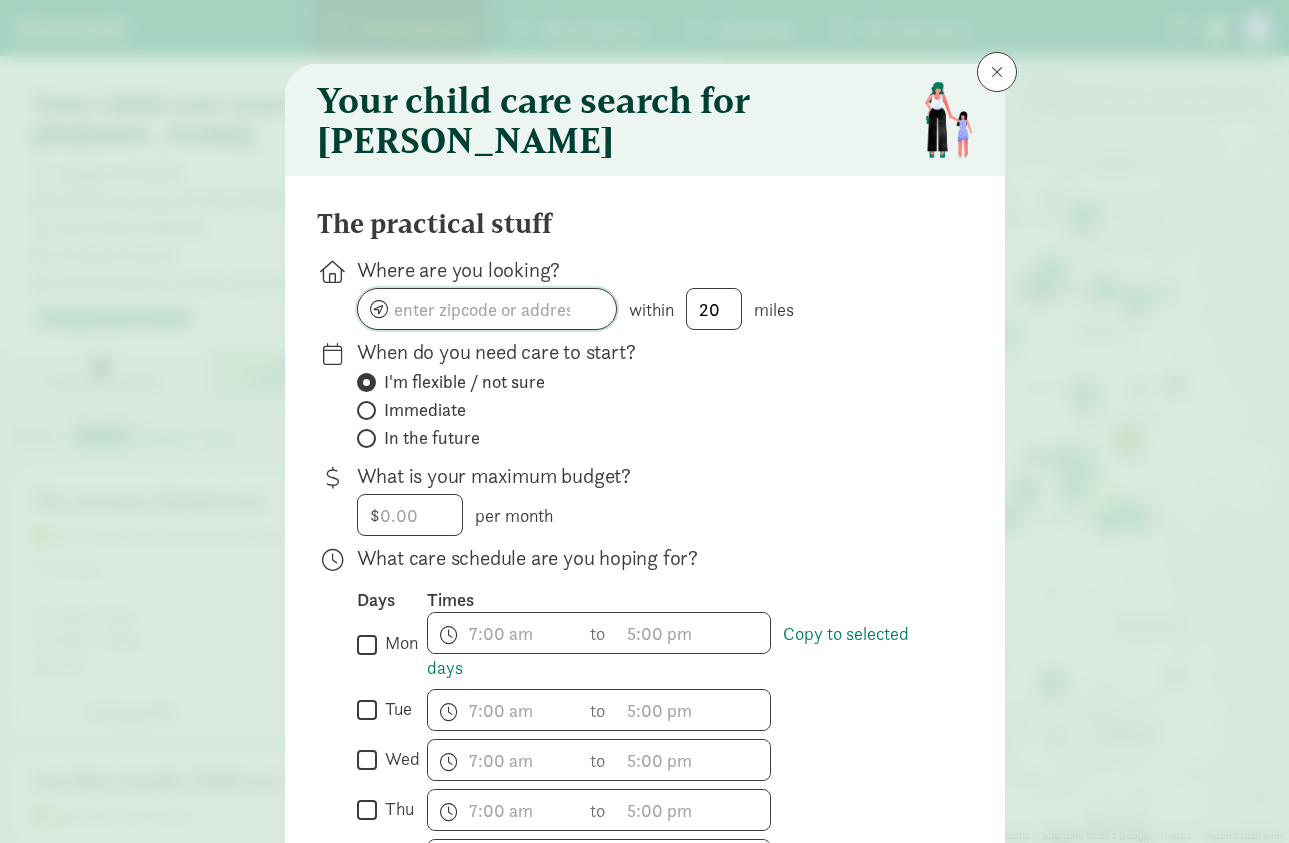 click 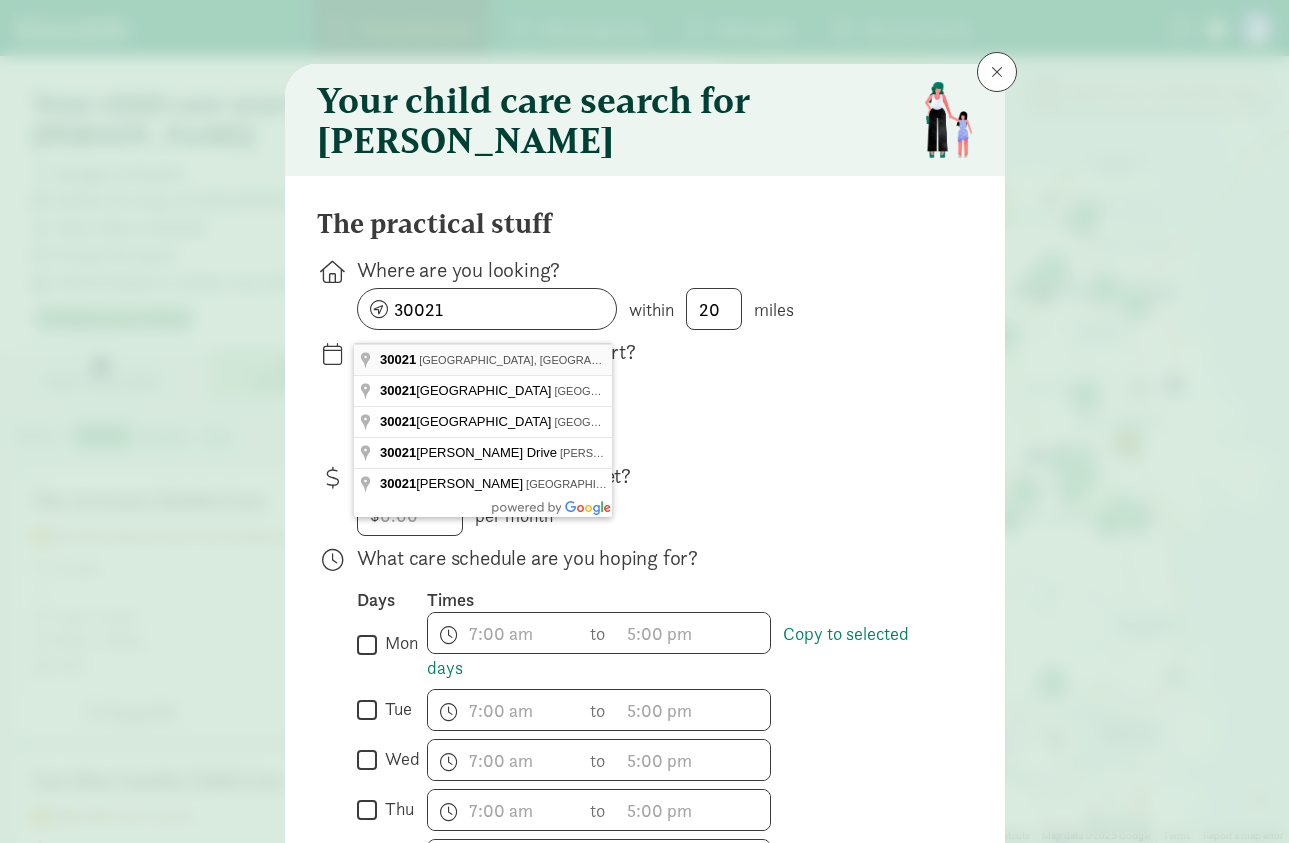 type on "[GEOGRAPHIC_DATA], [GEOGRAPHIC_DATA]" 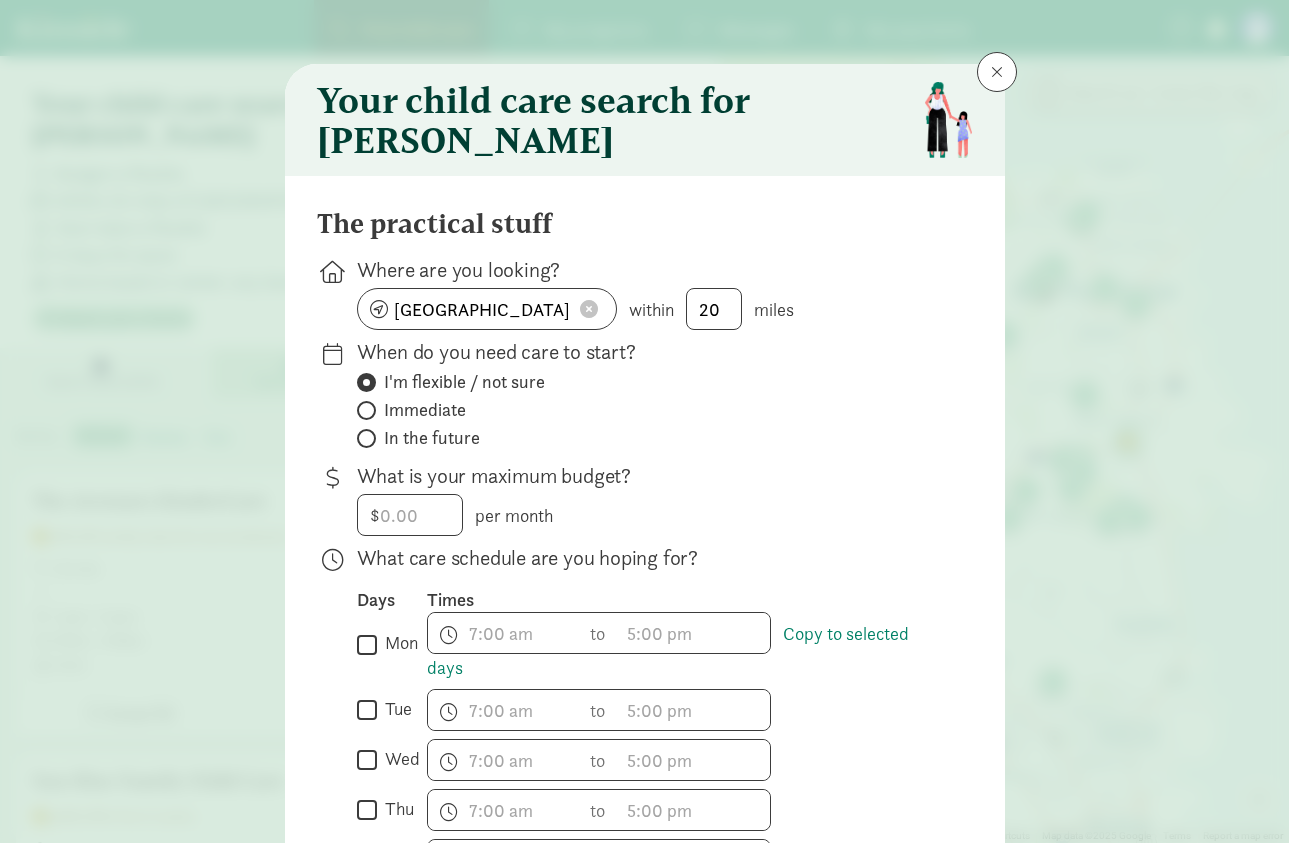 click on "In the future" 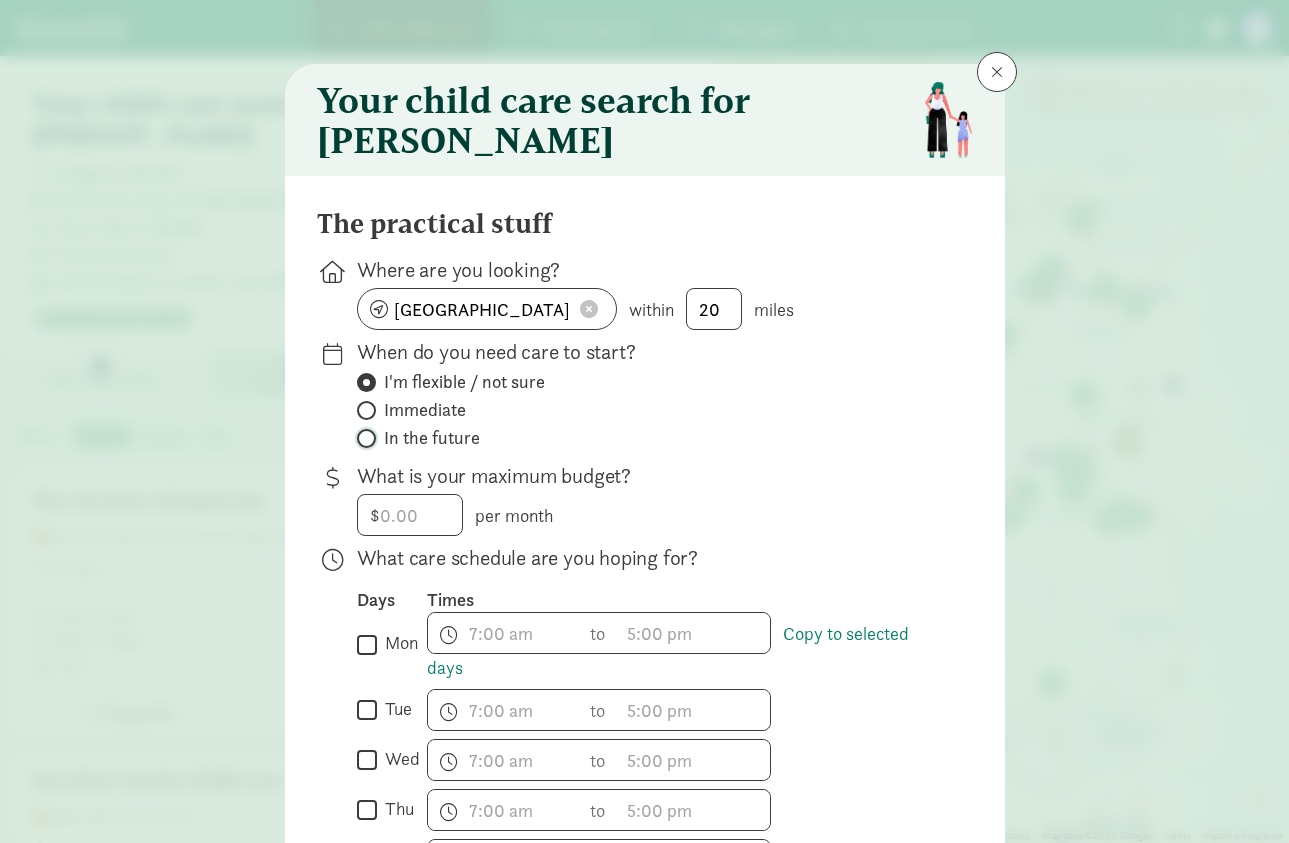 click on "In the future" at bounding box center [363, 438] 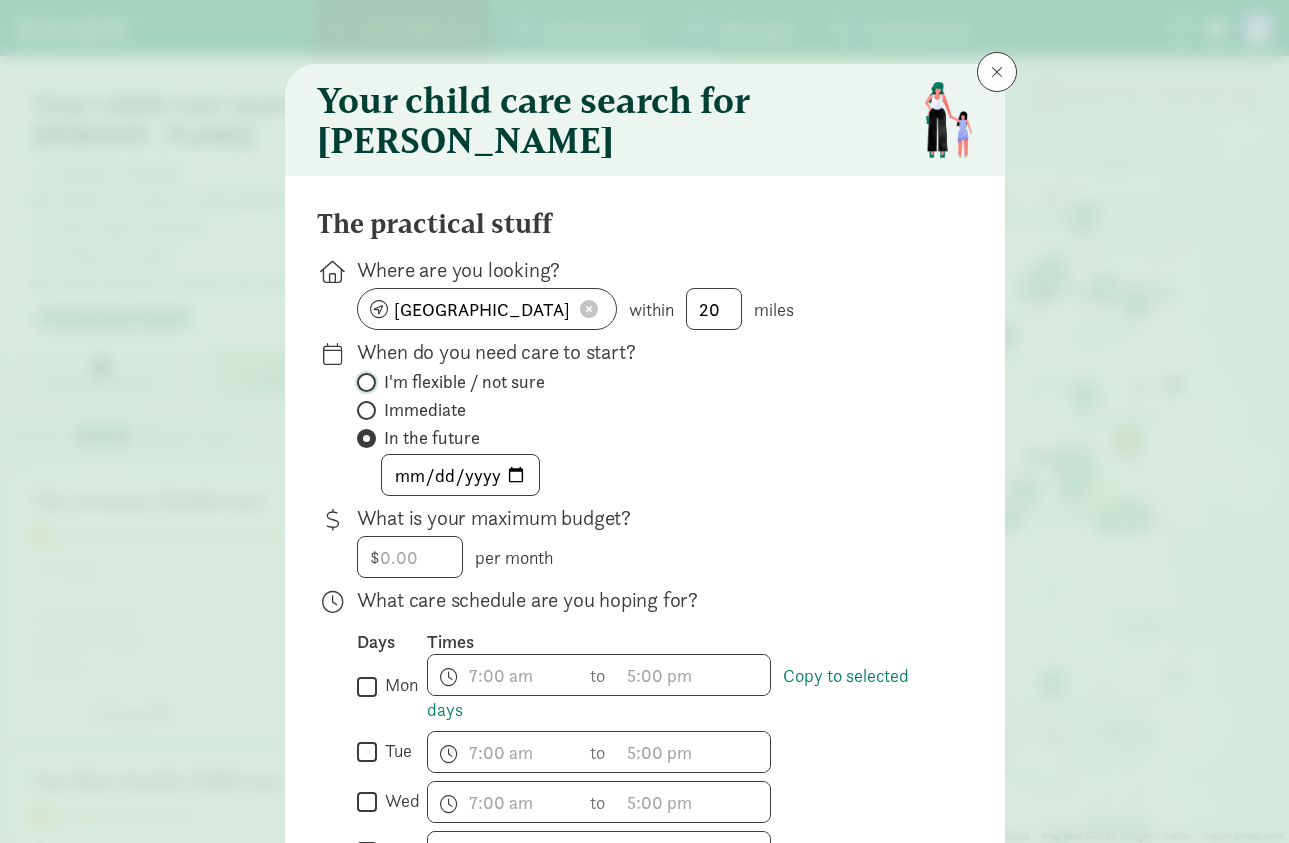 click on "I'm flexible / not sure" at bounding box center [363, 382] 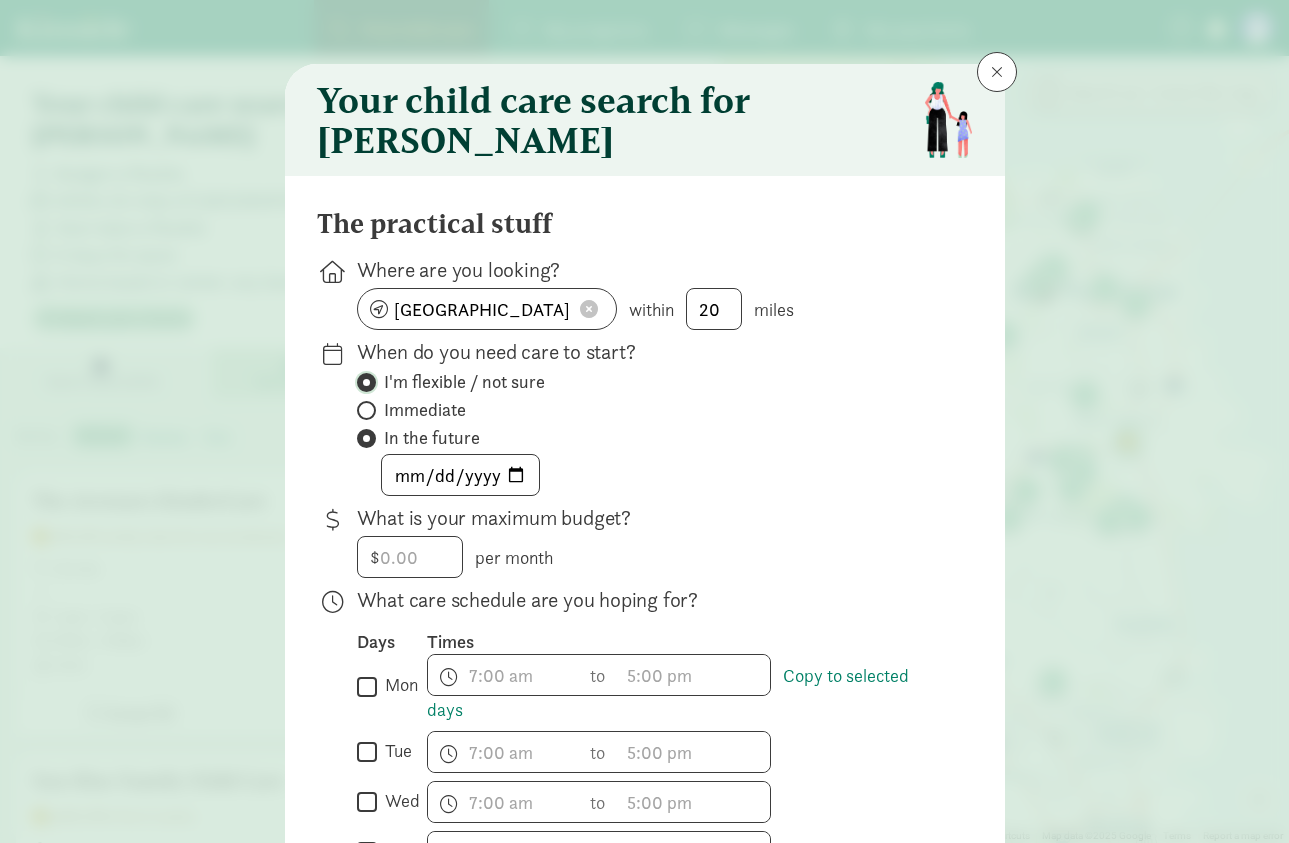 radio on "false" 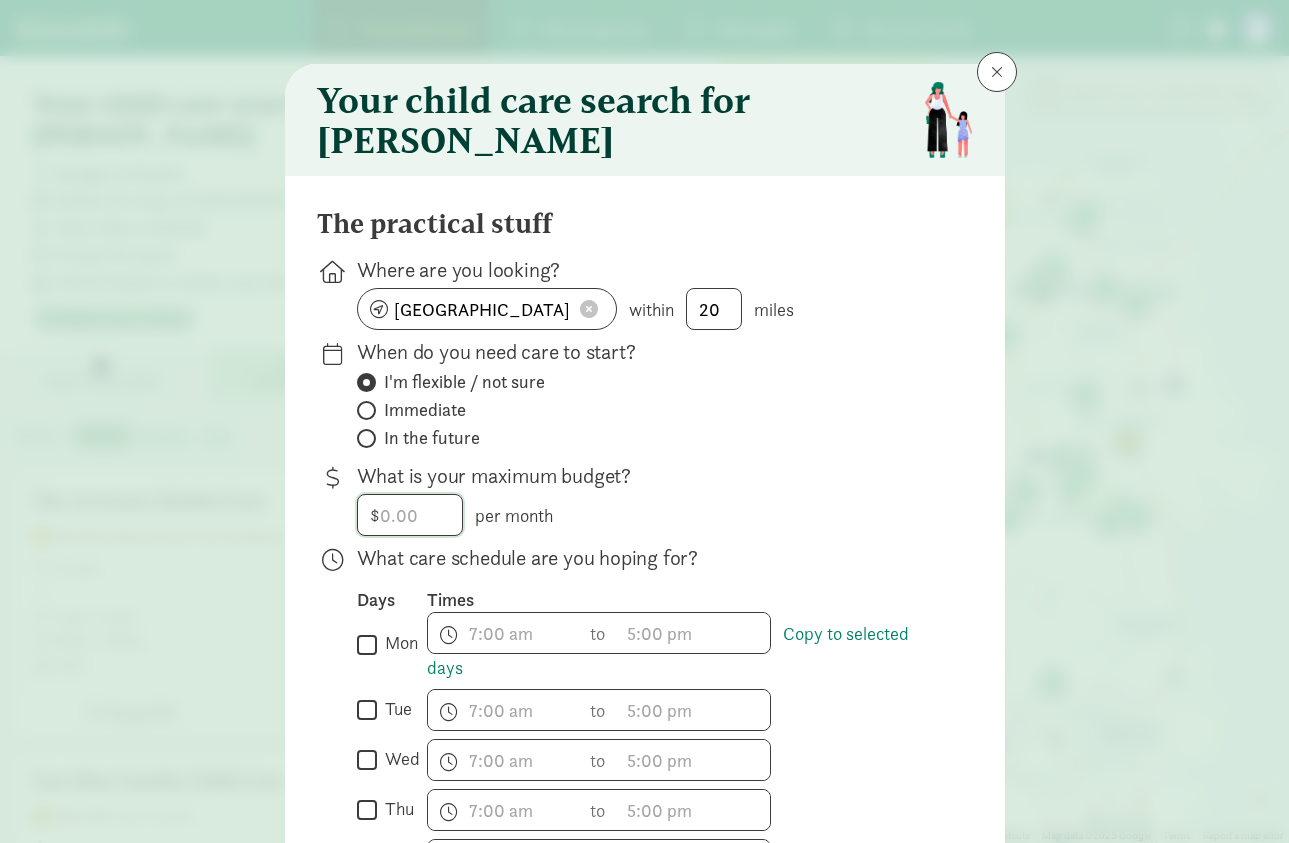click 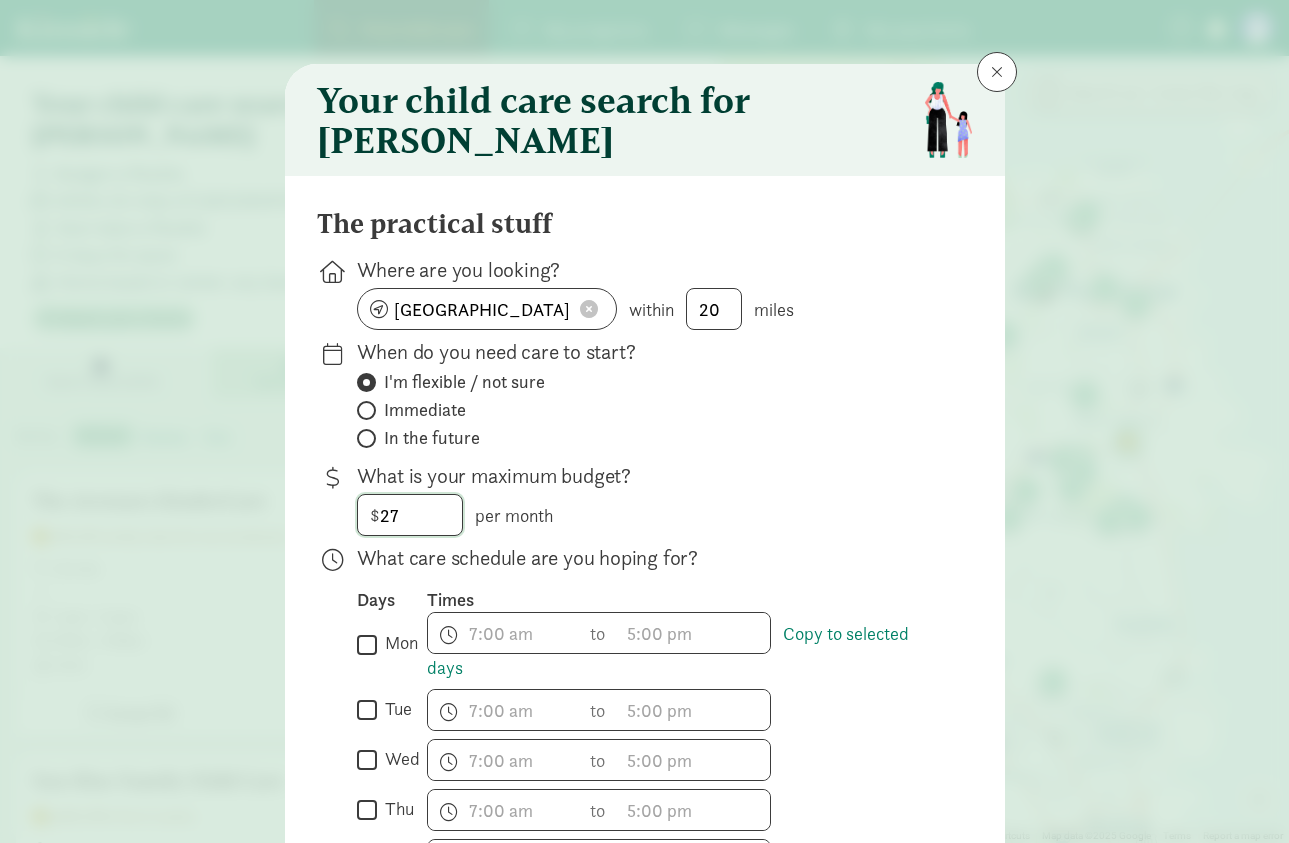 type on "2" 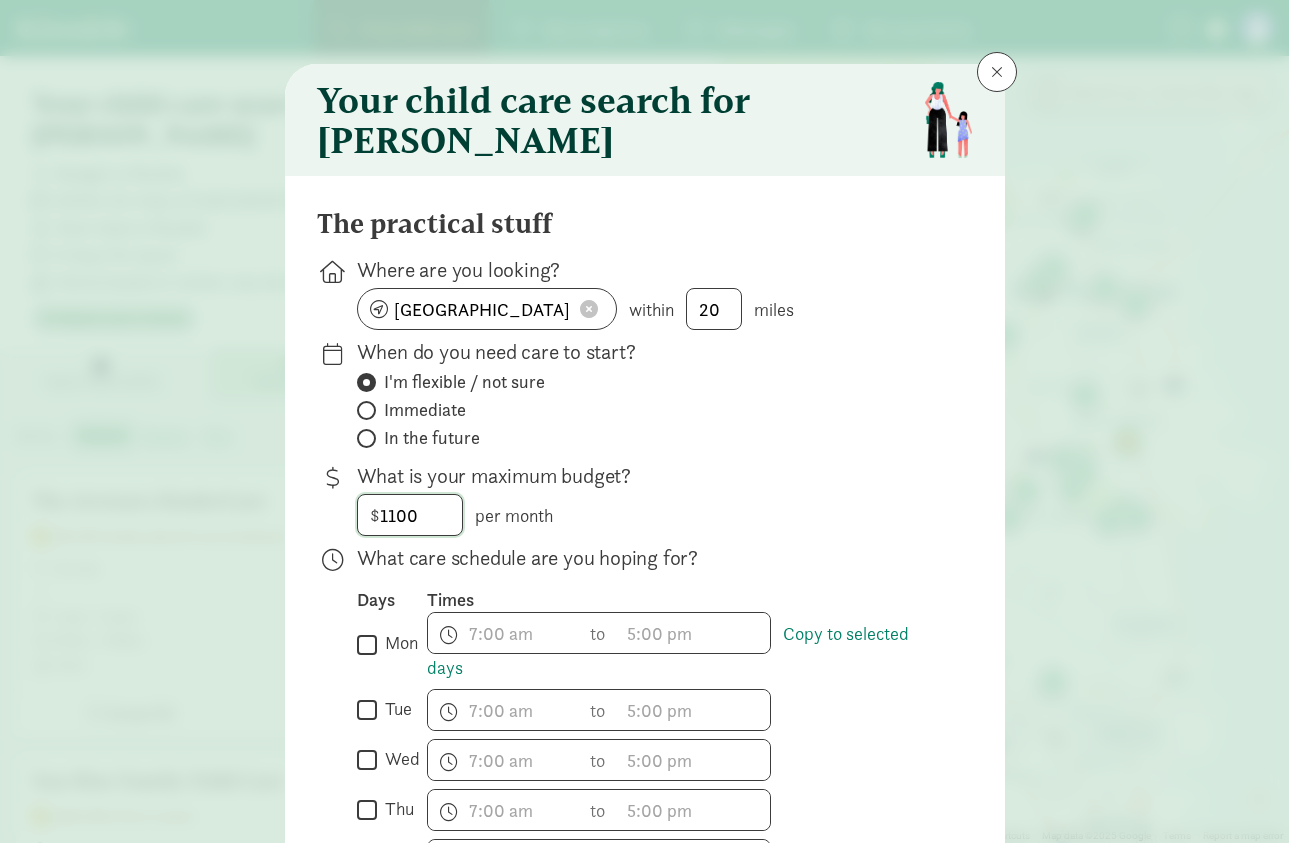 type on "1100" 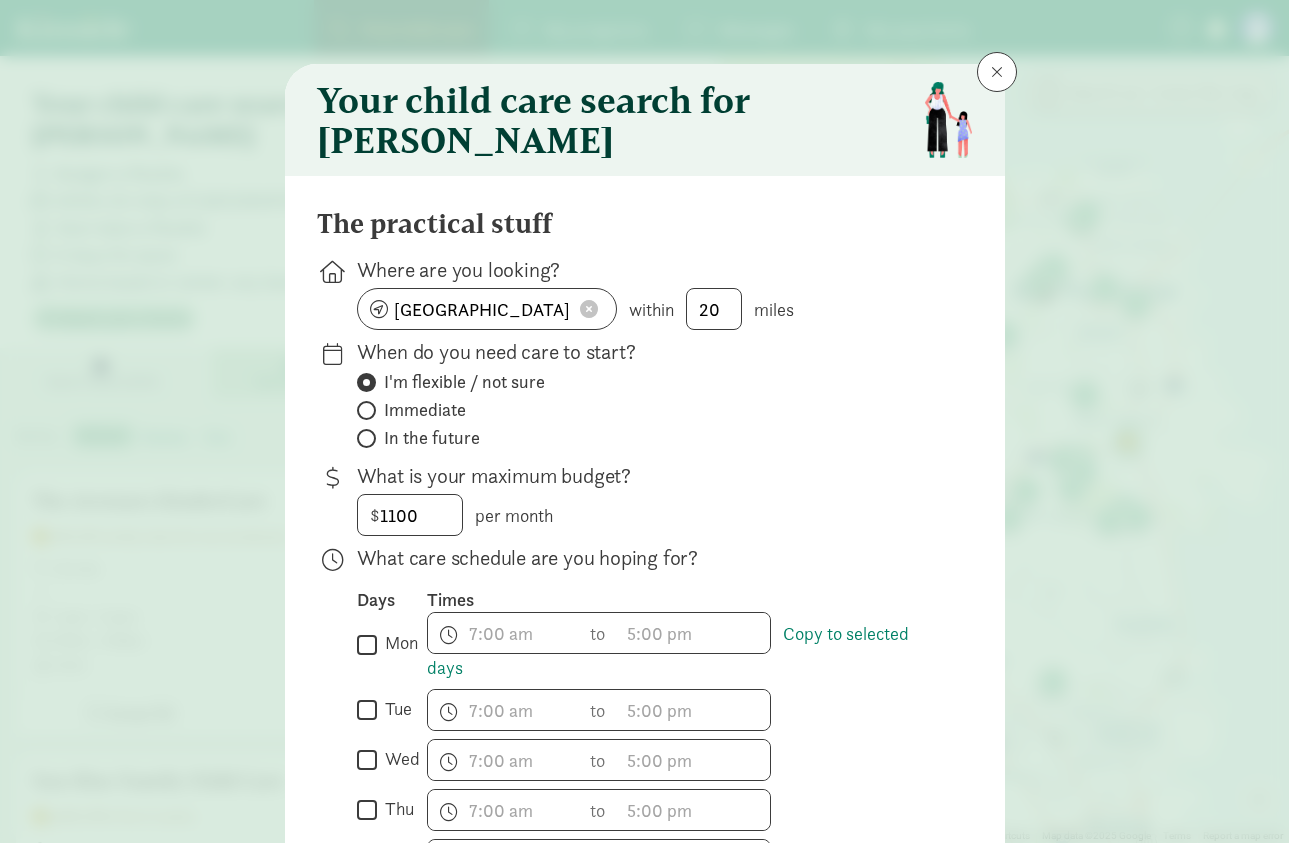 click on "Immediate" 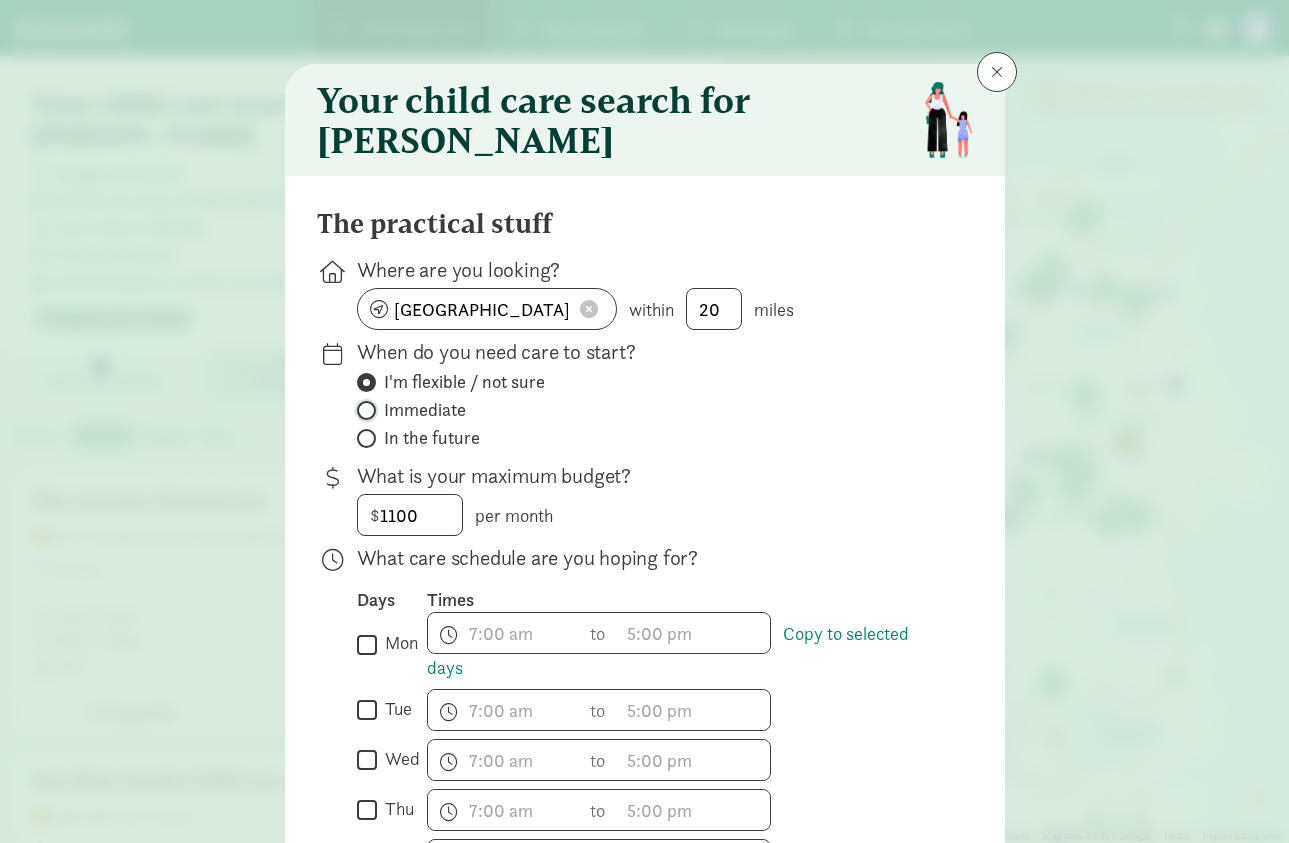 click on "Immediate" at bounding box center [363, 410] 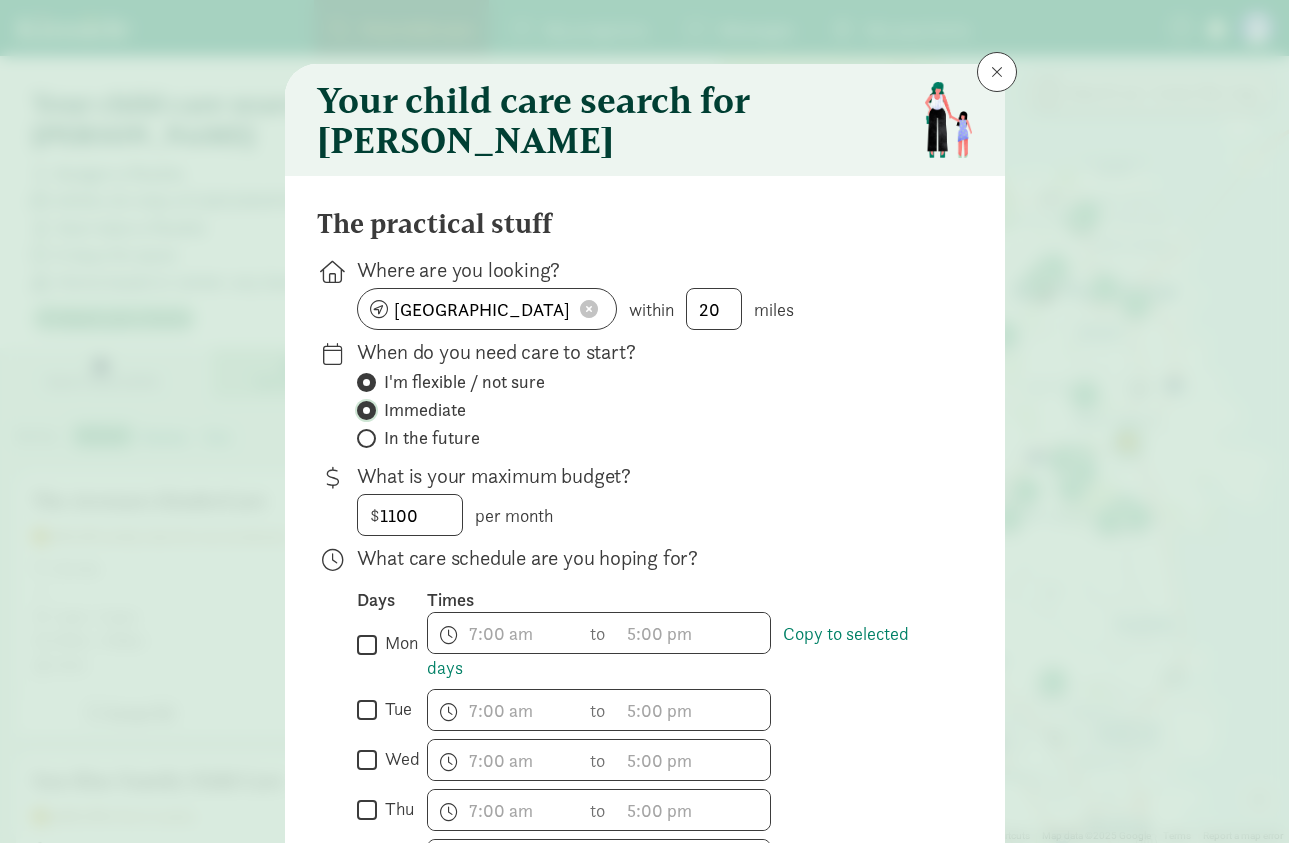 radio on "false" 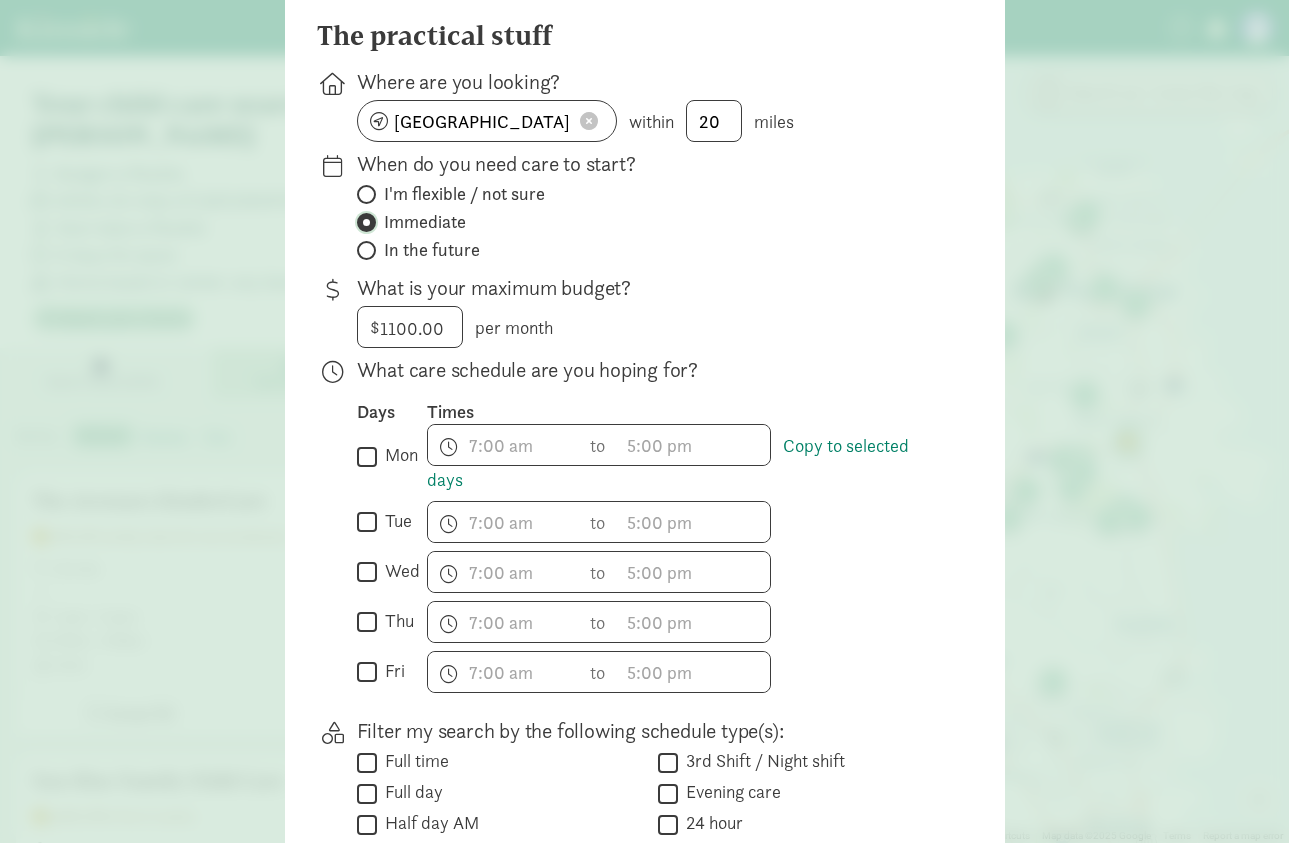 scroll, scrollTop: 224, scrollLeft: 0, axis: vertical 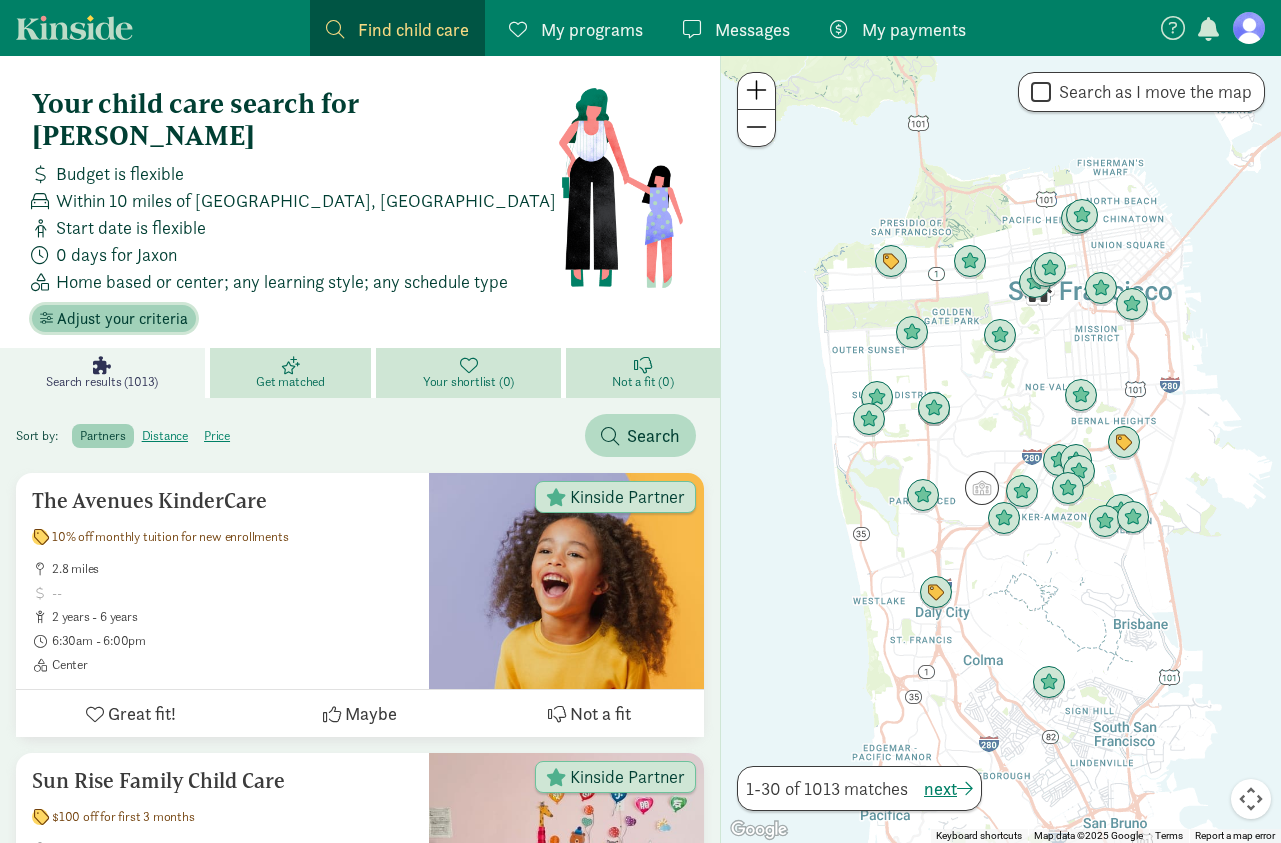 click on "Adjust your criteria" at bounding box center (122, 319) 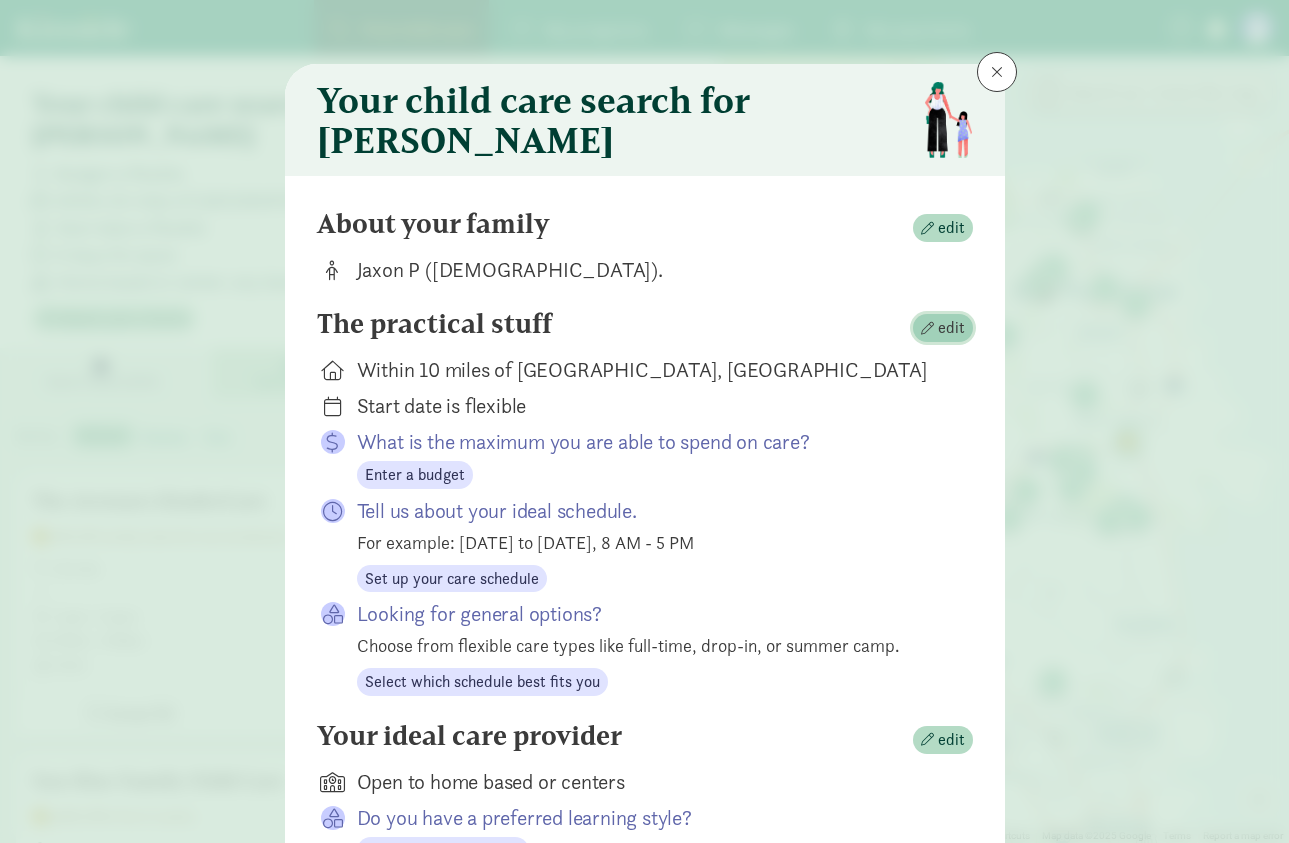 click on "edit" at bounding box center [943, 328] 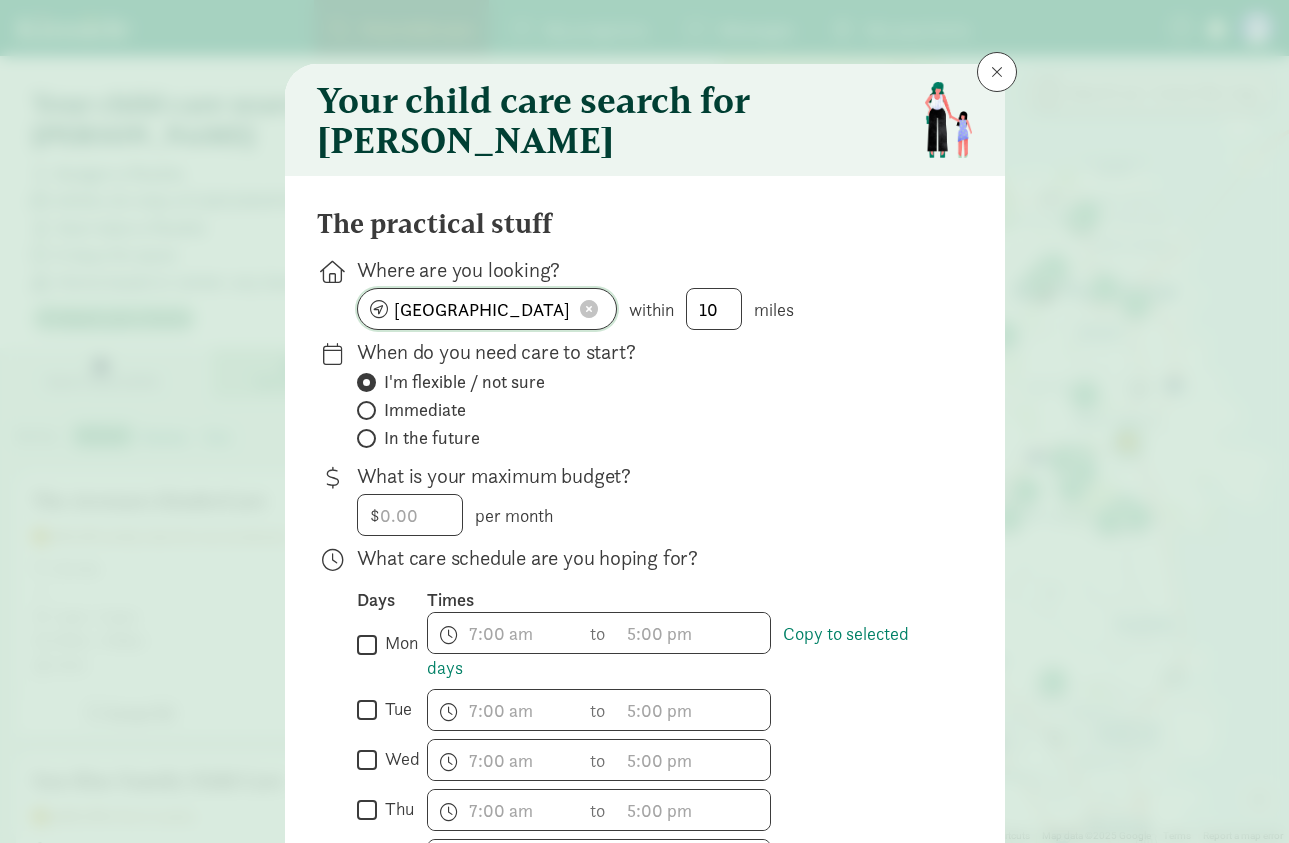 click on "[GEOGRAPHIC_DATA], [GEOGRAPHIC_DATA]" 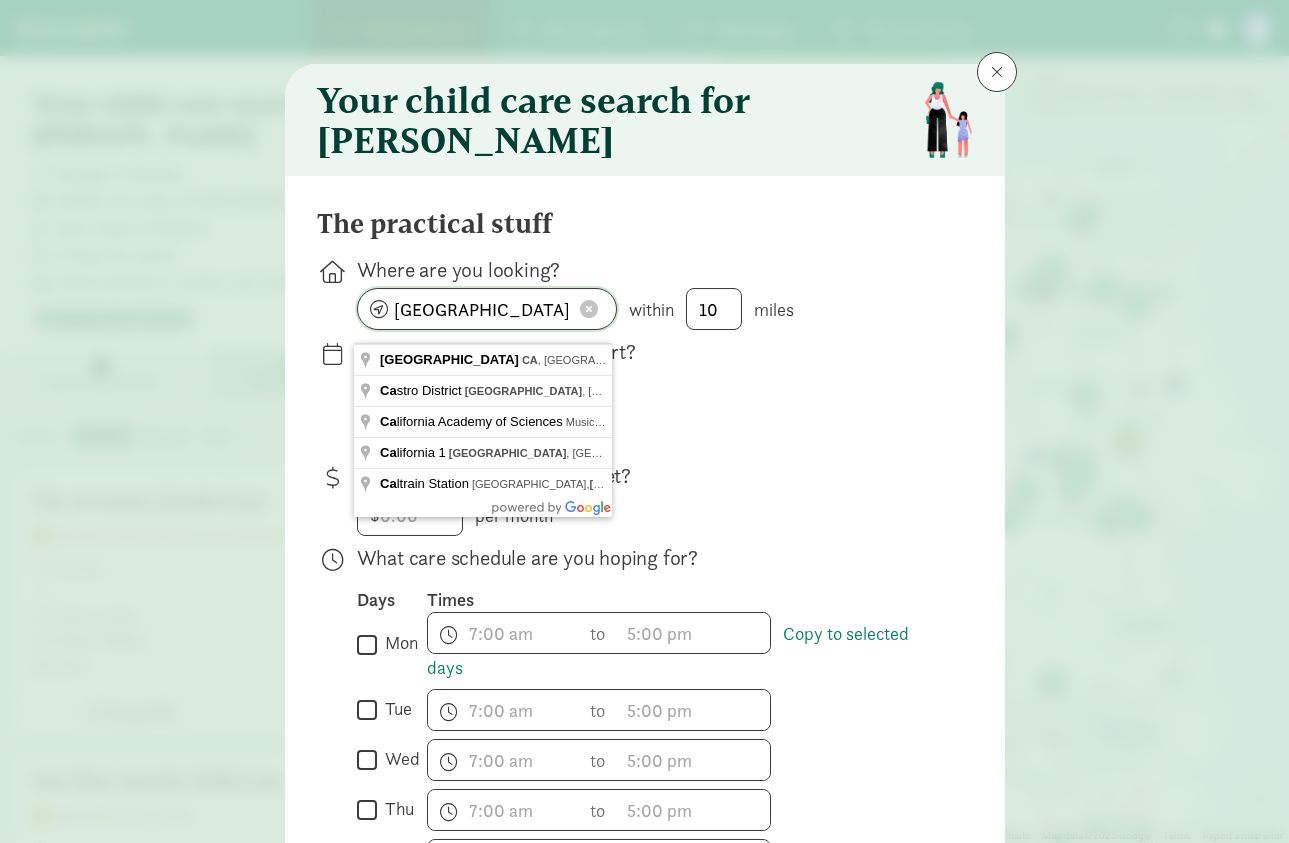 click on "[GEOGRAPHIC_DATA], [GEOGRAPHIC_DATA]" 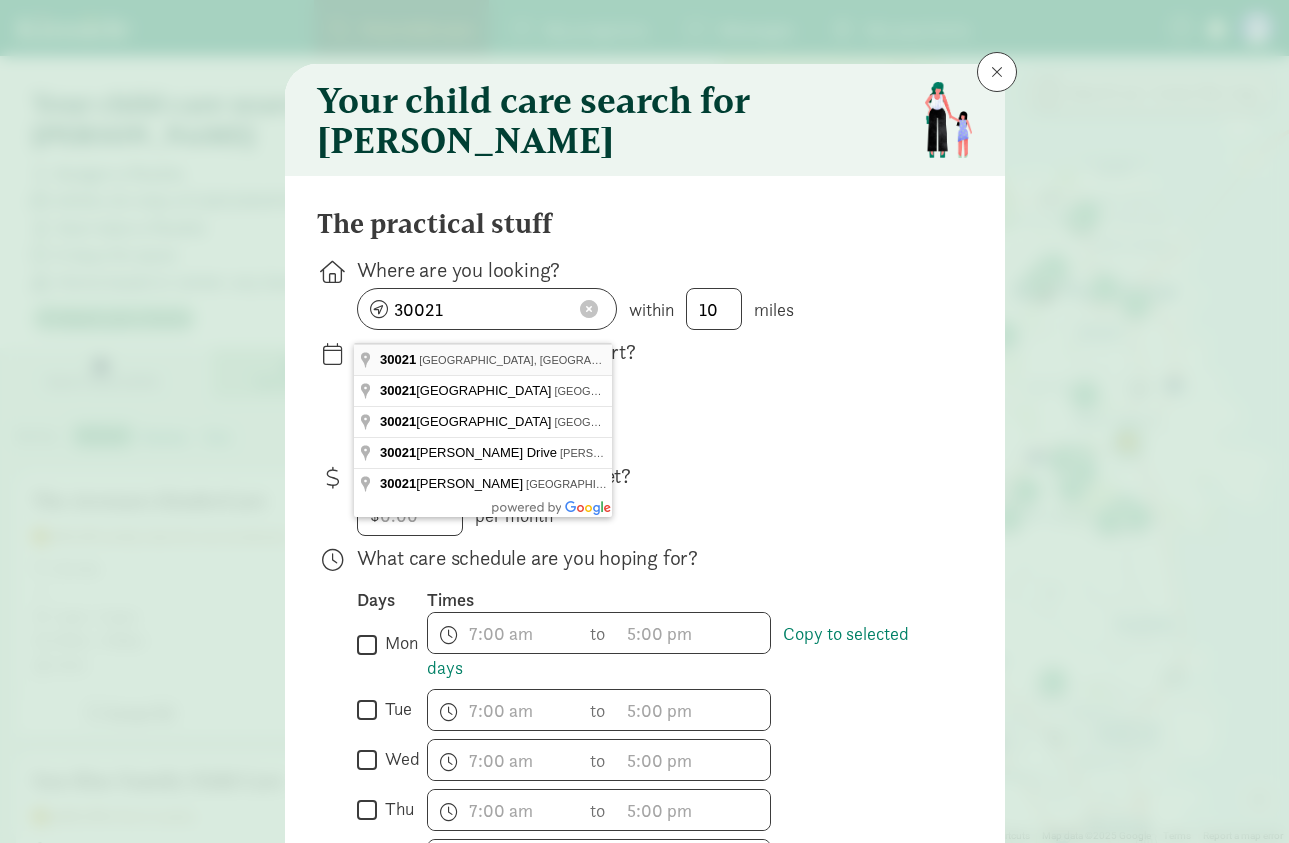 type on "[GEOGRAPHIC_DATA], [GEOGRAPHIC_DATA]" 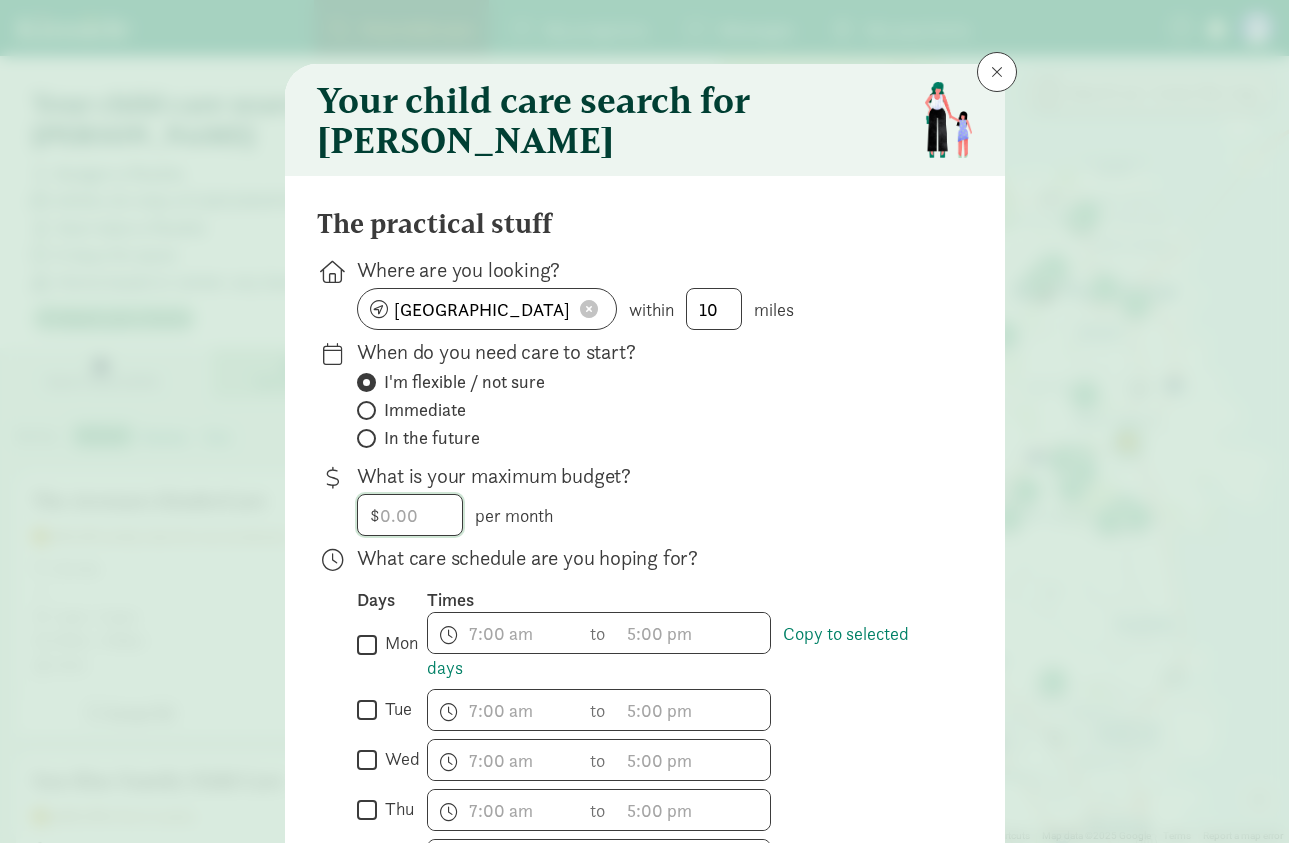 click 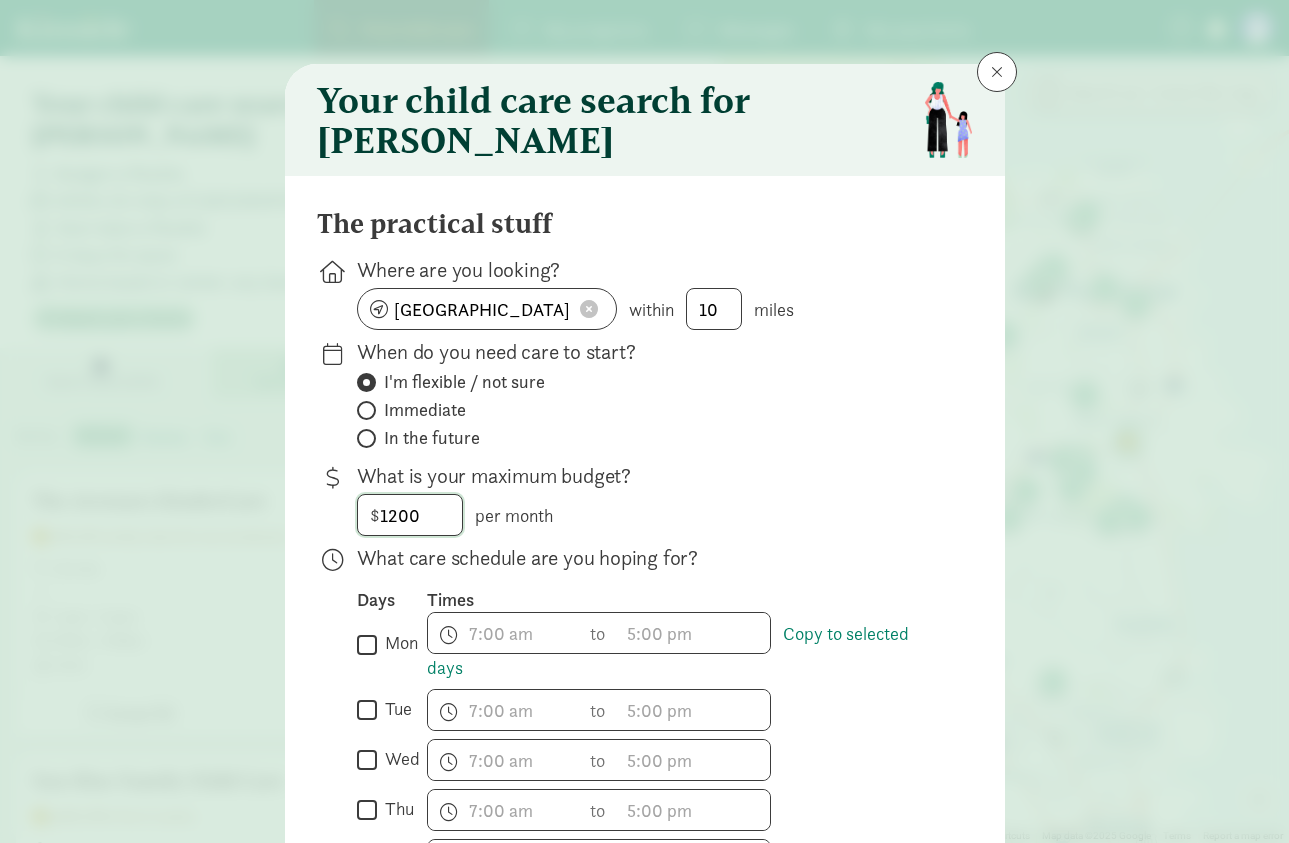 type on "1200" 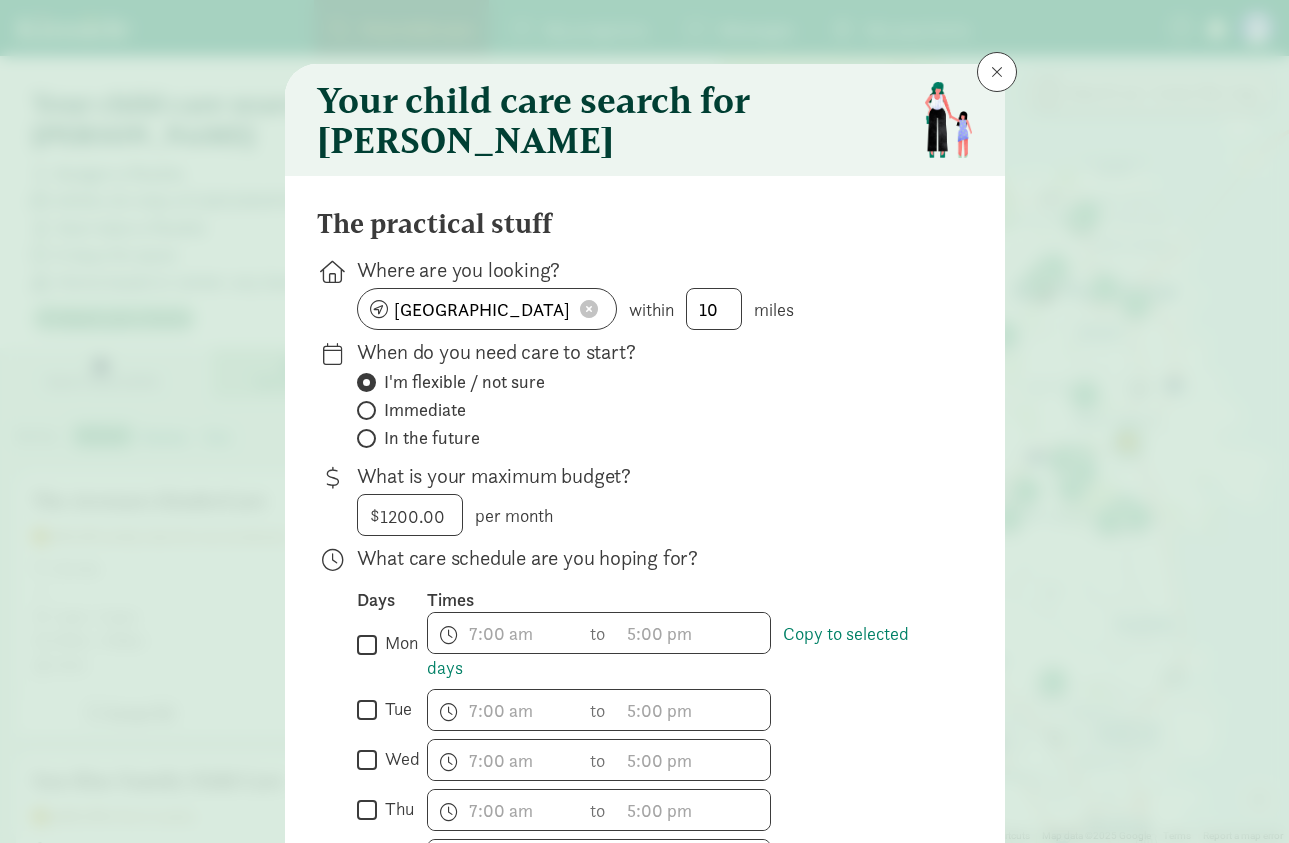 click on "$   1200.00   1200       per month" 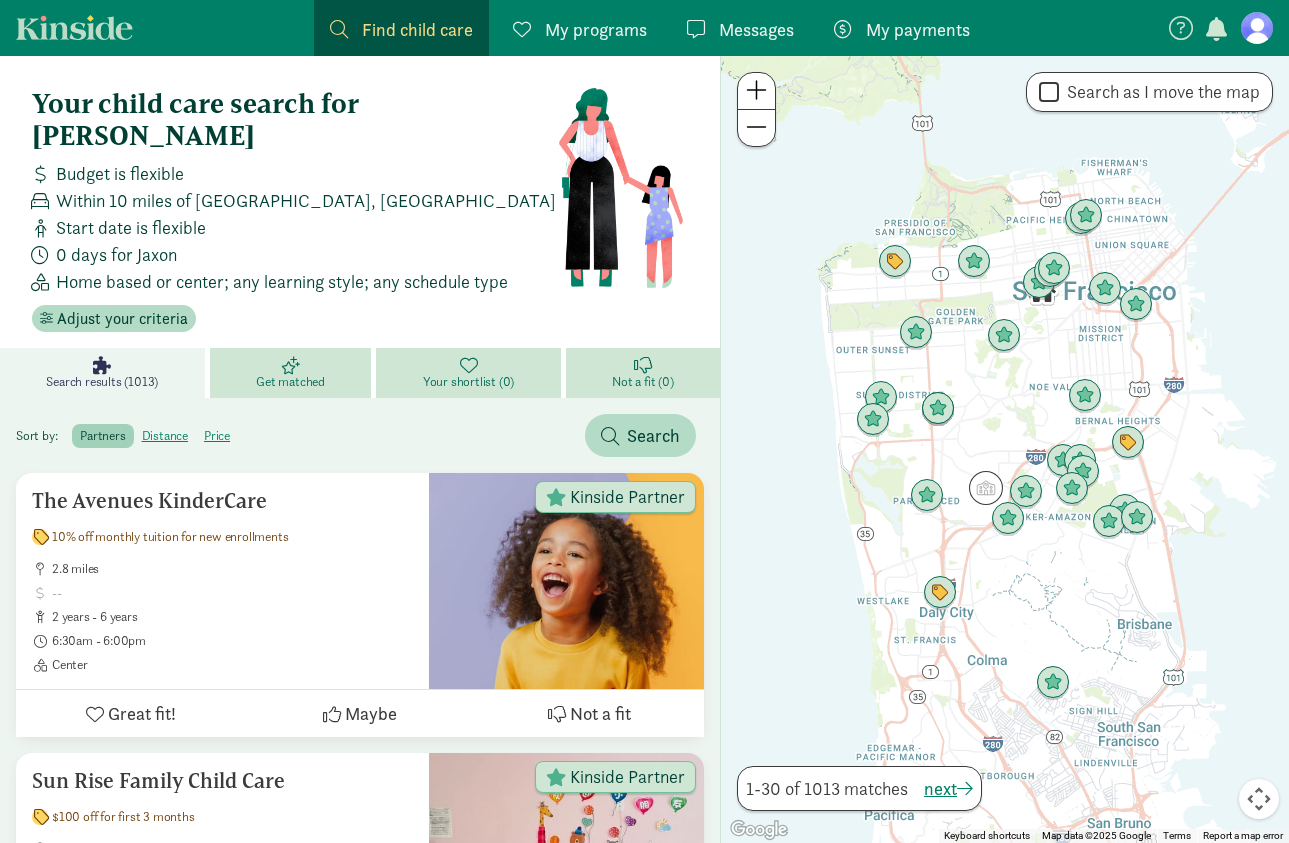 scroll, scrollTop: 456, scrollLeft: 0, axis: vertical 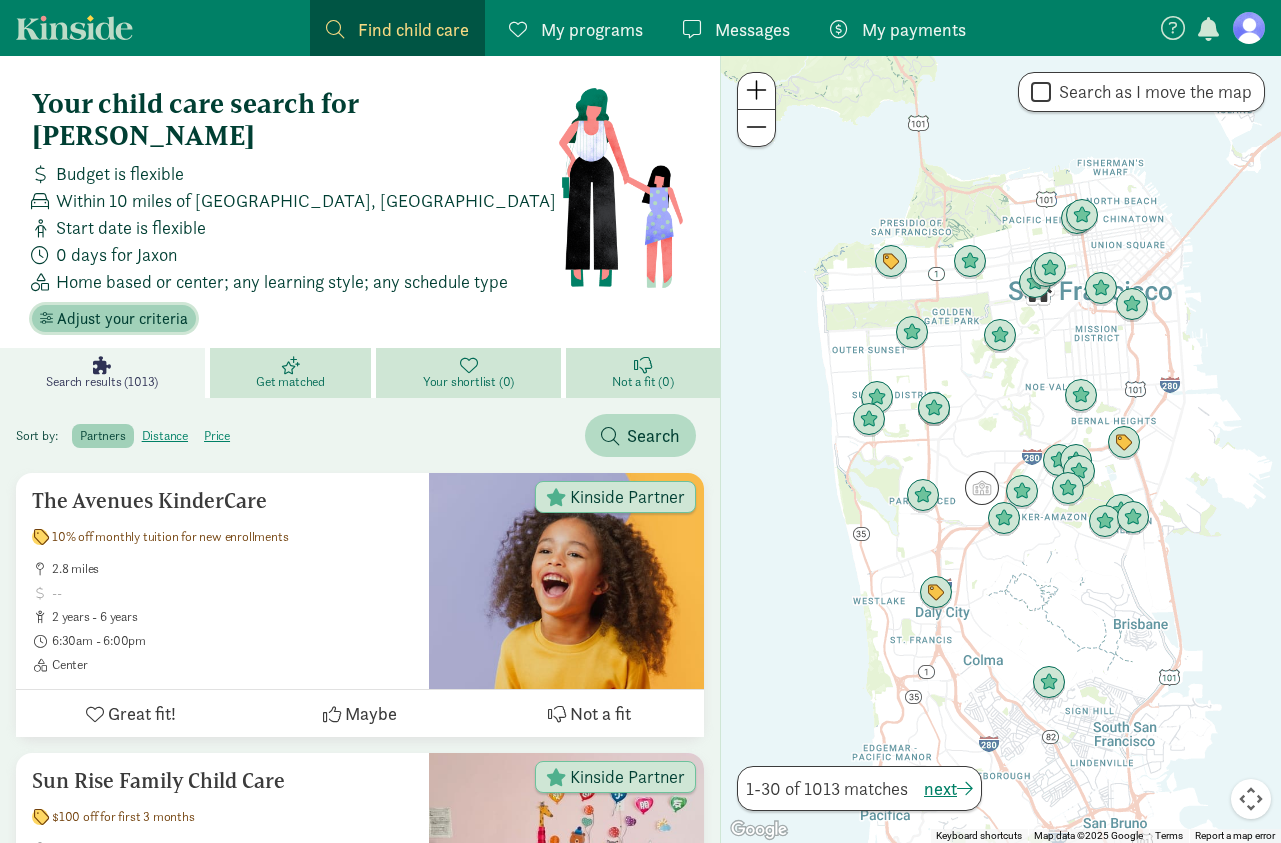 click on "Adjust your criteria" at bounding box center (122, 319) 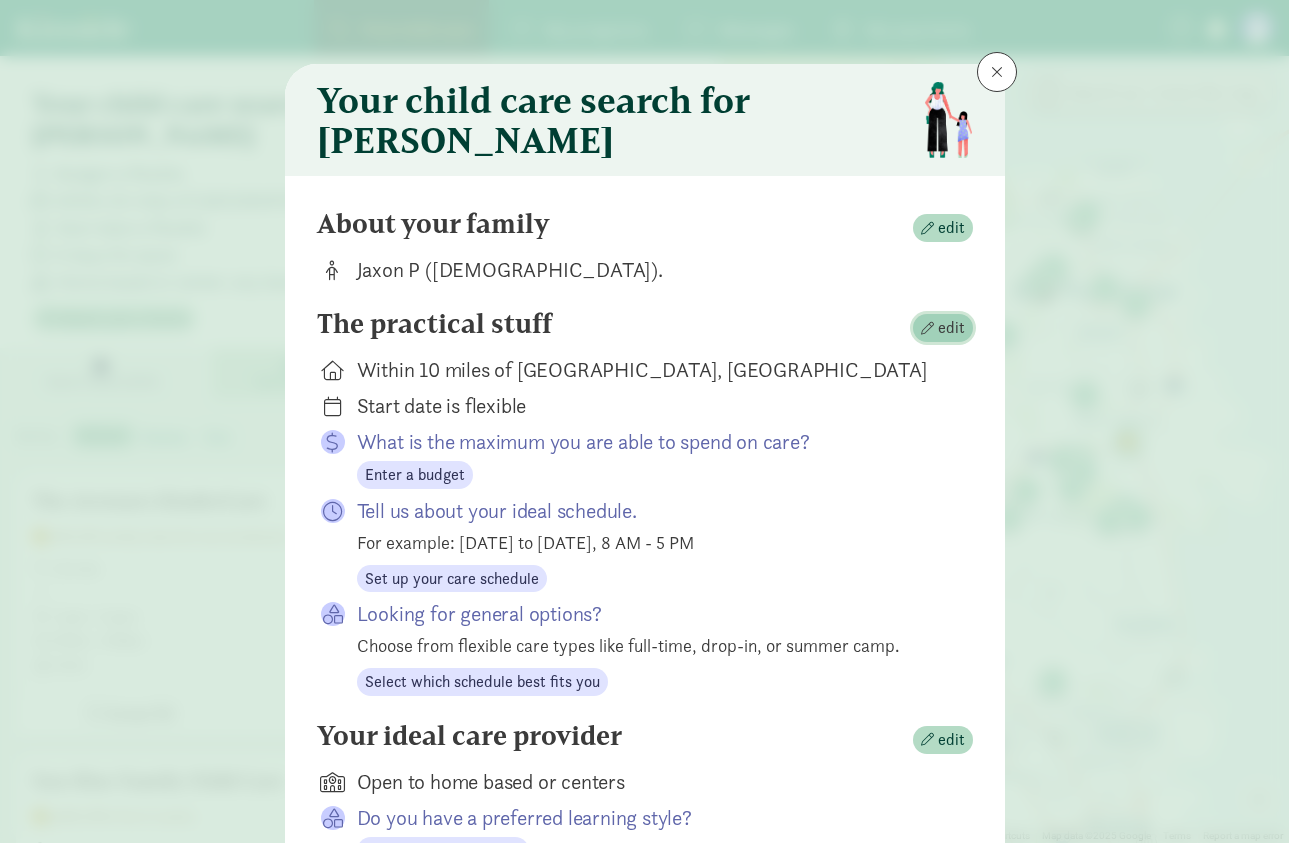 click on "edit" at bounding box center [951, 328] 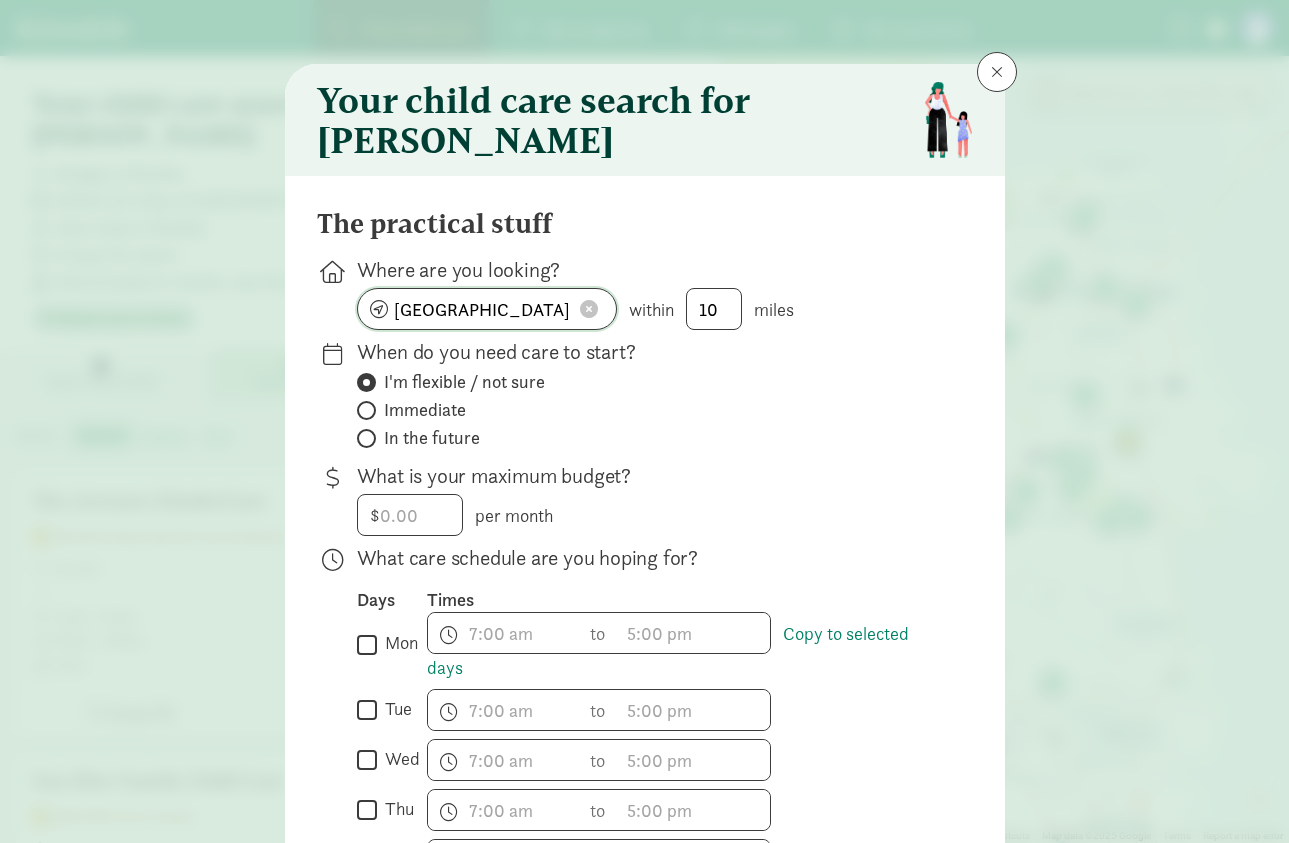click 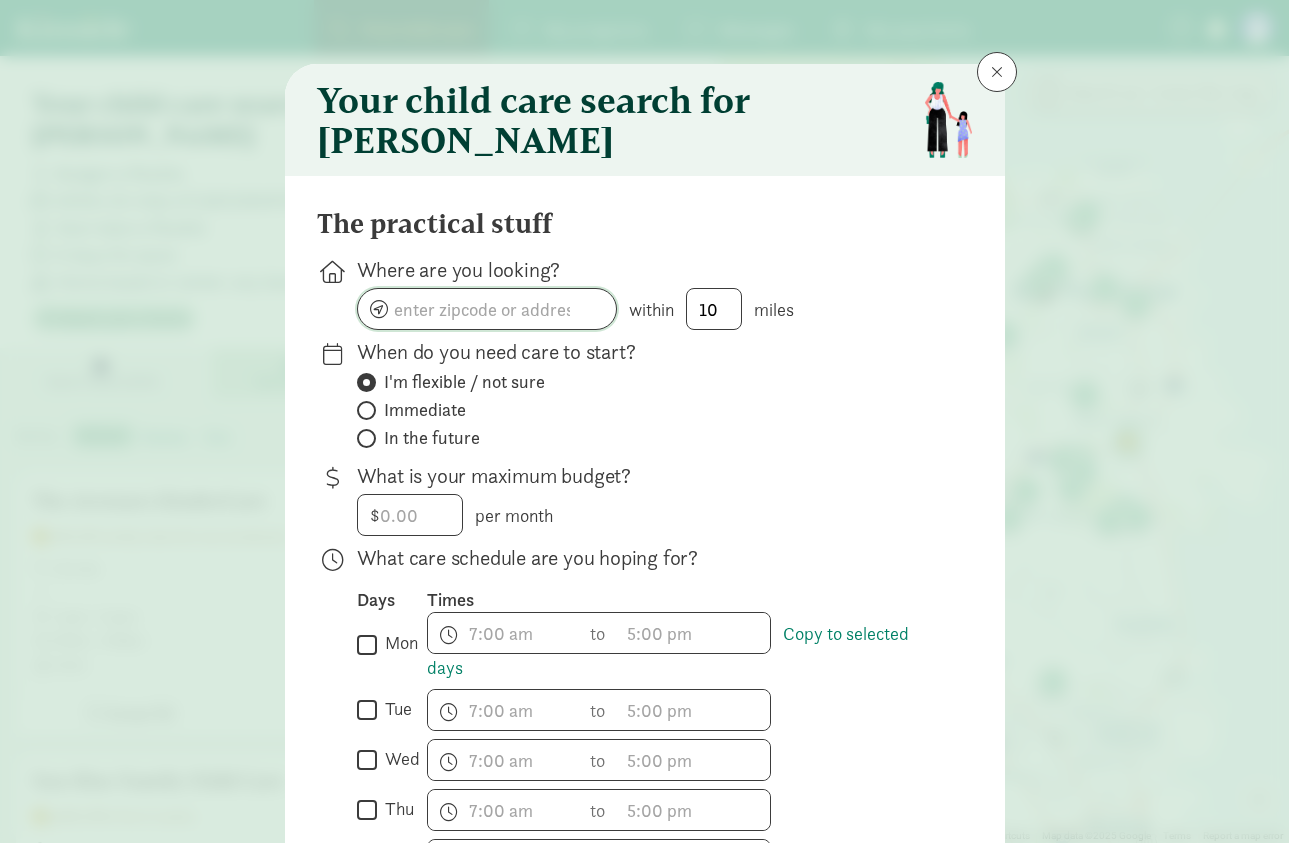 click on "When do you need care to start?" at bounding box center (649, 352) 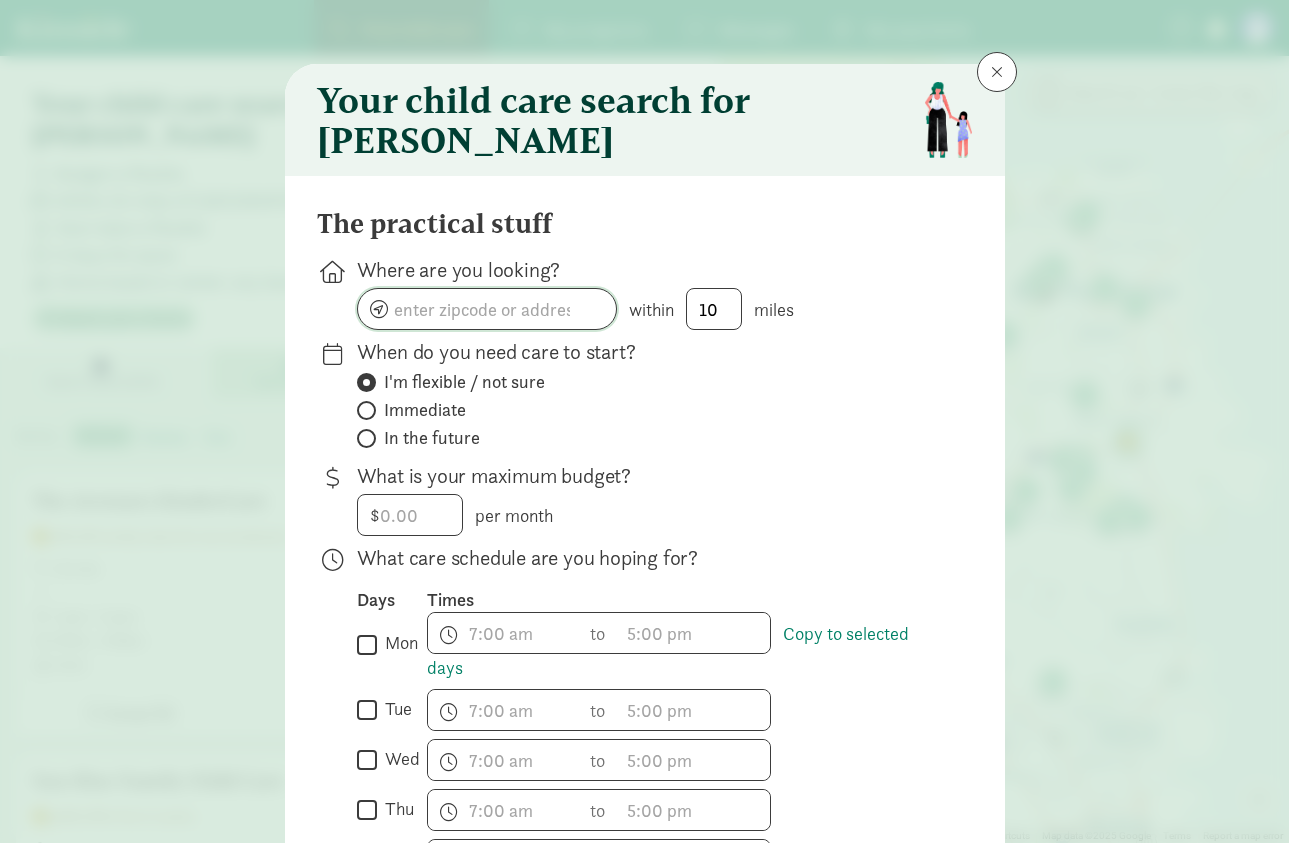 click 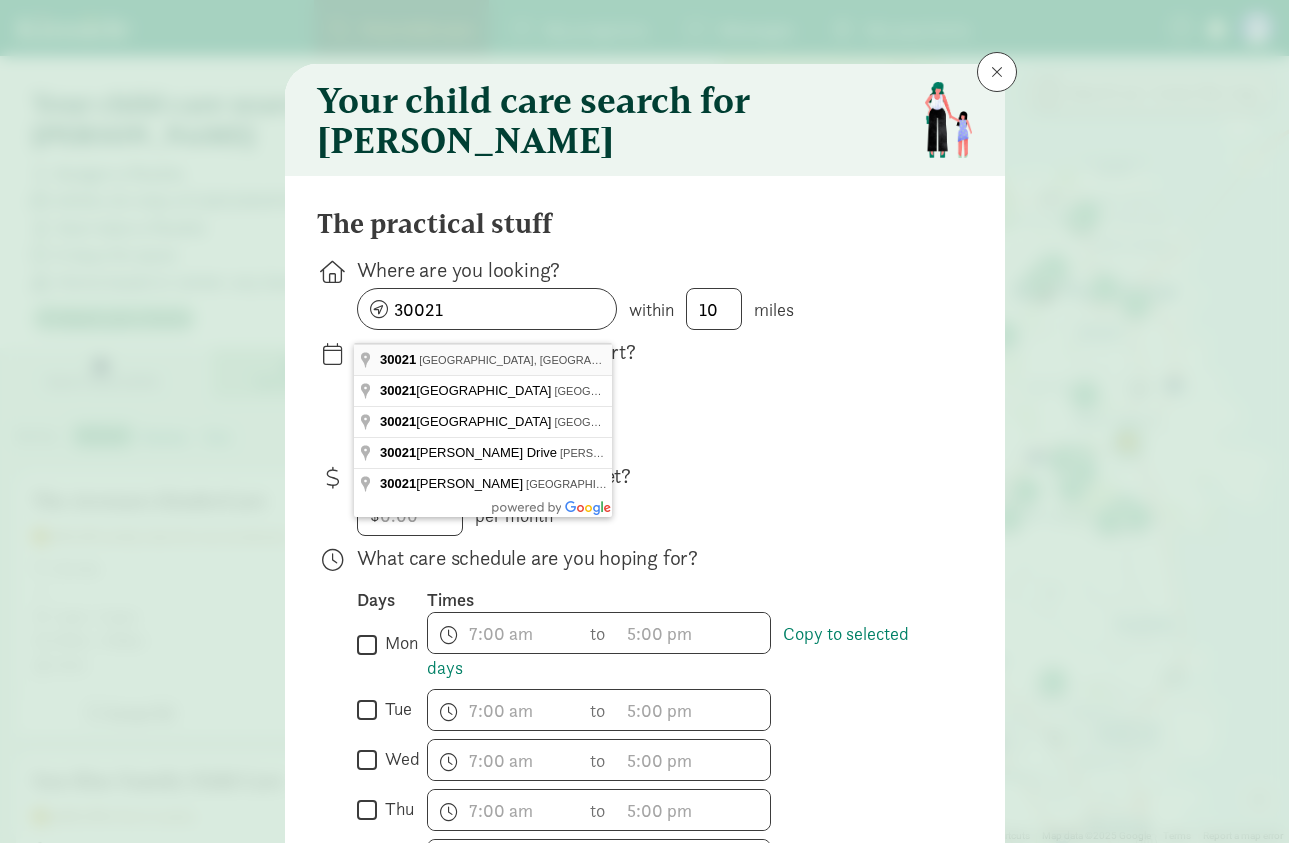 type on "[GEOGRAPHIC_DATA], [GEOGRAPHIC_DATA]" 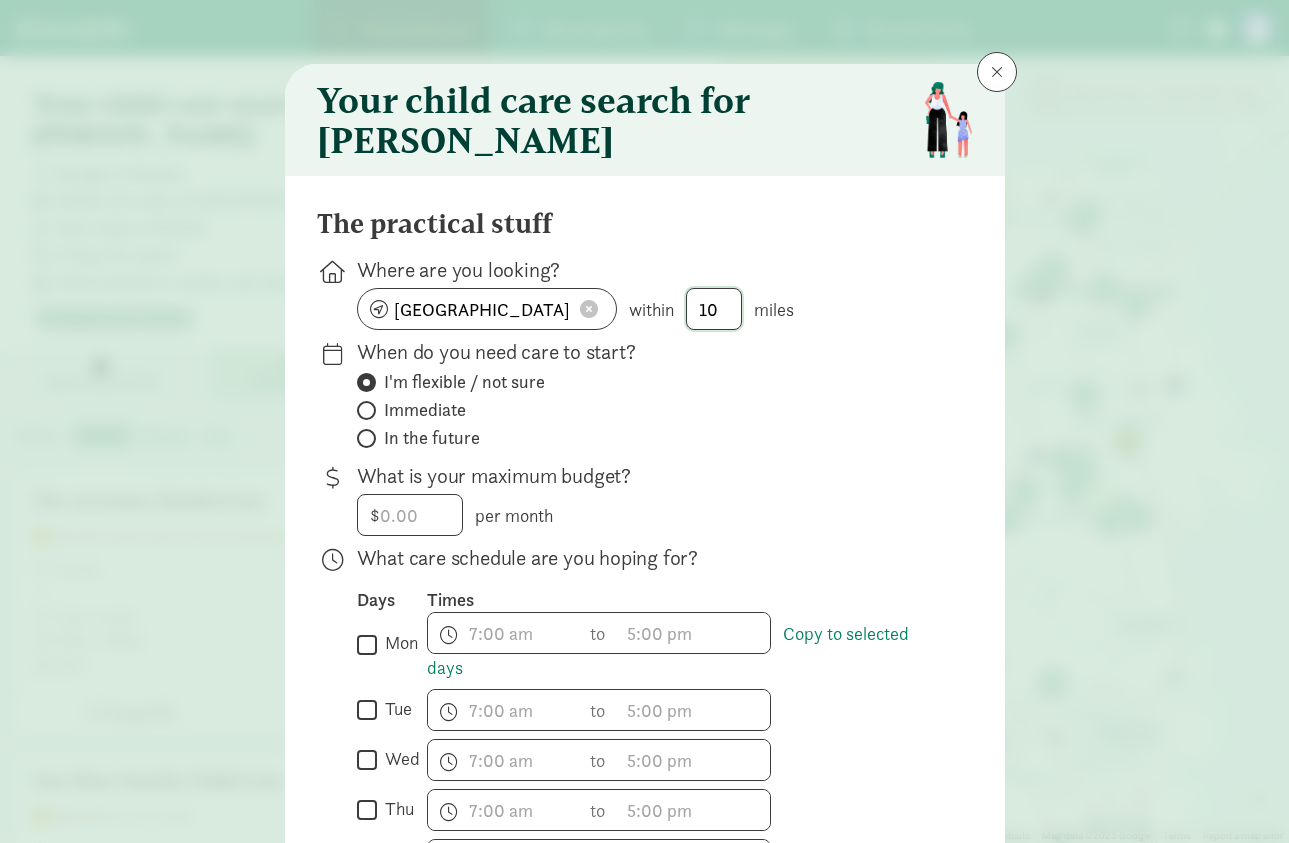 click on "10" 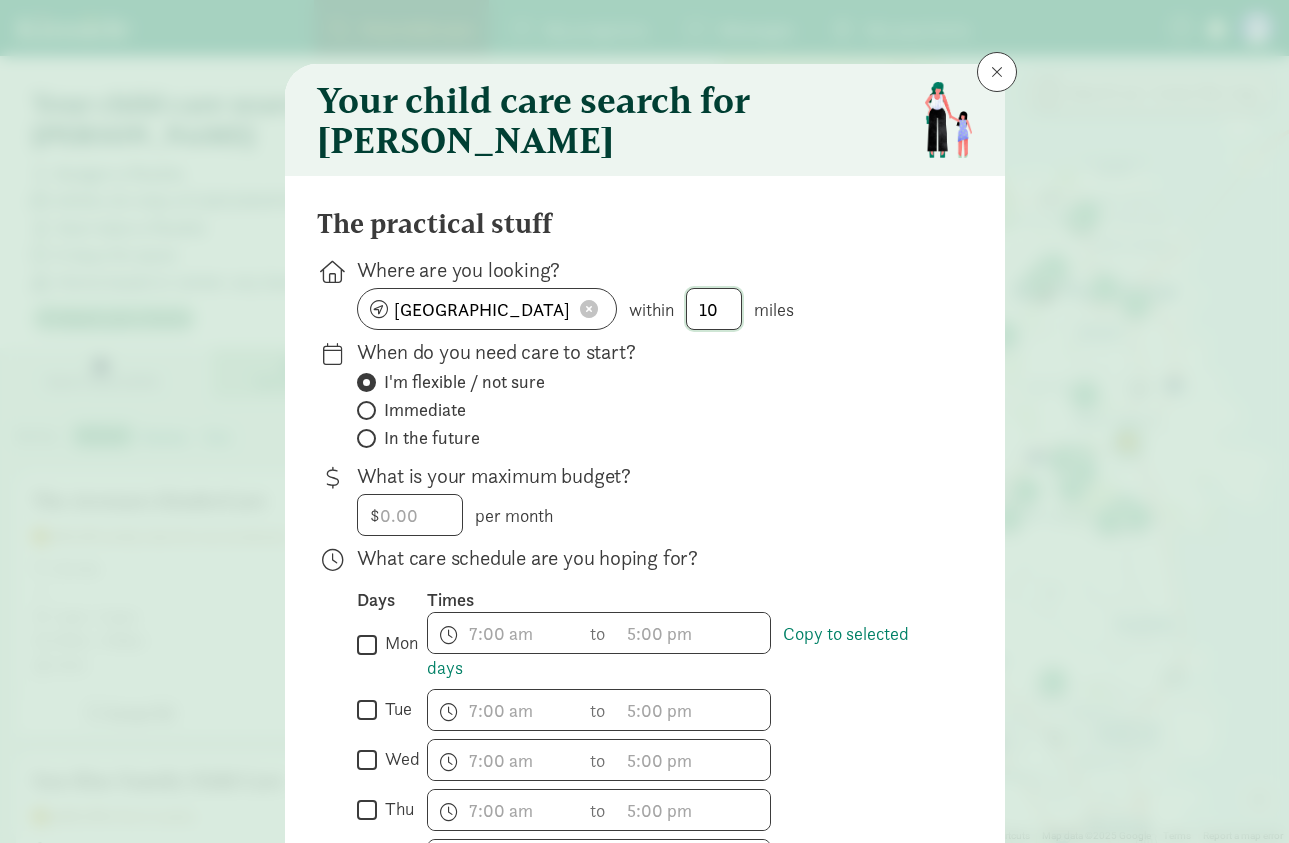 click on "10" 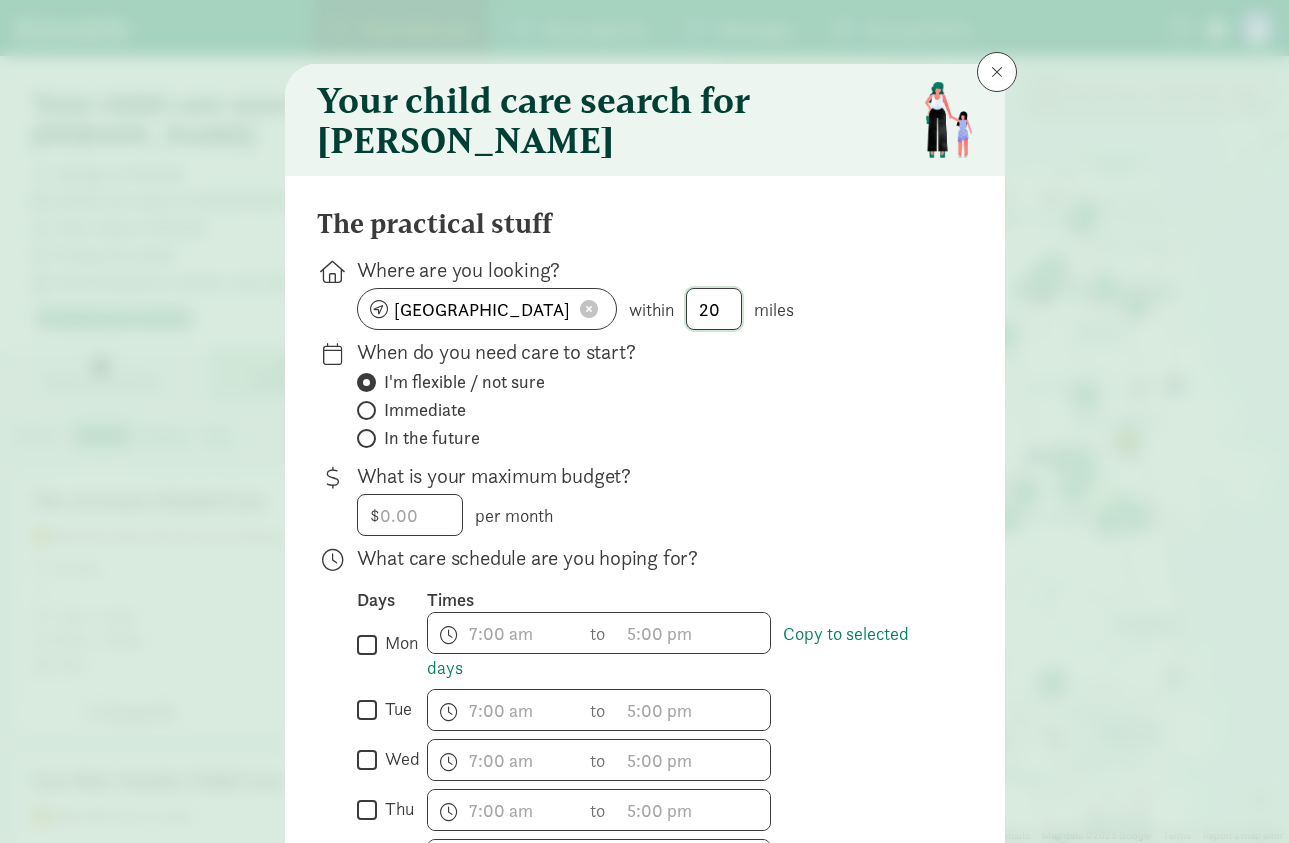 type on "20" 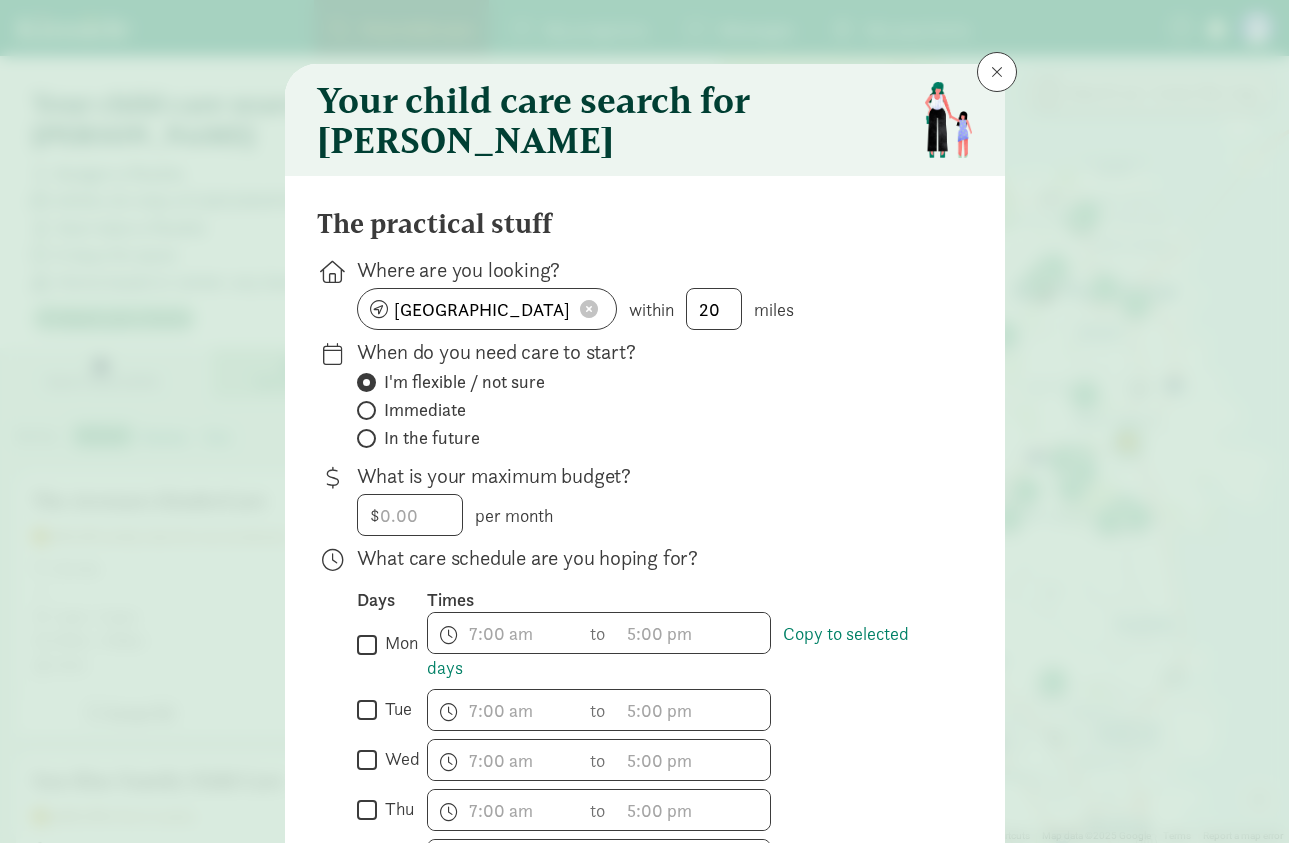 click on "What is your maximum budget?" at bounding box center (649, 476) 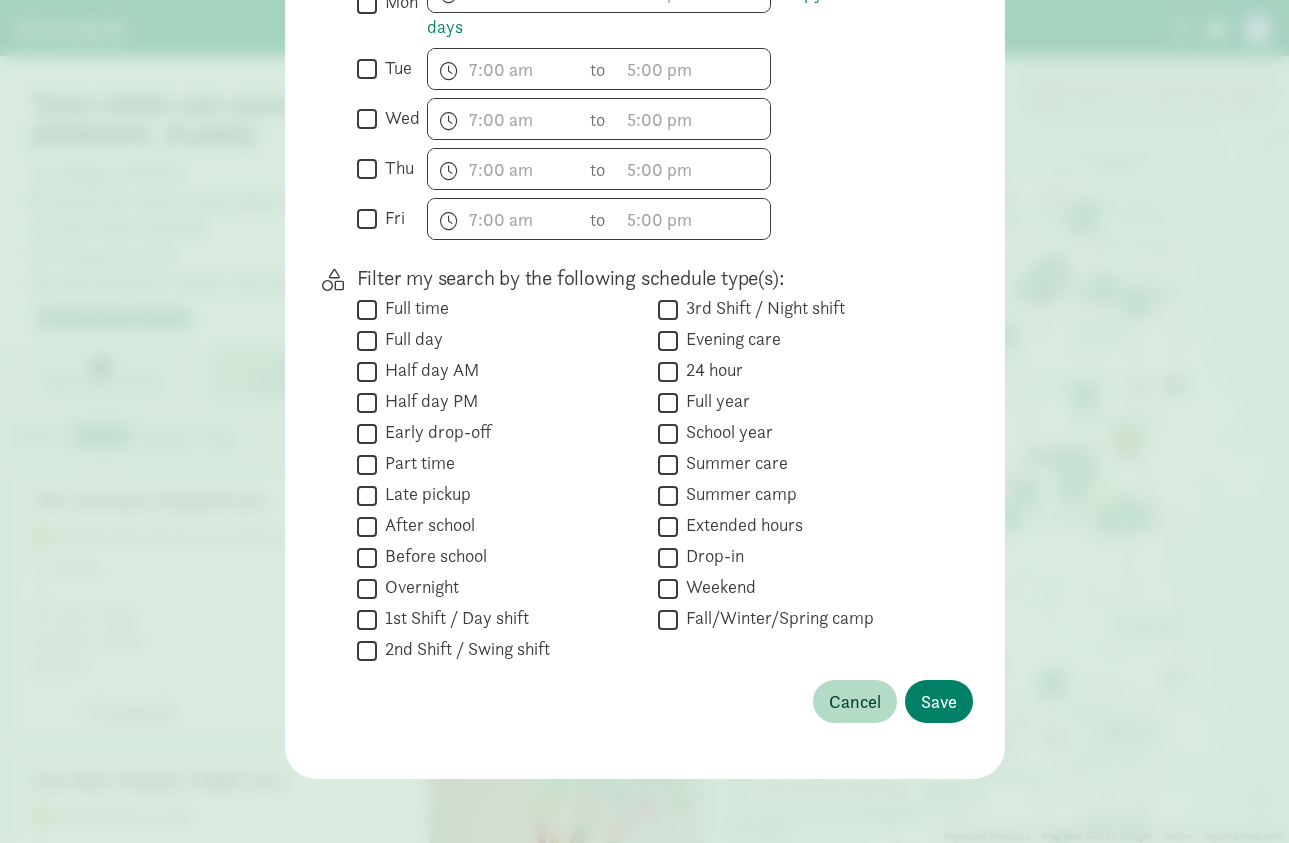 scroll, scrollTop: 655, scrollLeft: 0, axis: vertical 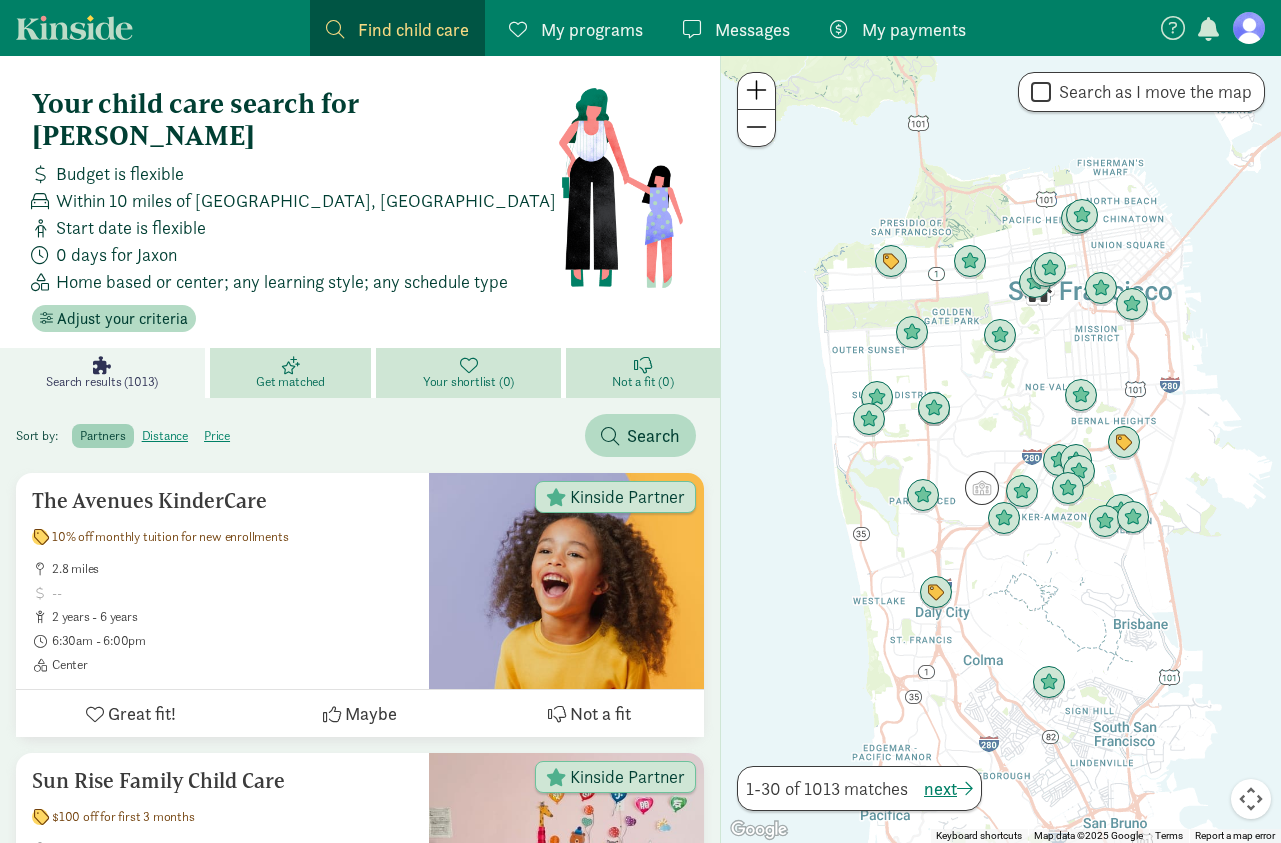 click on "Save" at bounding box center [935, 701] 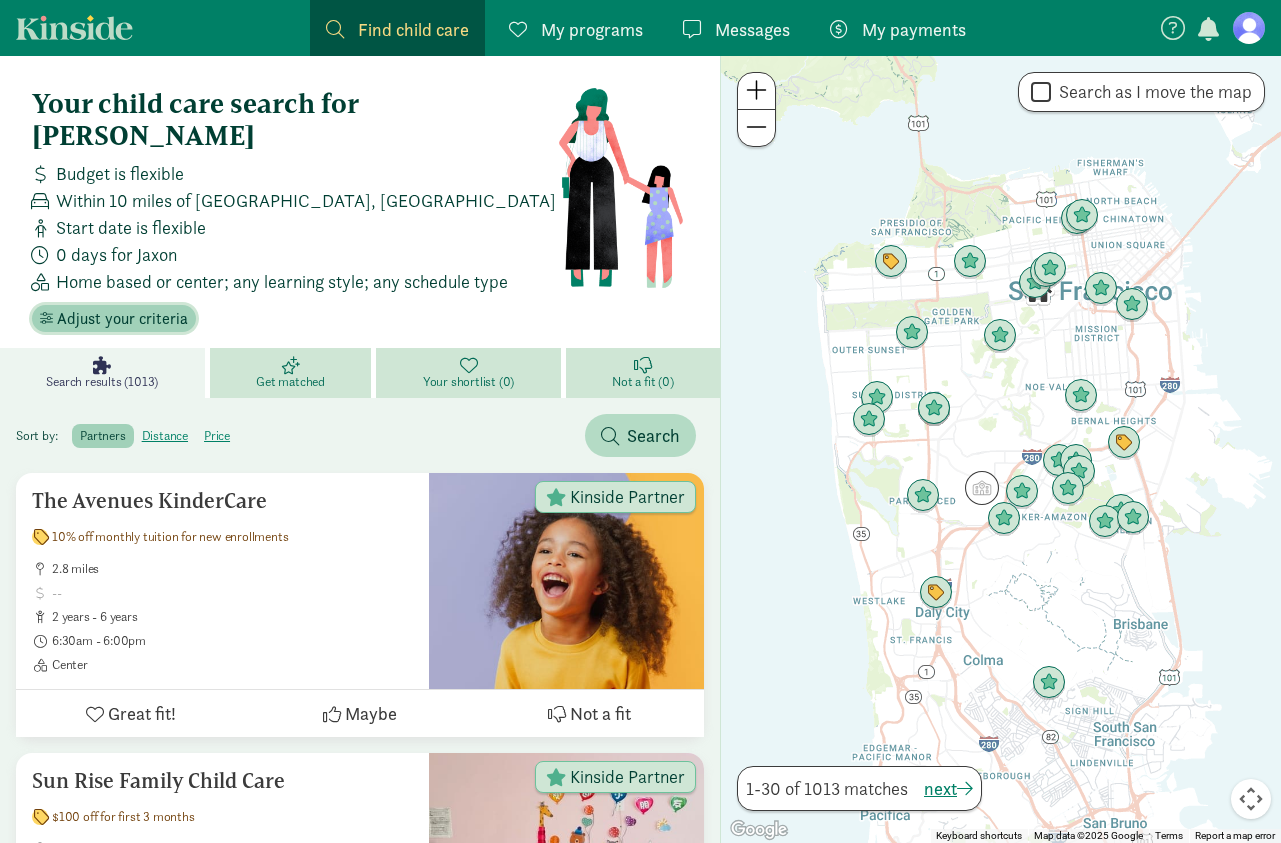 click on "Adjust your criteria" at bounding box center (122, 319) 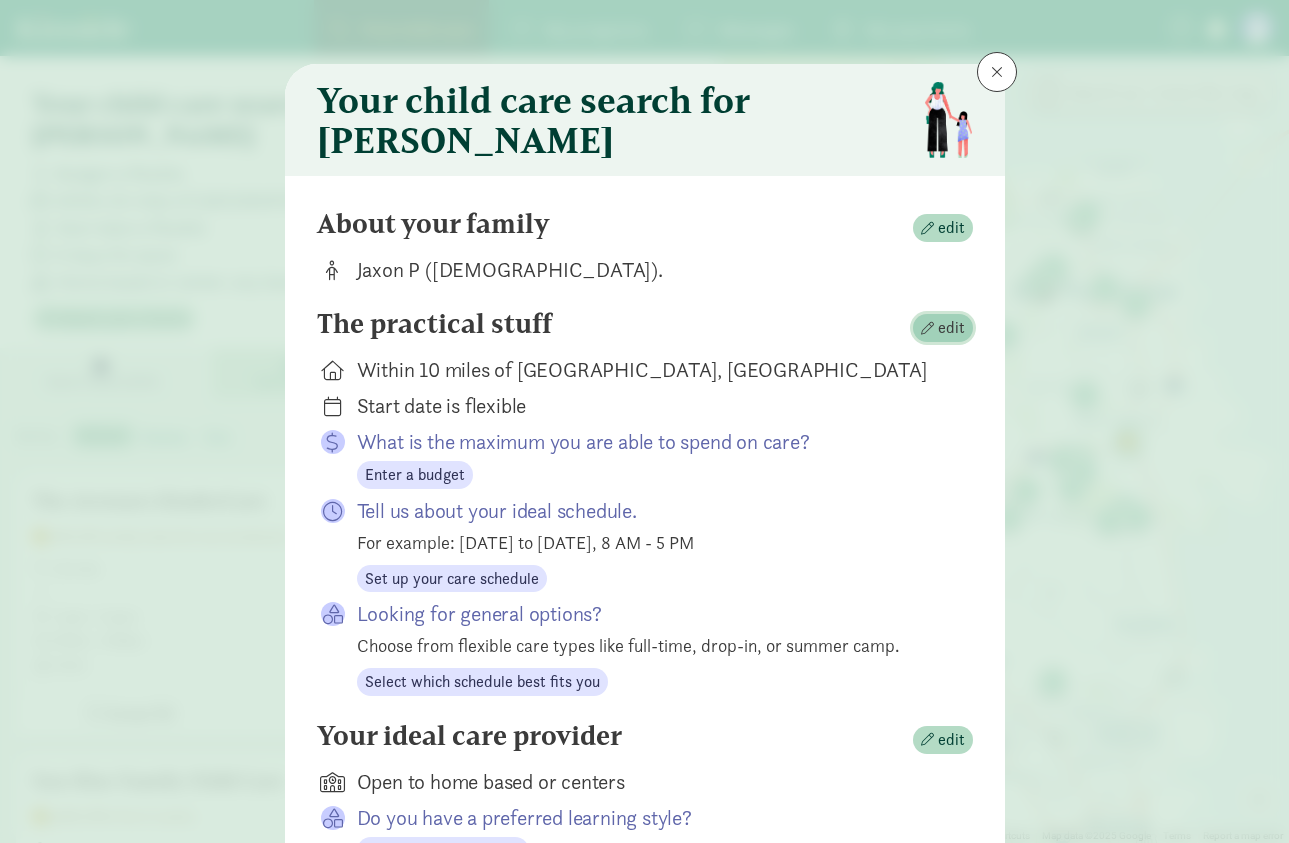 click on "edit" at bounding box center [943, 328] 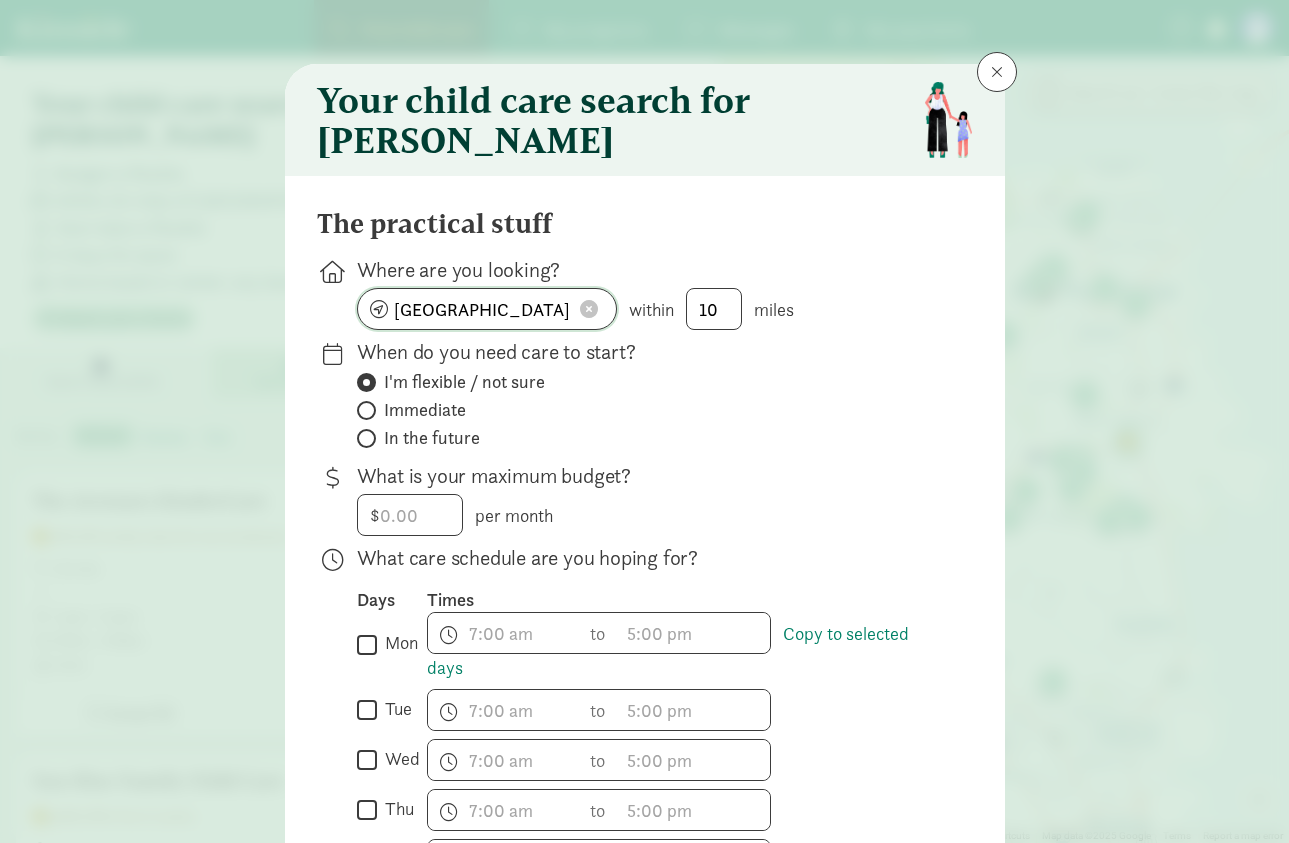 click on "[GEOGRAPHIC_DATA], [GEOGRAPHIC_DATA]" 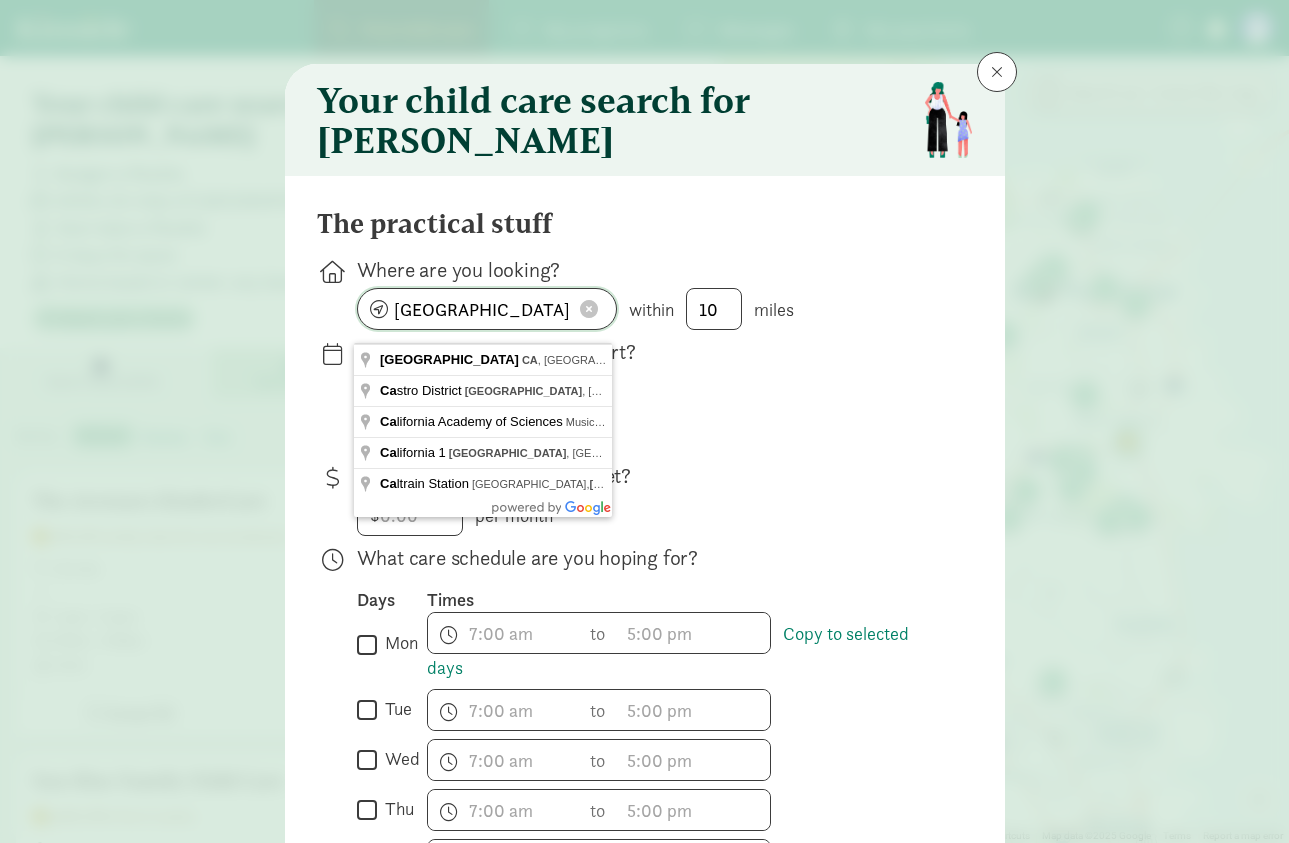 click on "[GEOGRAPHIC_DATA], [GEOGRAPHIC_DATA]" 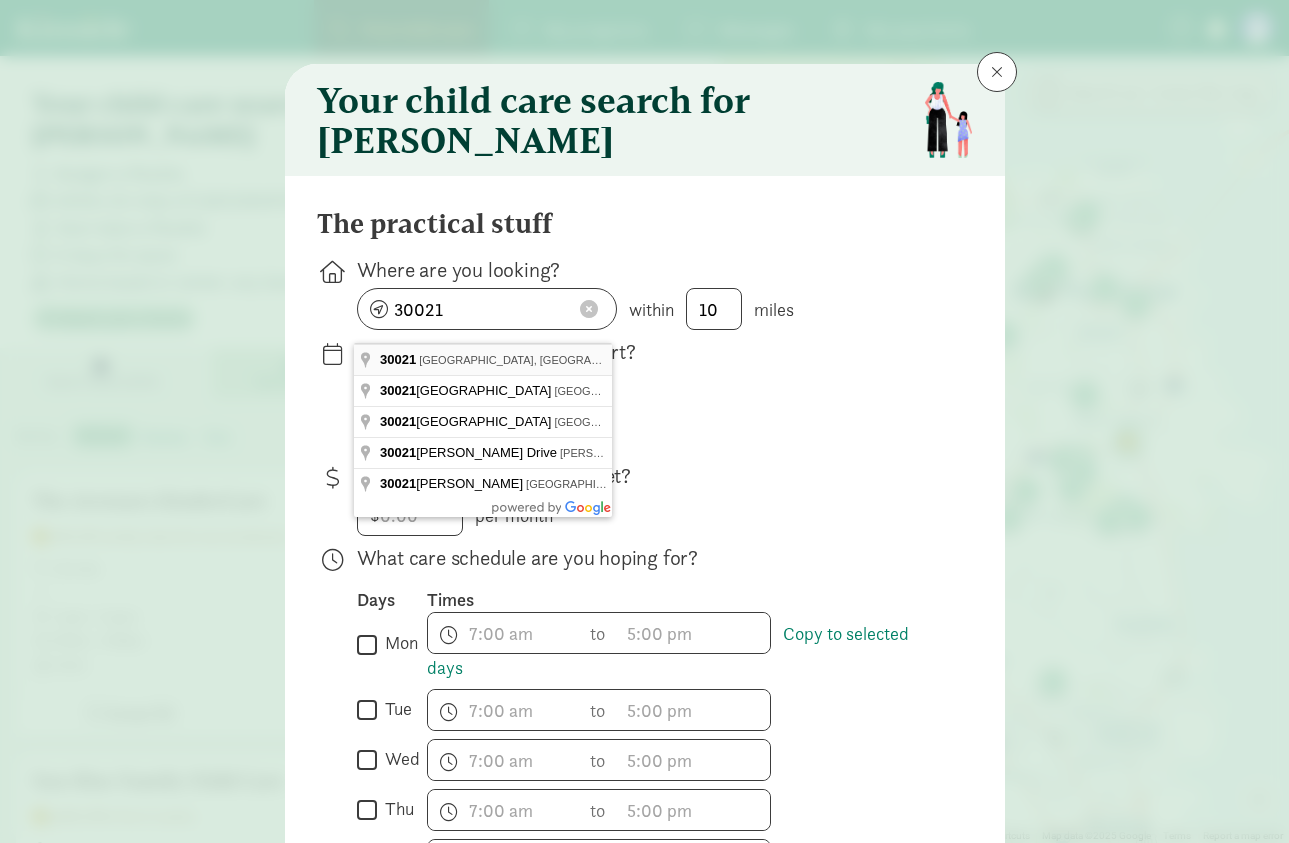 type on "[GEOGRAPHIC_DATA], [GEOGRAPHIC_DATA]" 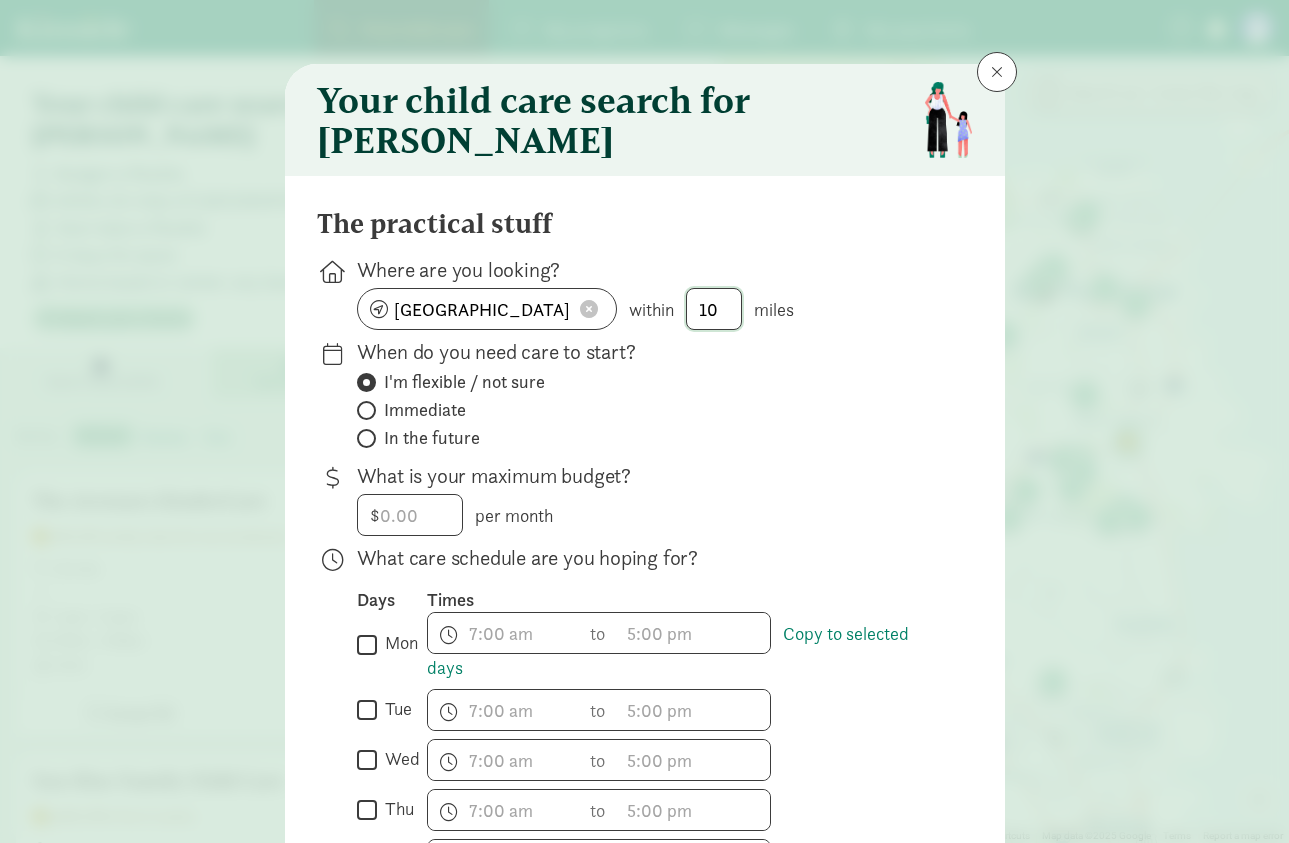 click on "10" 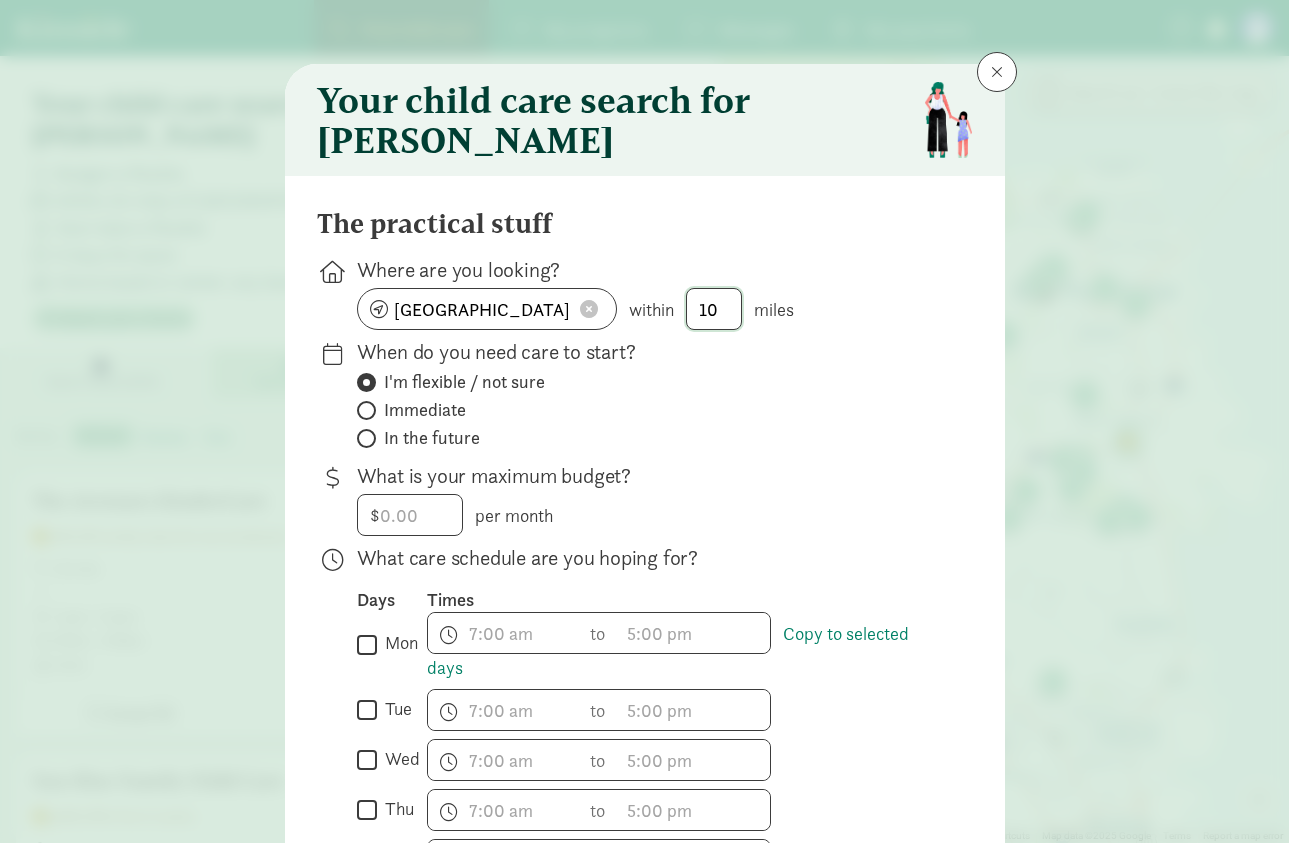 click on "10" 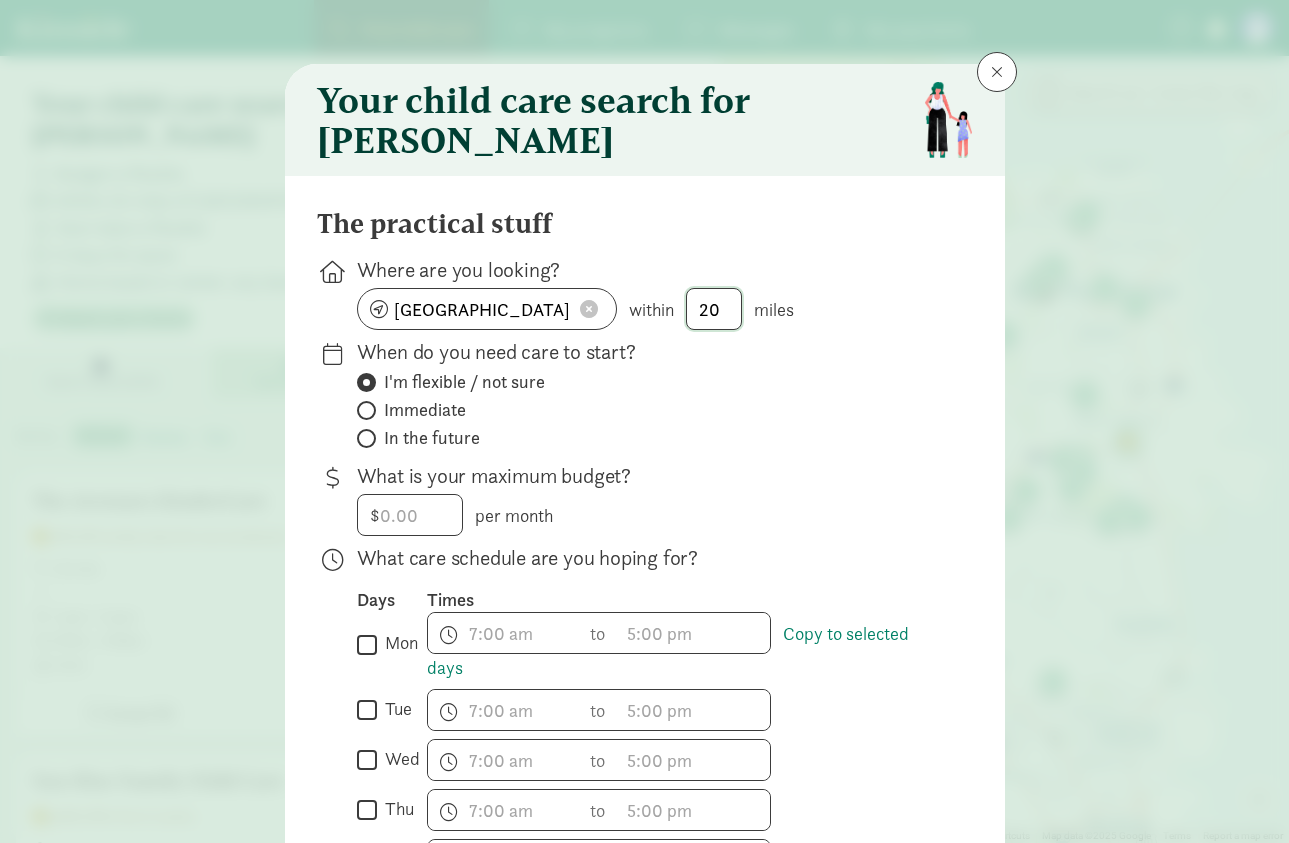 type on "20" 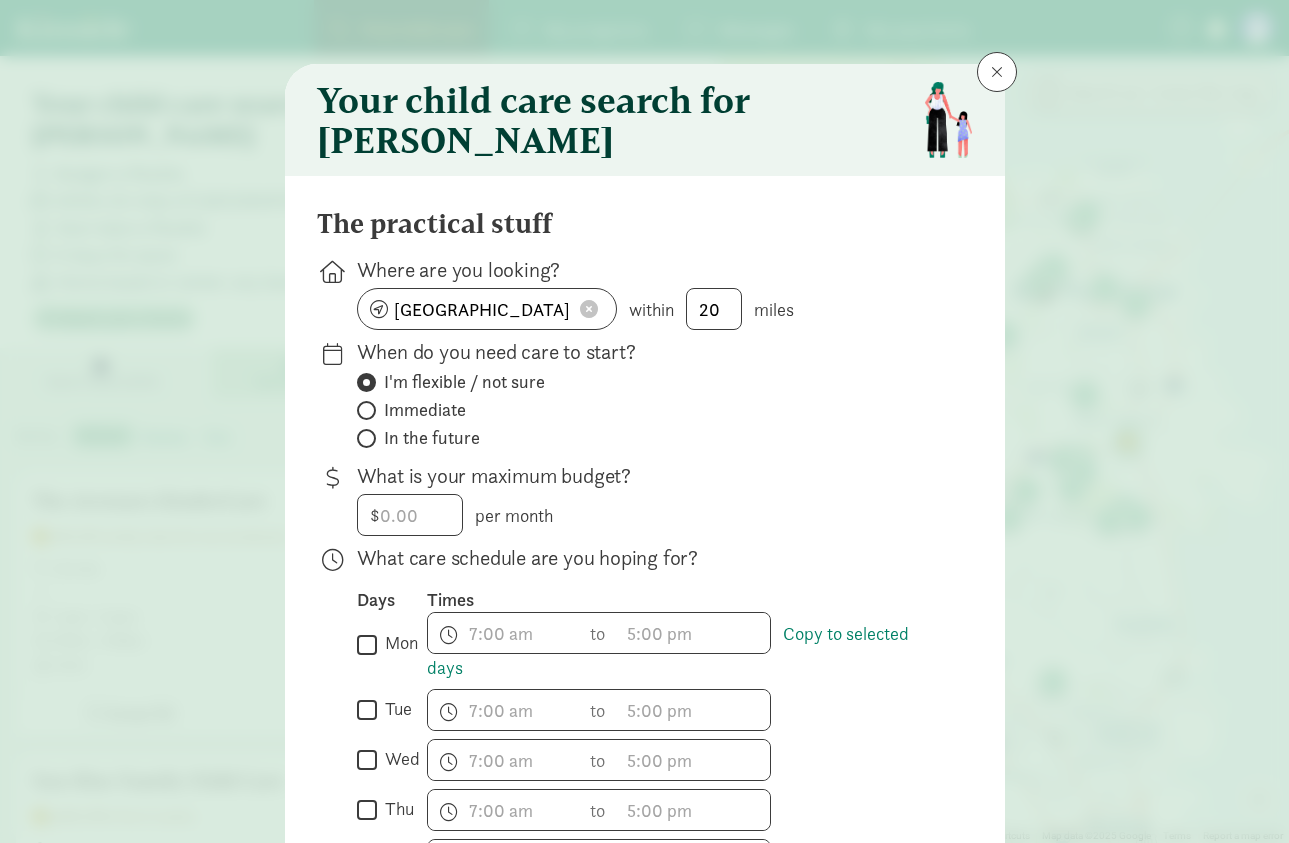 click on "When do you need care to start?         I'm flexible / not sure       Immediate       In the future" 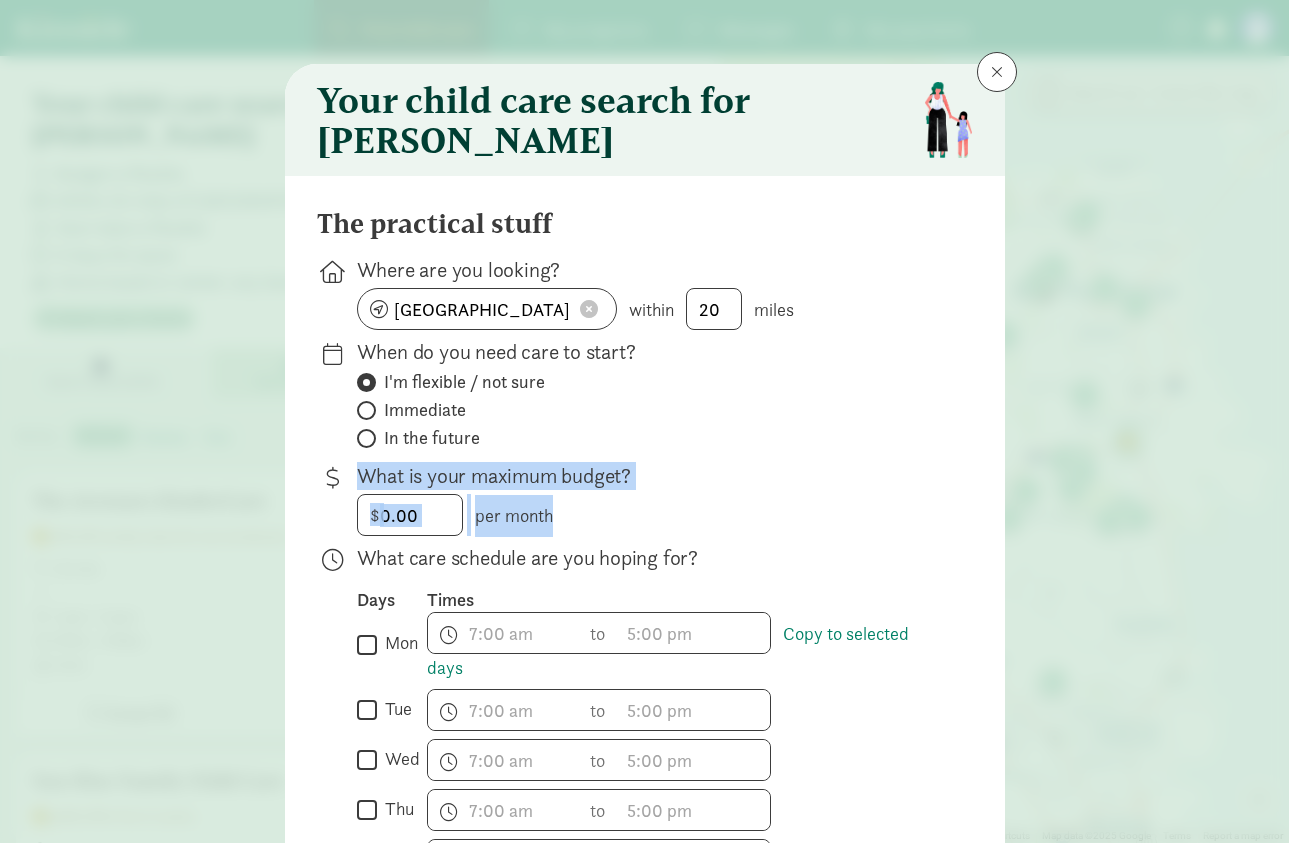drag, startPoint x: 1279, startPoint y: 416, endPoint x: 1277, endPoint y: 555, distance: 139.01439 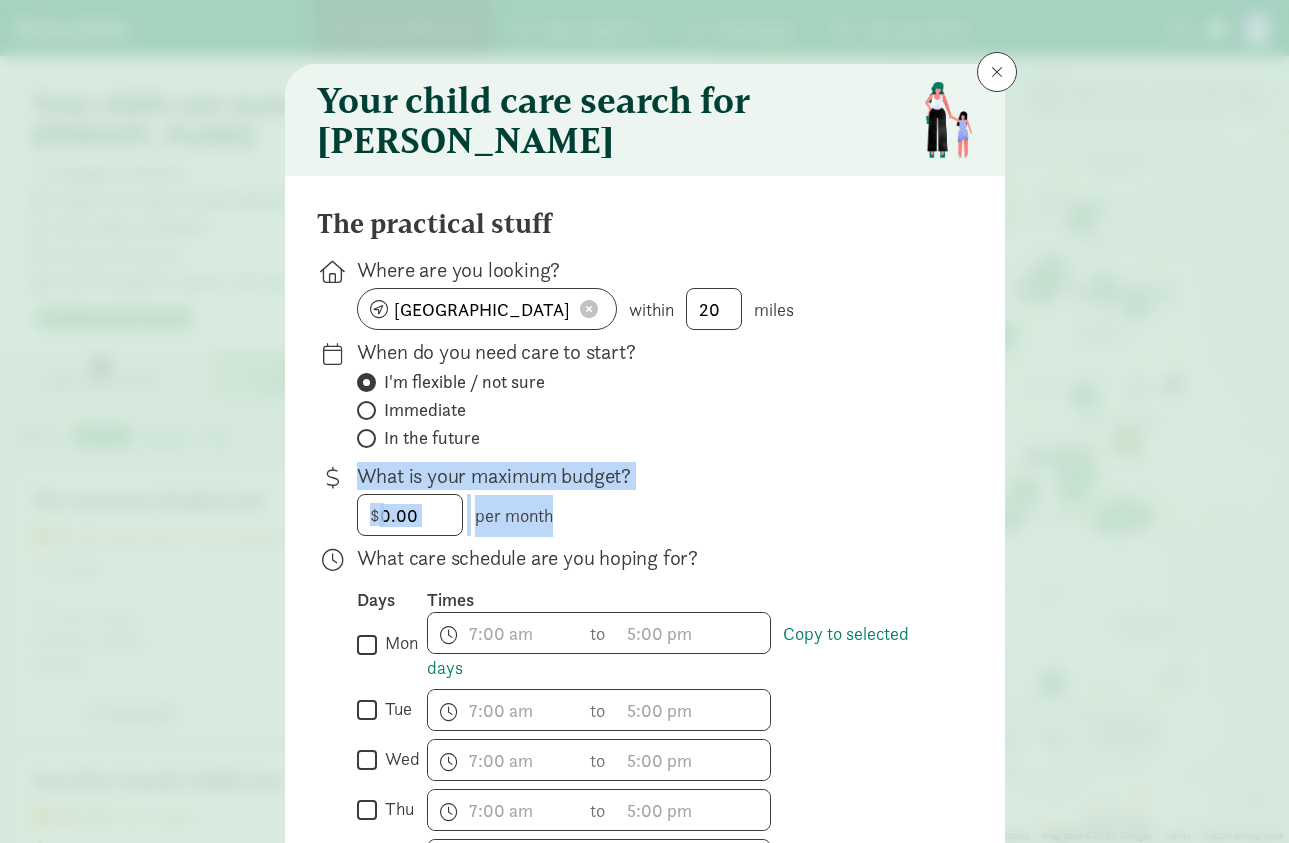 click on "Your child care search for Jaxon         The practical stuff         Where are you looking?           Clarkston, GA 30021, USA         within         20       miles     When do you need care to start?         I'm flexible / not sure       Immediate       In the future         What is your maximum budget?       $           per month
What care schedule are you hoping for?
Days   Times        mon
Copy to selected days
h   12 1 2 3 4 5 6 7 8 9 10 11         mm   00 15 30 45           a   am pm
to
h   12 1 2 3 4 5 6 7 8 9 10 11         mm   00 15 30 45           a   am pm
Copy to selected days
   tue                   h   12 1 2 3 4 5 6 7 8 9 10 11         mm   00 15 30 45           a   am pm
to
h   12 1 2 3 4 5 6 7 8 9 10 11         mm   00 15 30 45           a   am pm        wed                   h   12 1 2 3" 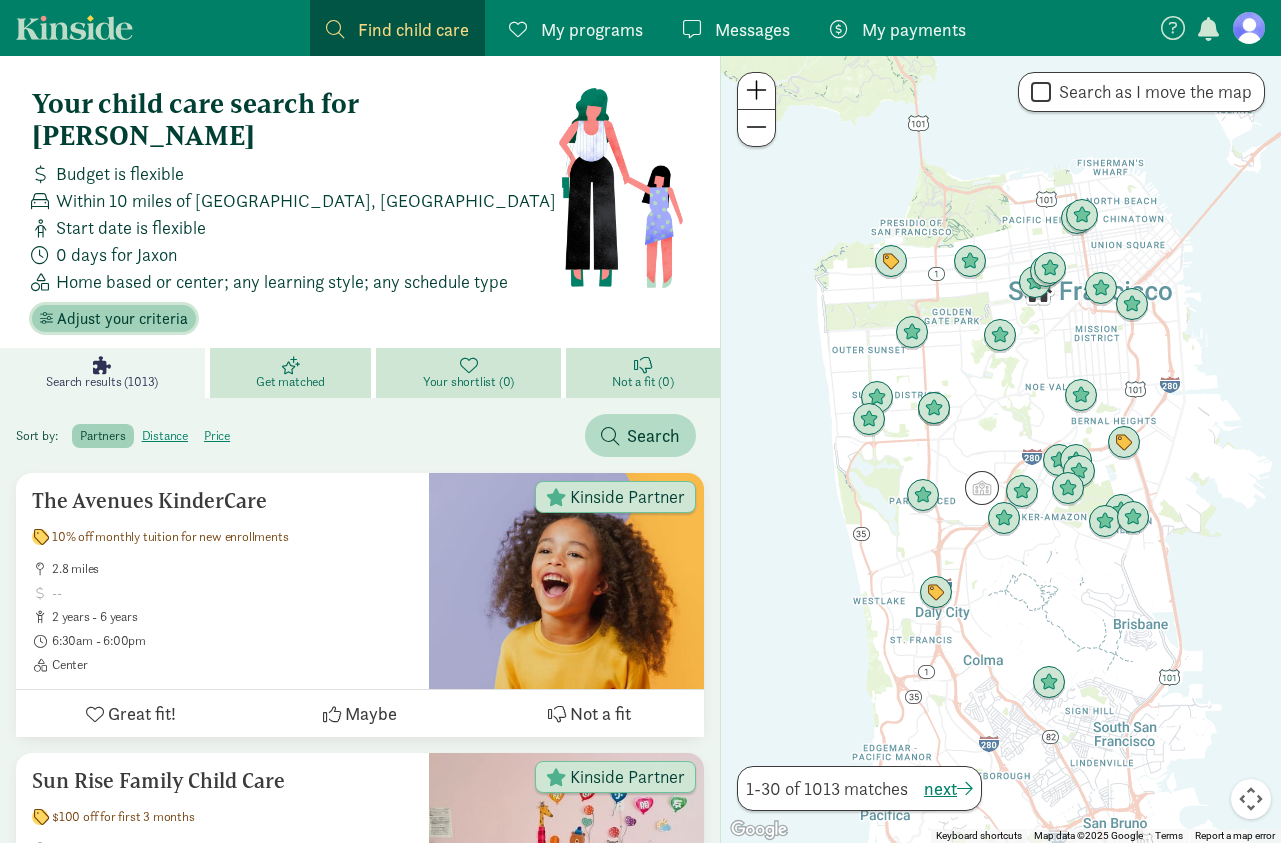 click on "Adjust your criteria" at bounding box center (122, 319) 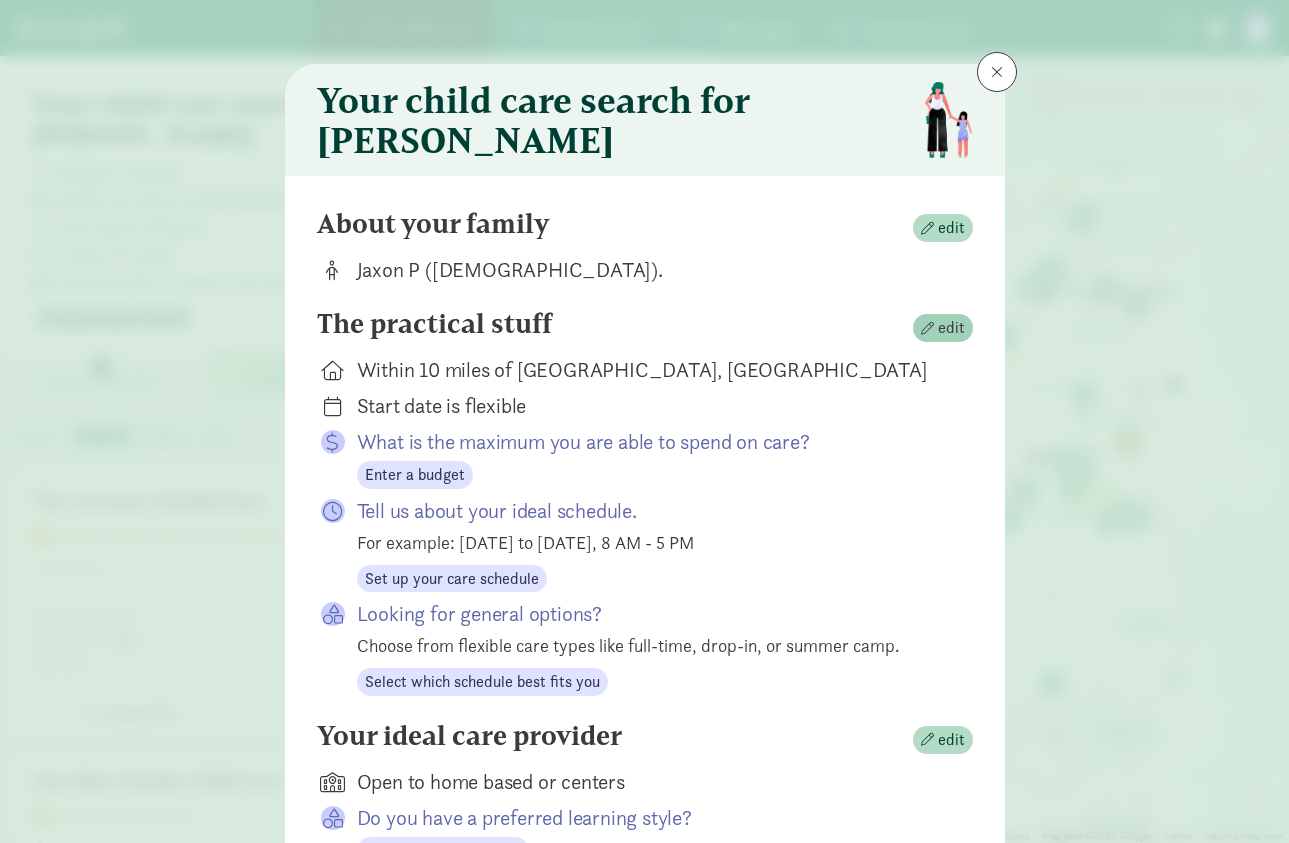 click on "The practical stuff
edit" at bounding box center [645, 328] 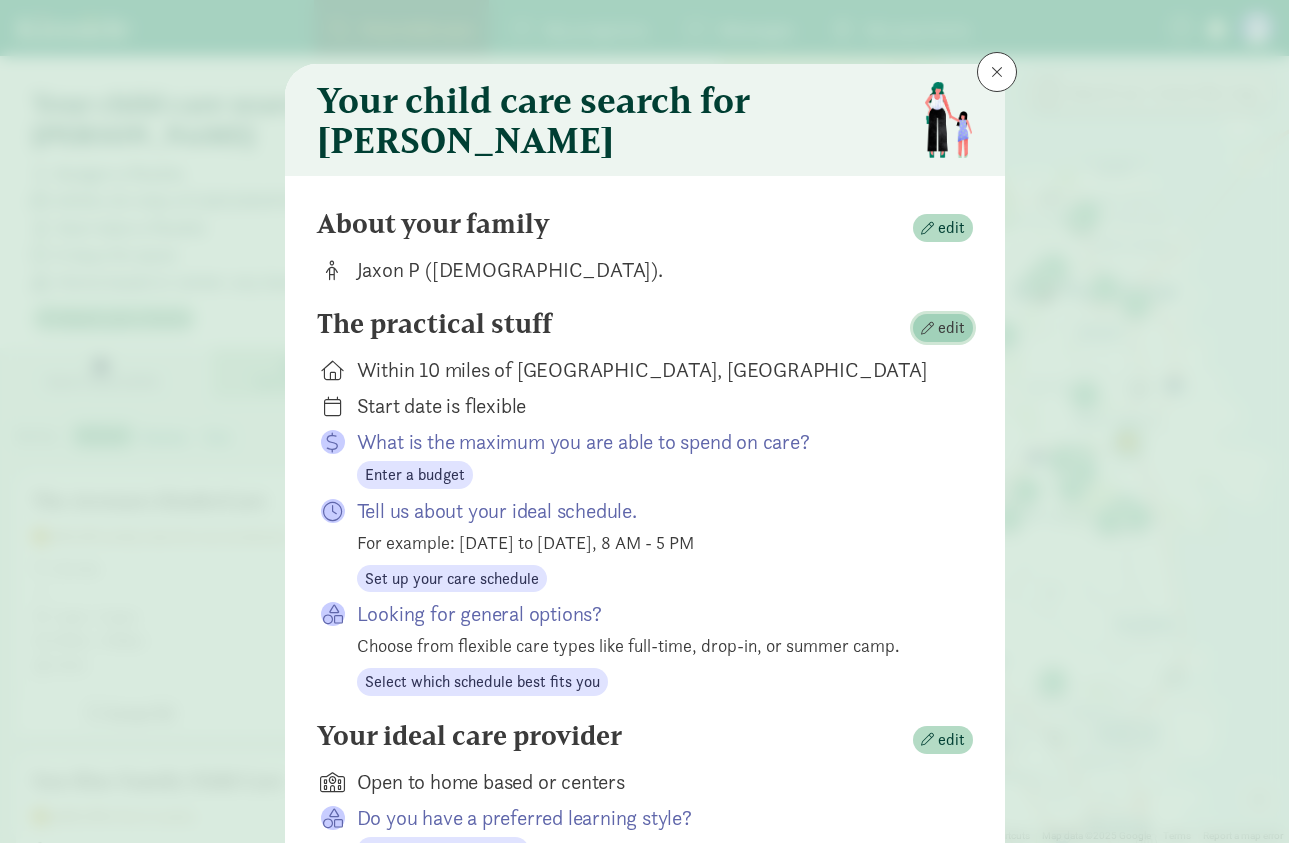 click on "edit" at bounding box center [943, 328] 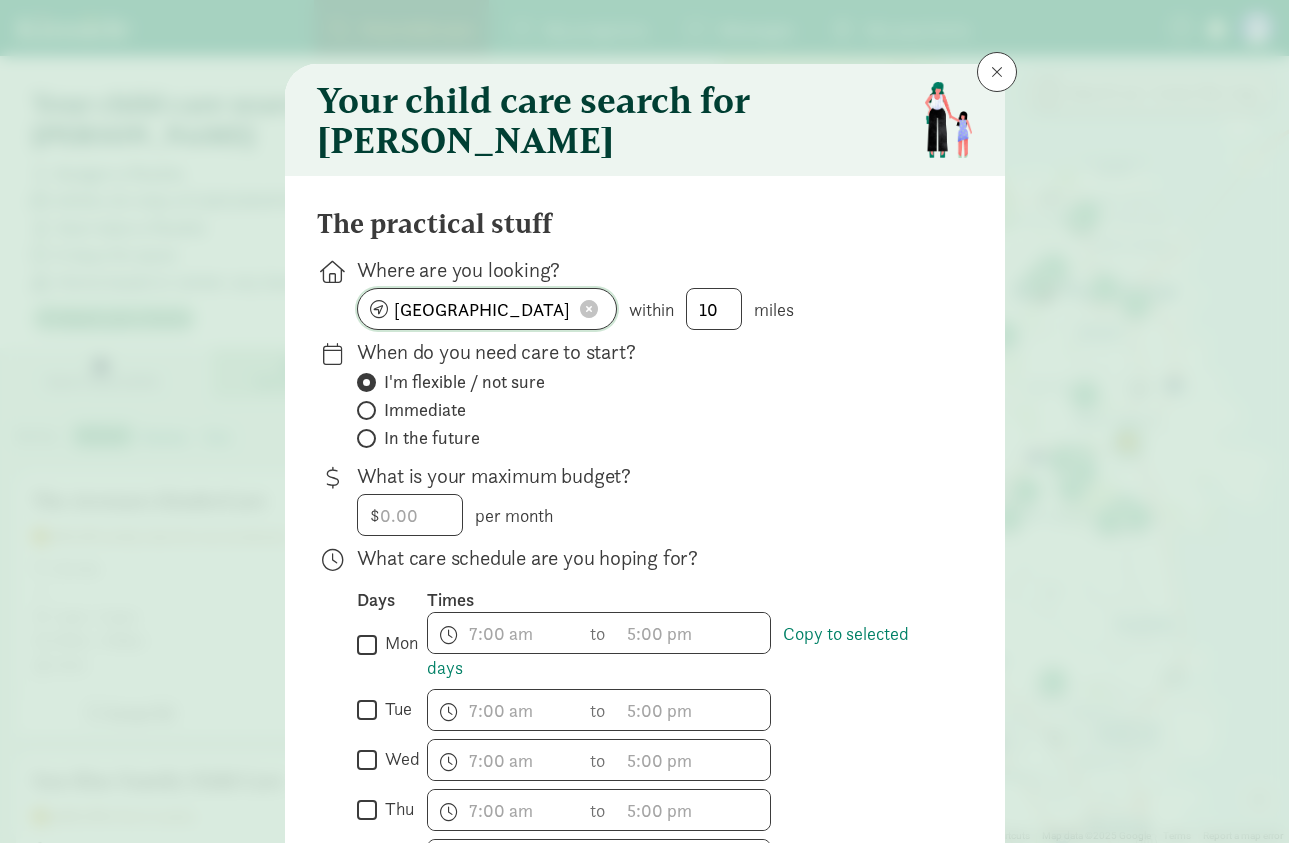 click on "[GEOGRAPHIC_DATA], [GEOGRAPHIC_DATA]" 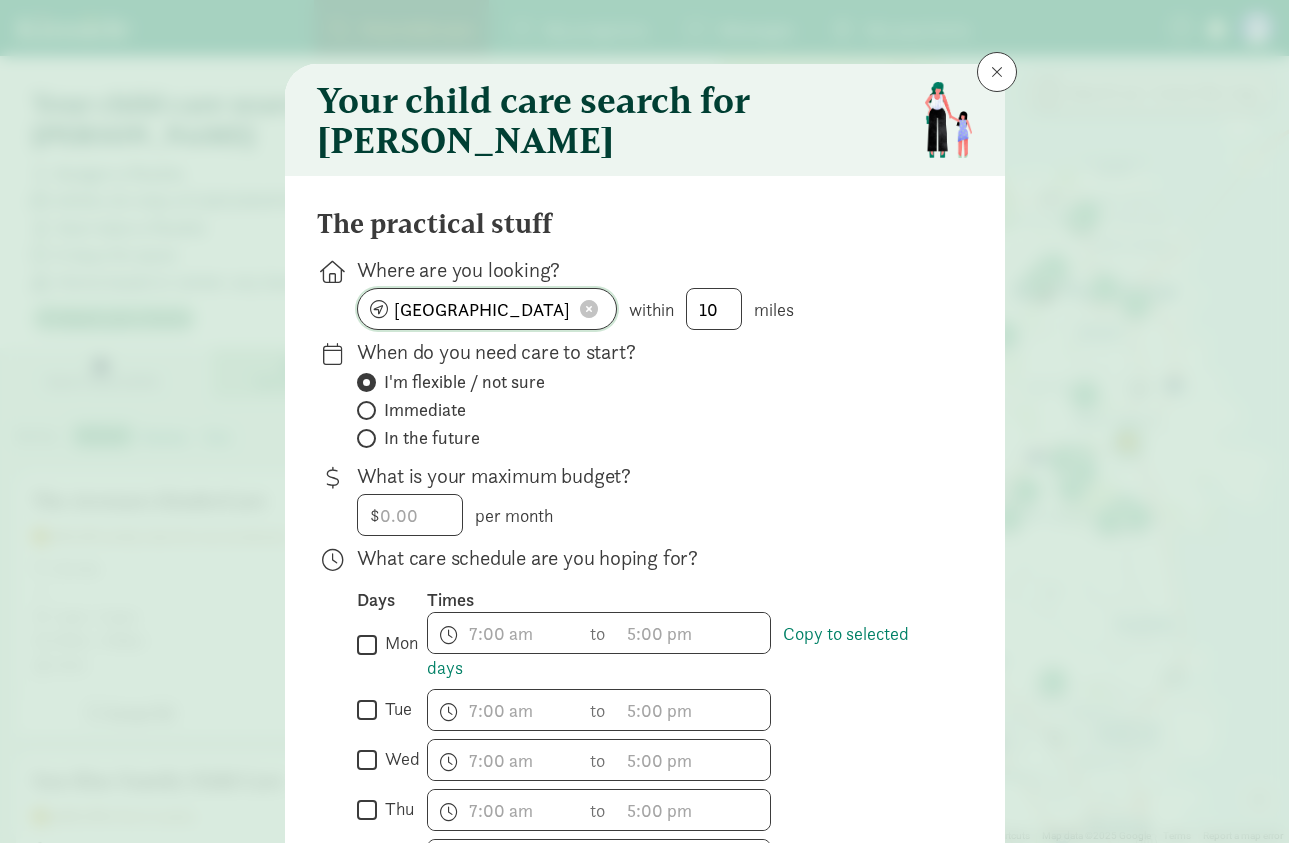 click on "[GEOGRAPHIC_DATA], [GEOGRAPHIC_DATA]" 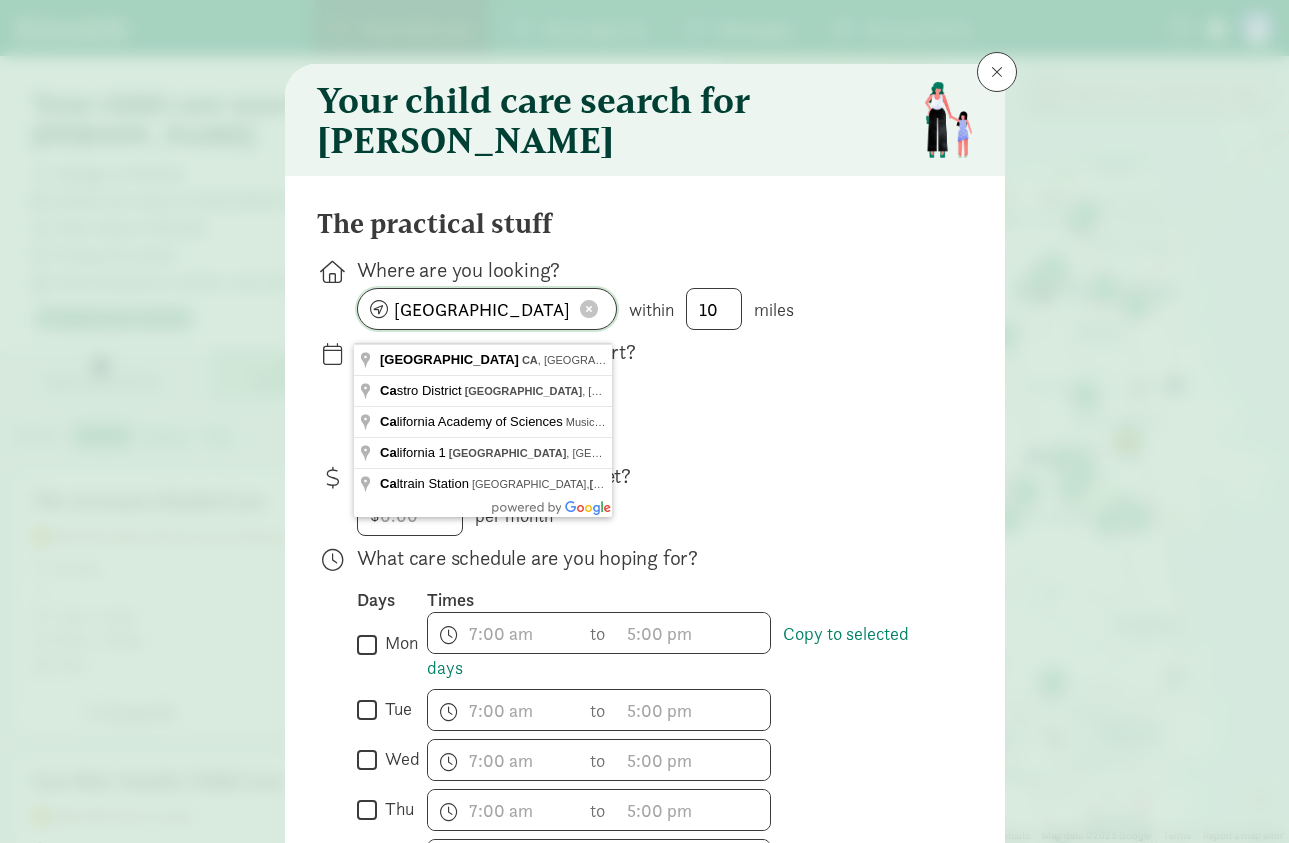 click on "[GEOGRAPHIC_DATA], [GEOGRAPHIC_DATA]" 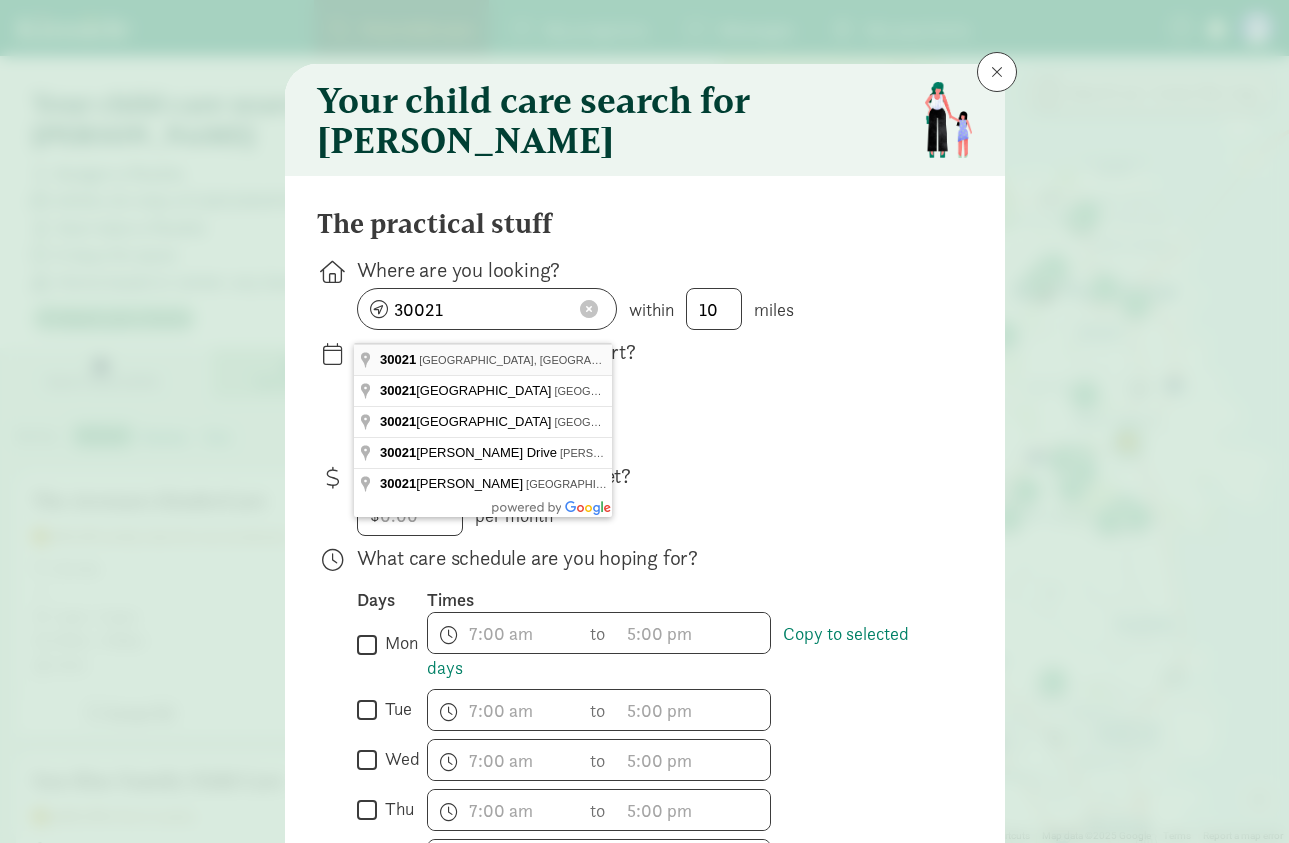 type on "[GEOGRAPHIC_DATA], [GEOGRAPHIC_DATA]" 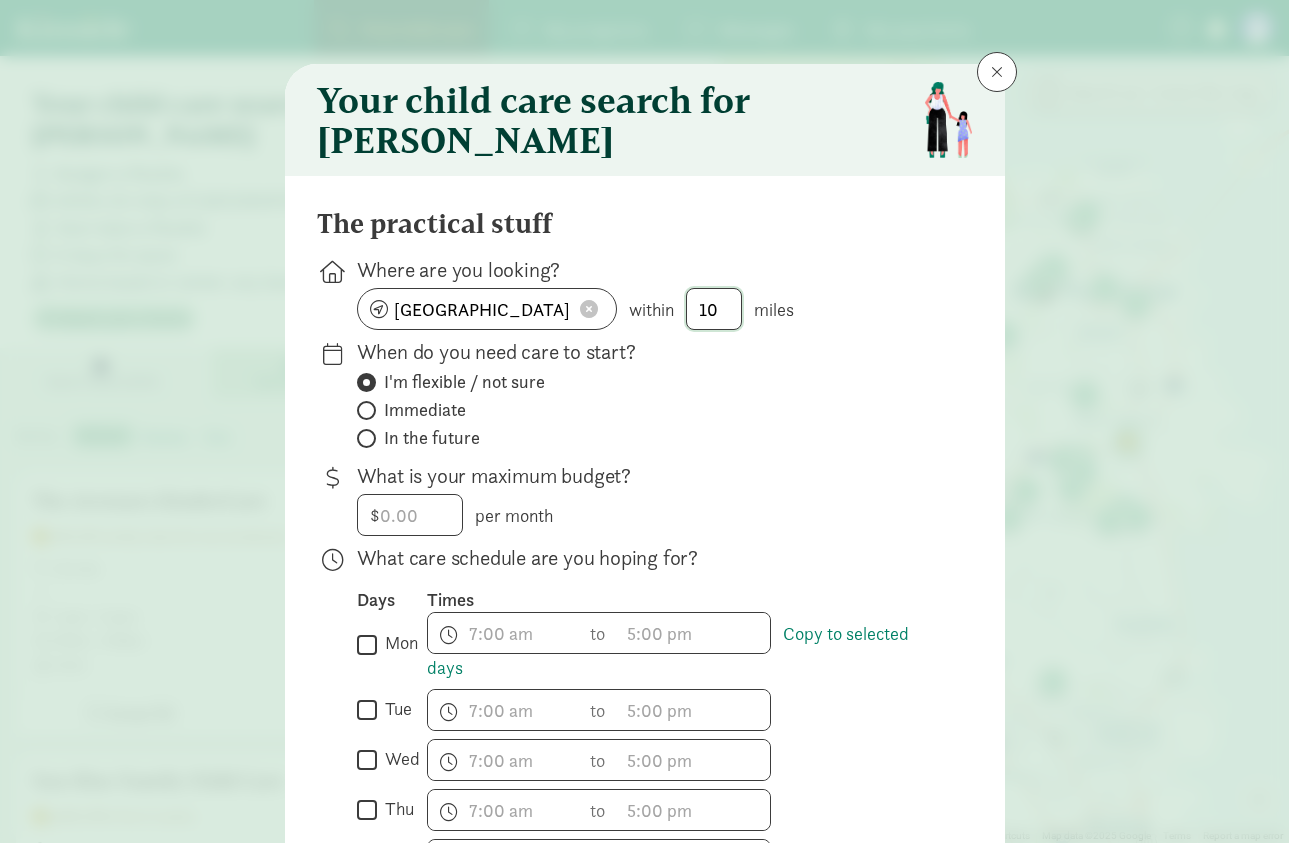 click on "10" 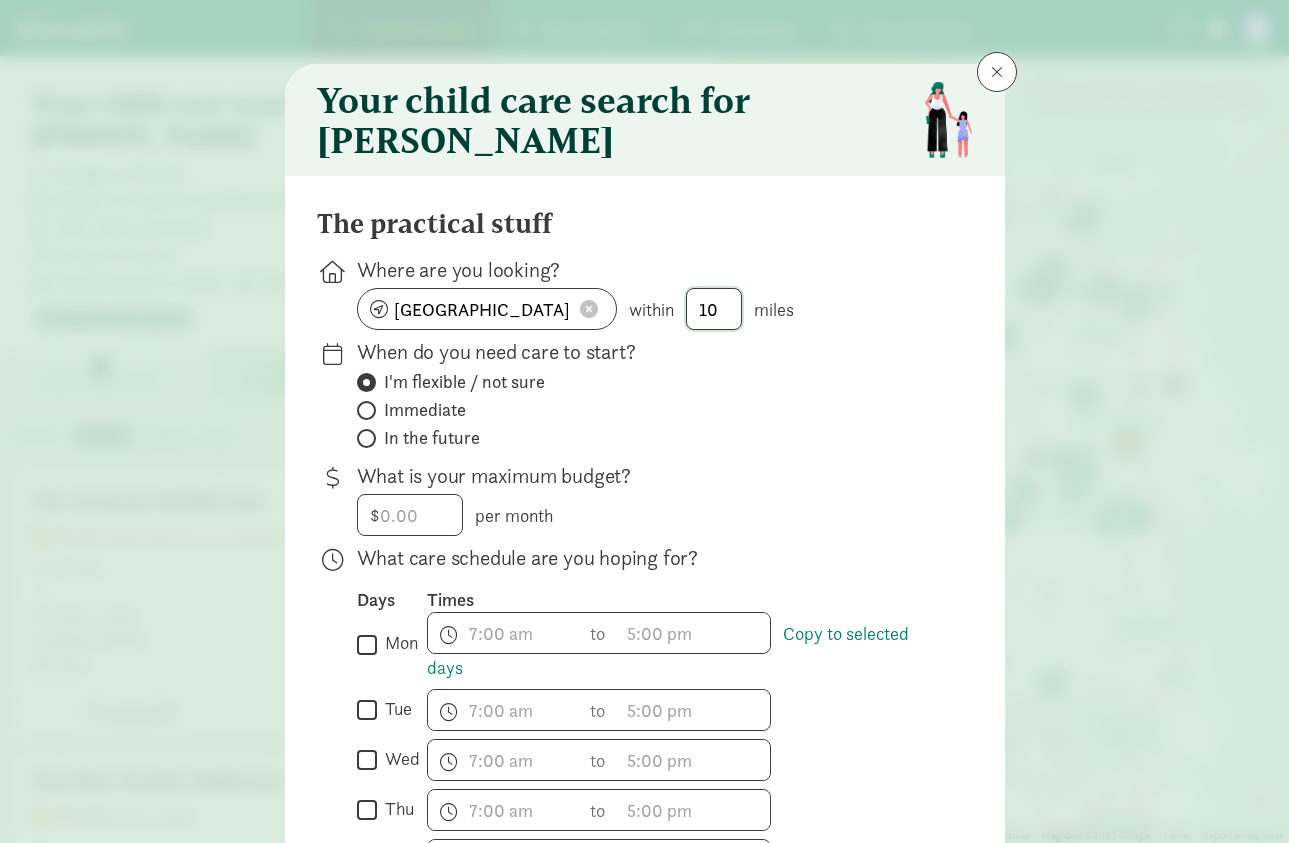 click on "10" 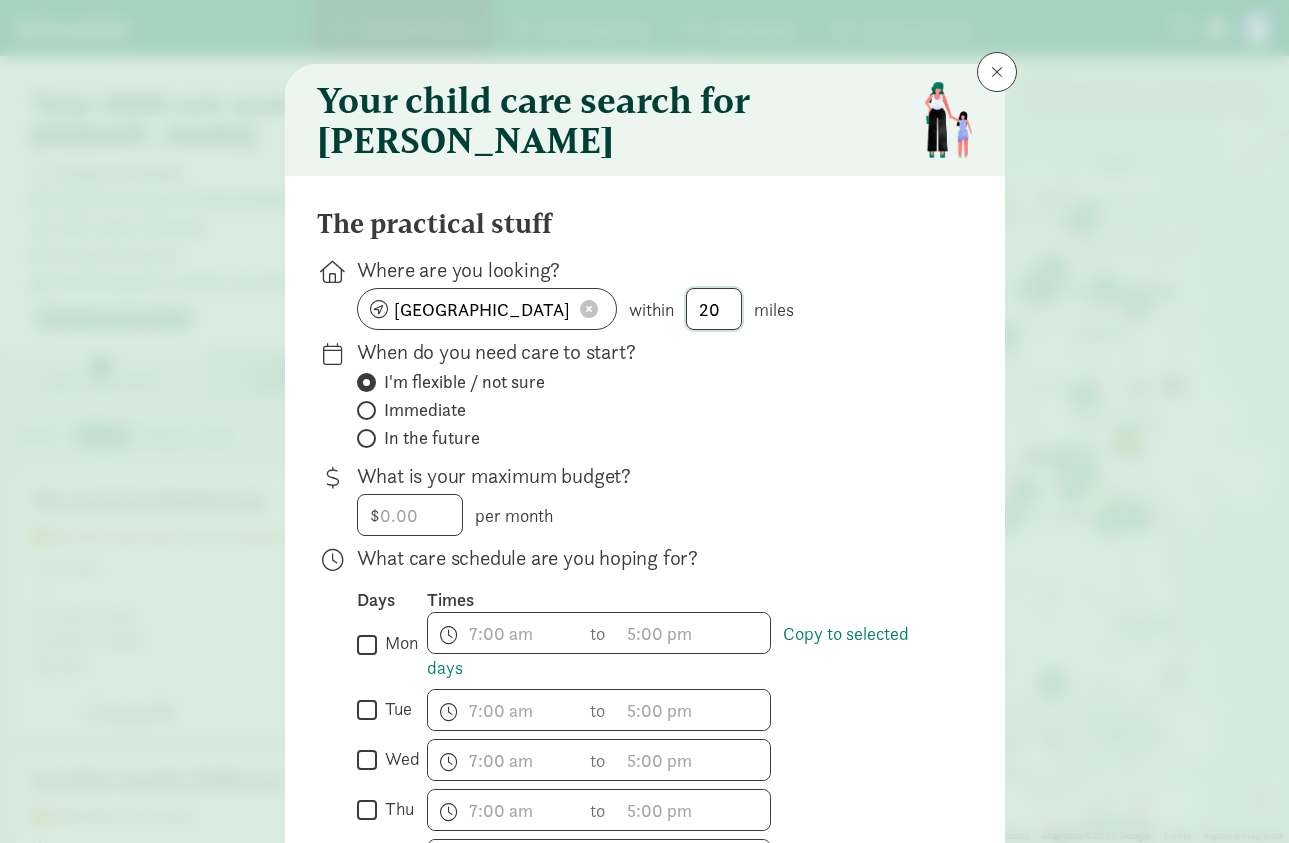 type on "20" 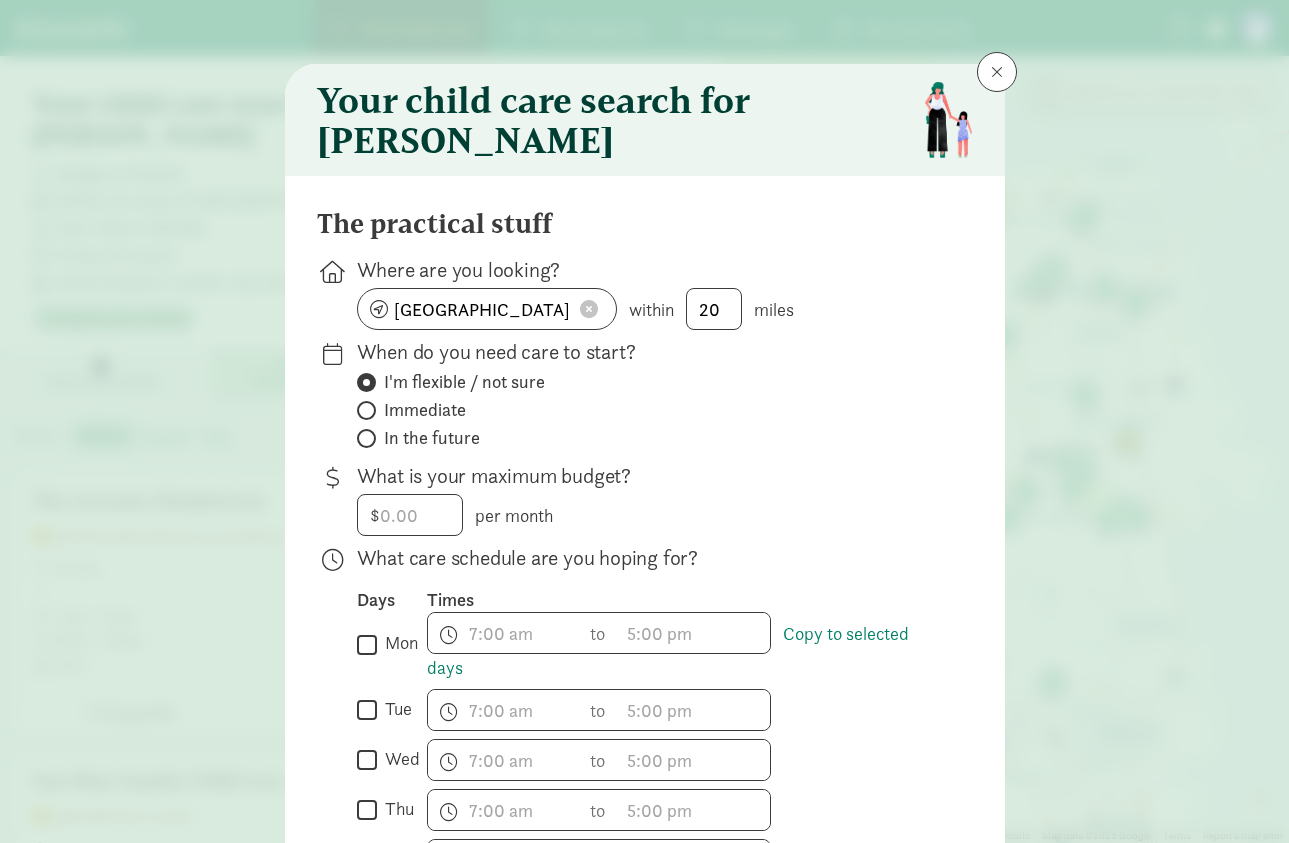click on "What care schedule are you hoping for?" at bounding box center [649, 558] 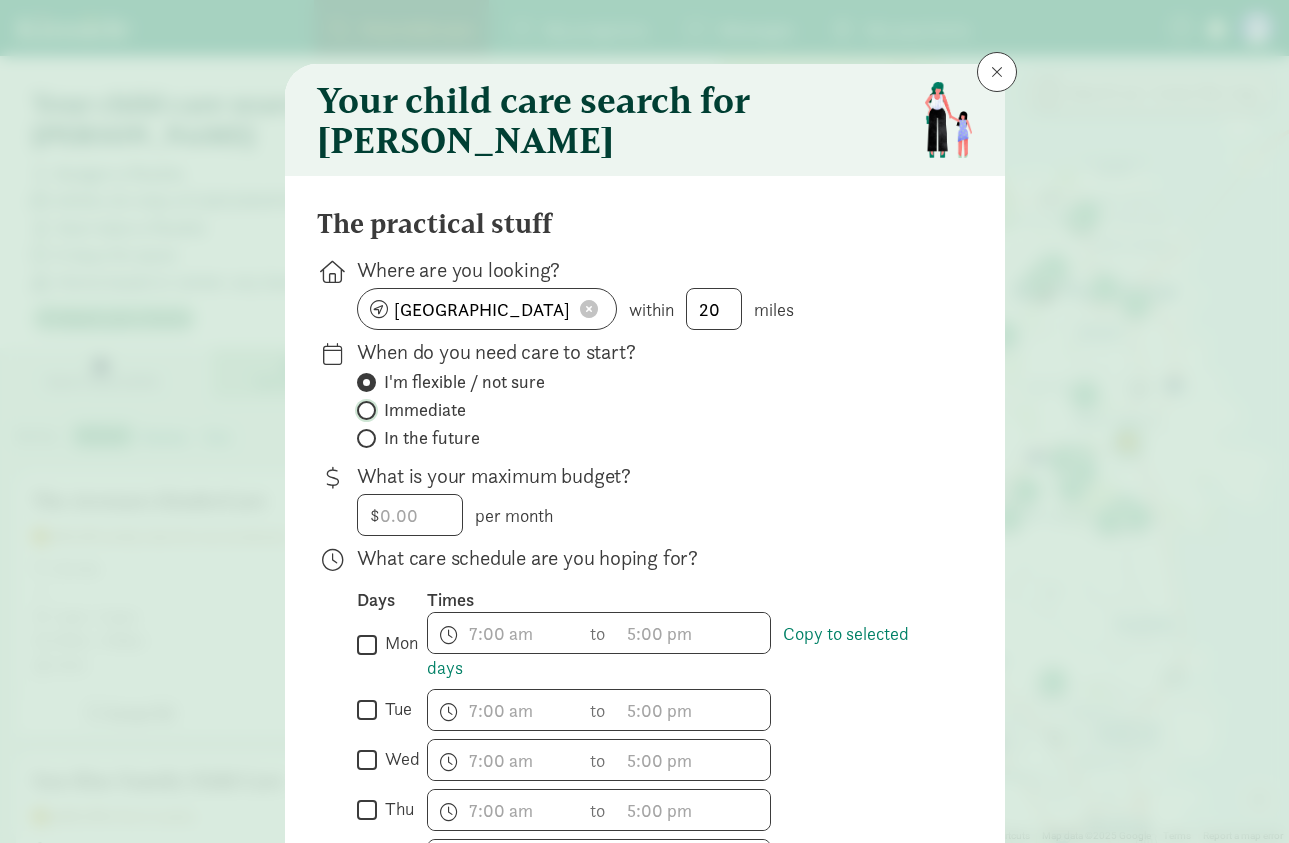 click on "Immediate" at bounding box center [363, 410] 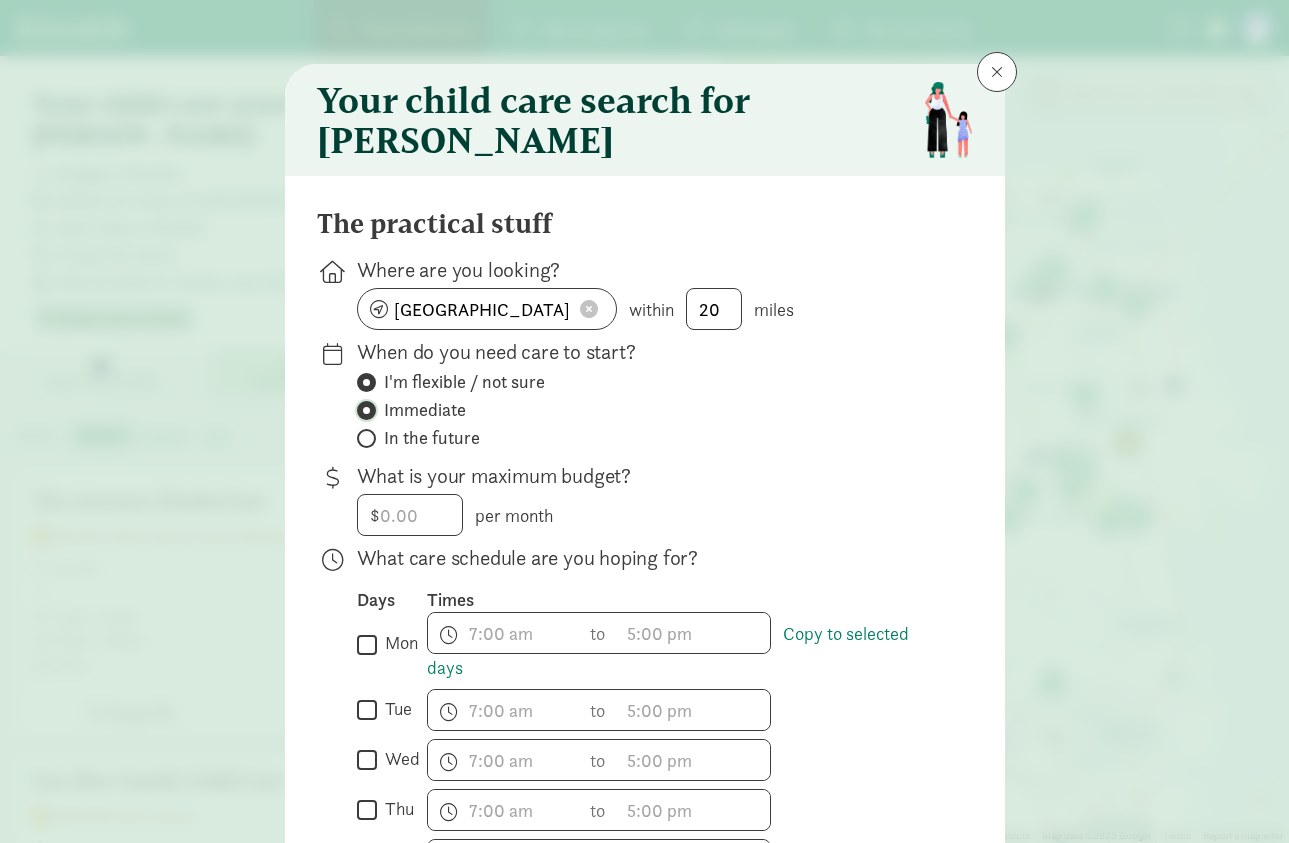radio on "false" 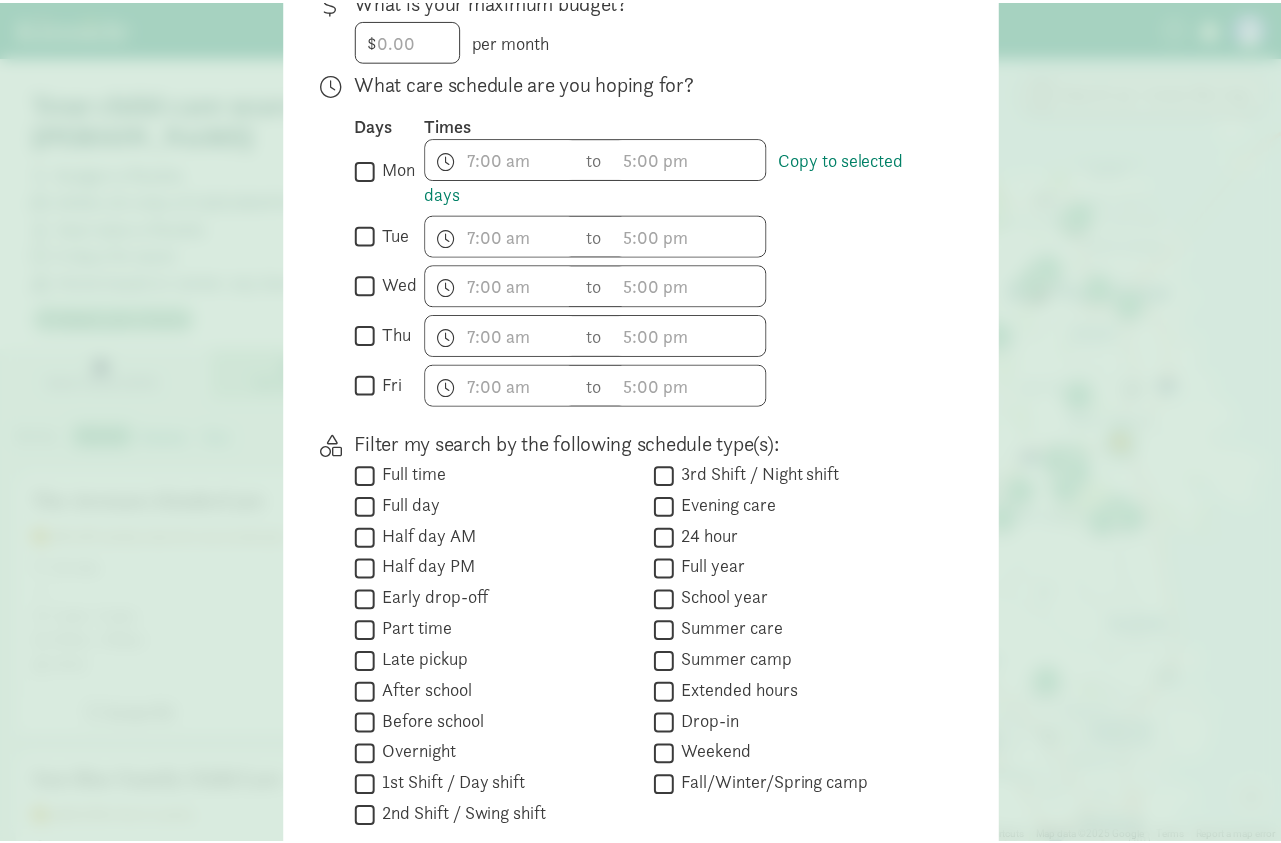 scroll, scrollTop: 655, scrollLeft: 0, axis: vertical 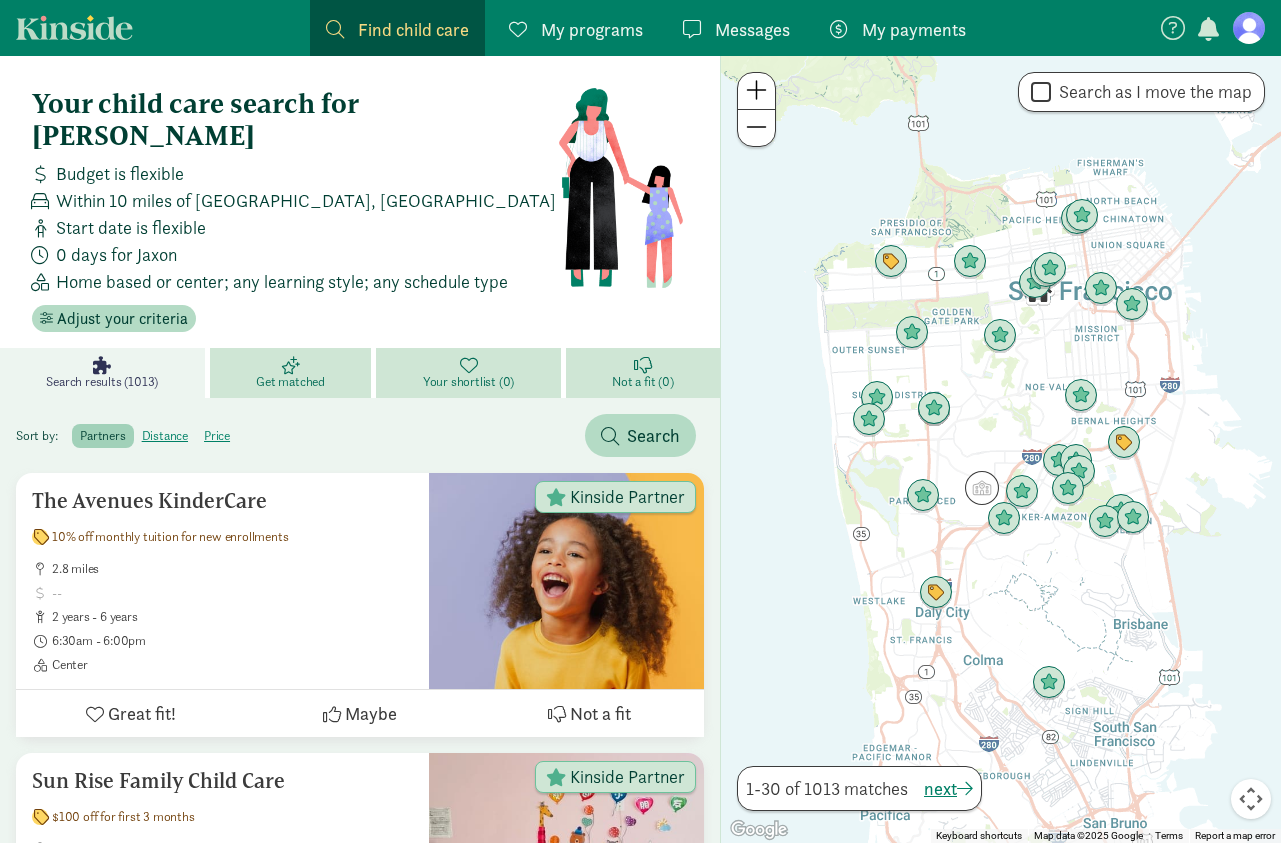 click on "Save" at bounding box center [935, 701] 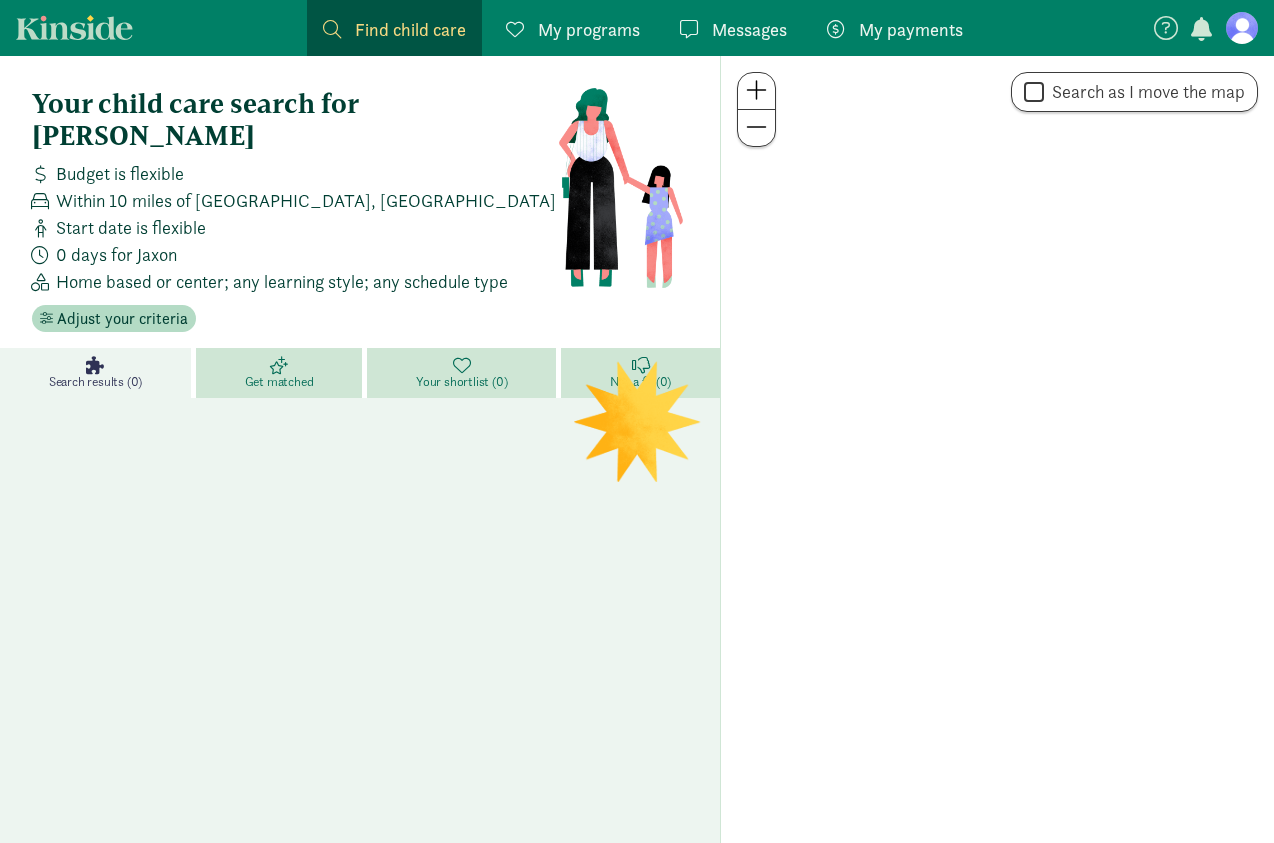 scroll, scrollTop: 0, scrollLeft: 0, axis: both 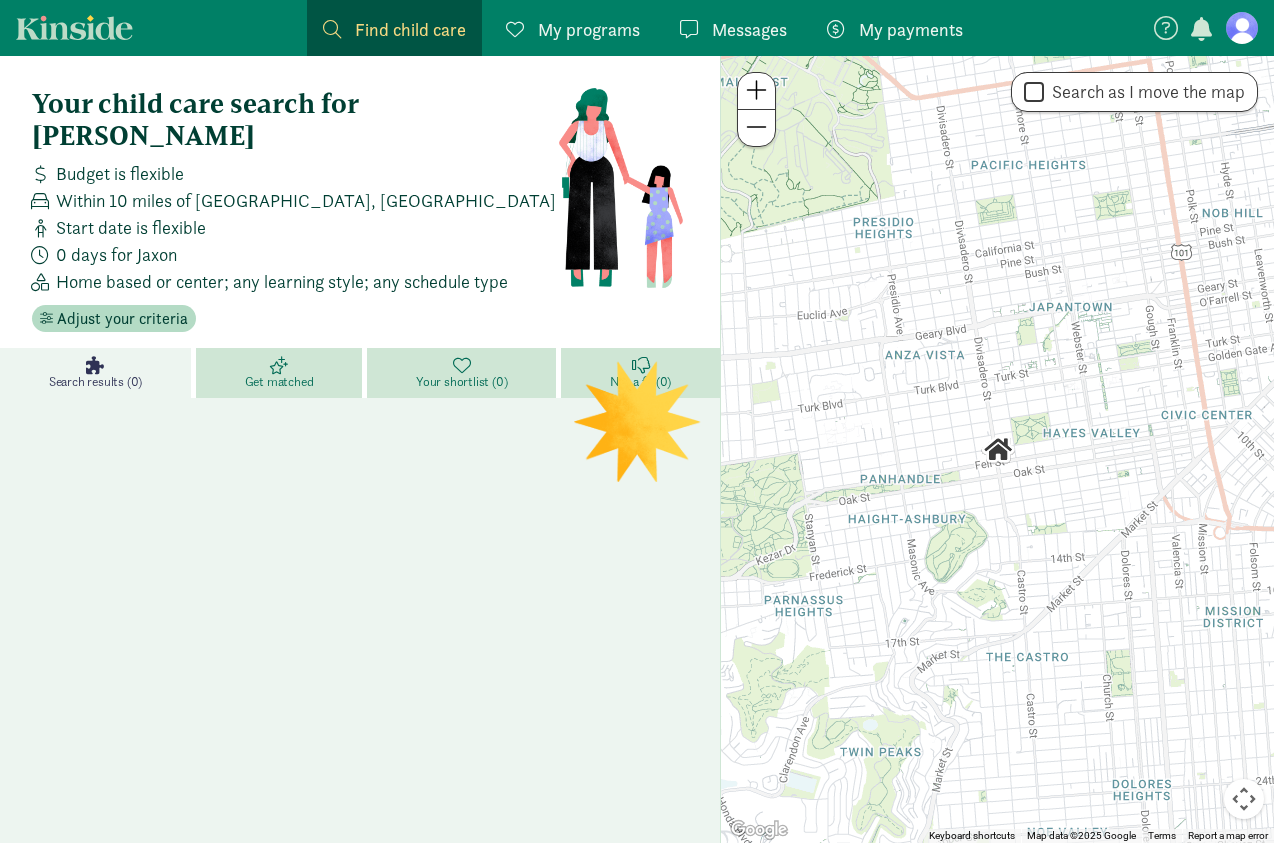 click on "My programs" at bounding box center (589, 29) 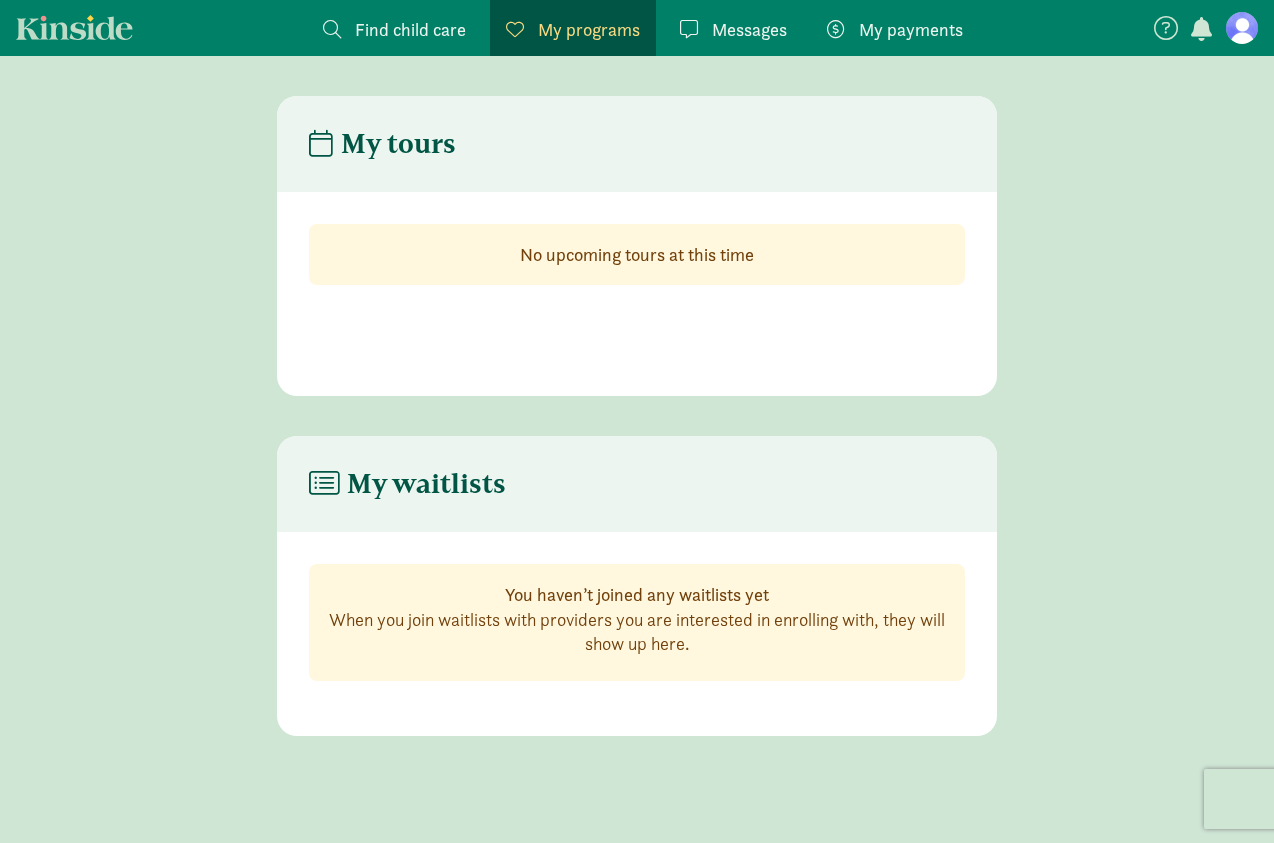 click at bounding box center [1242, 28] 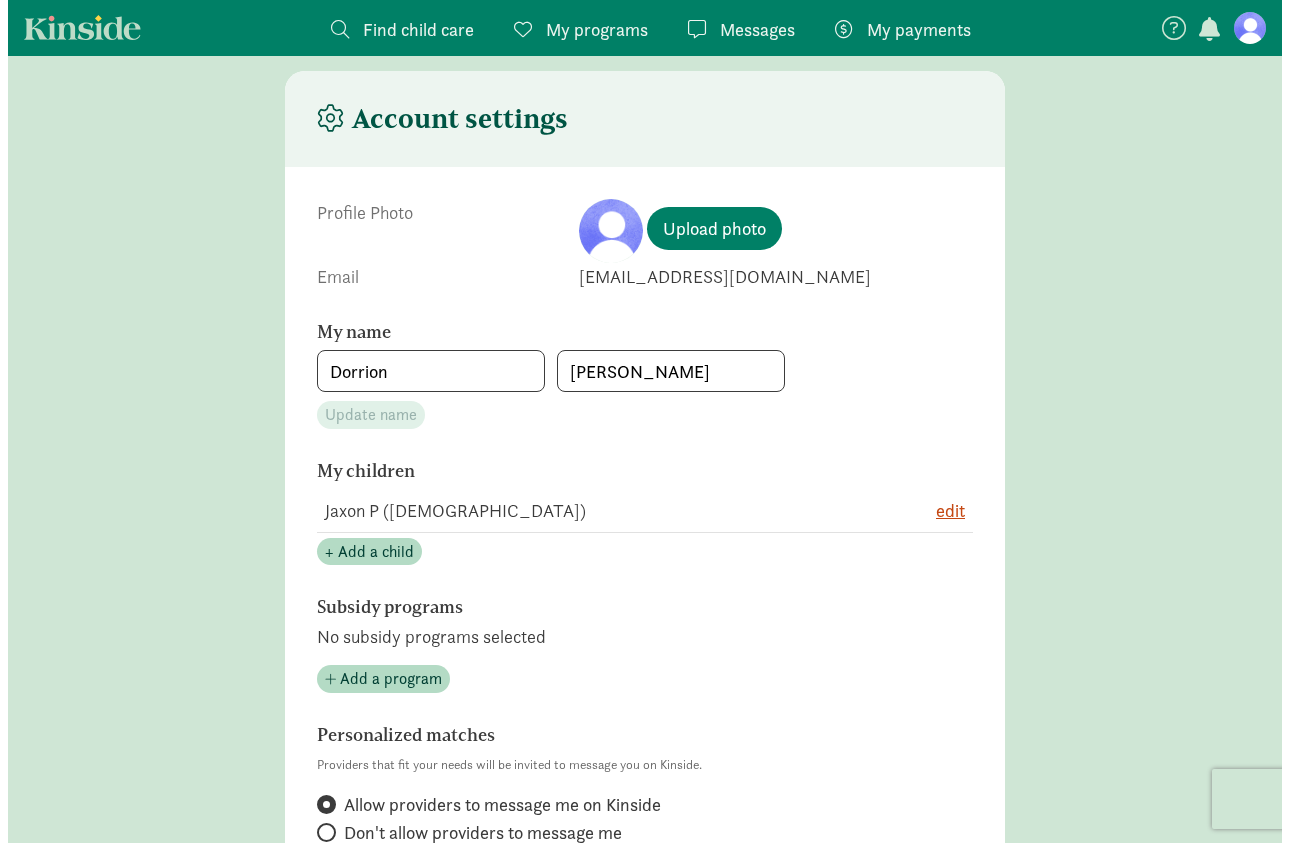 scroll, scrollTop: 0, scrollLeft: 0, axis: both 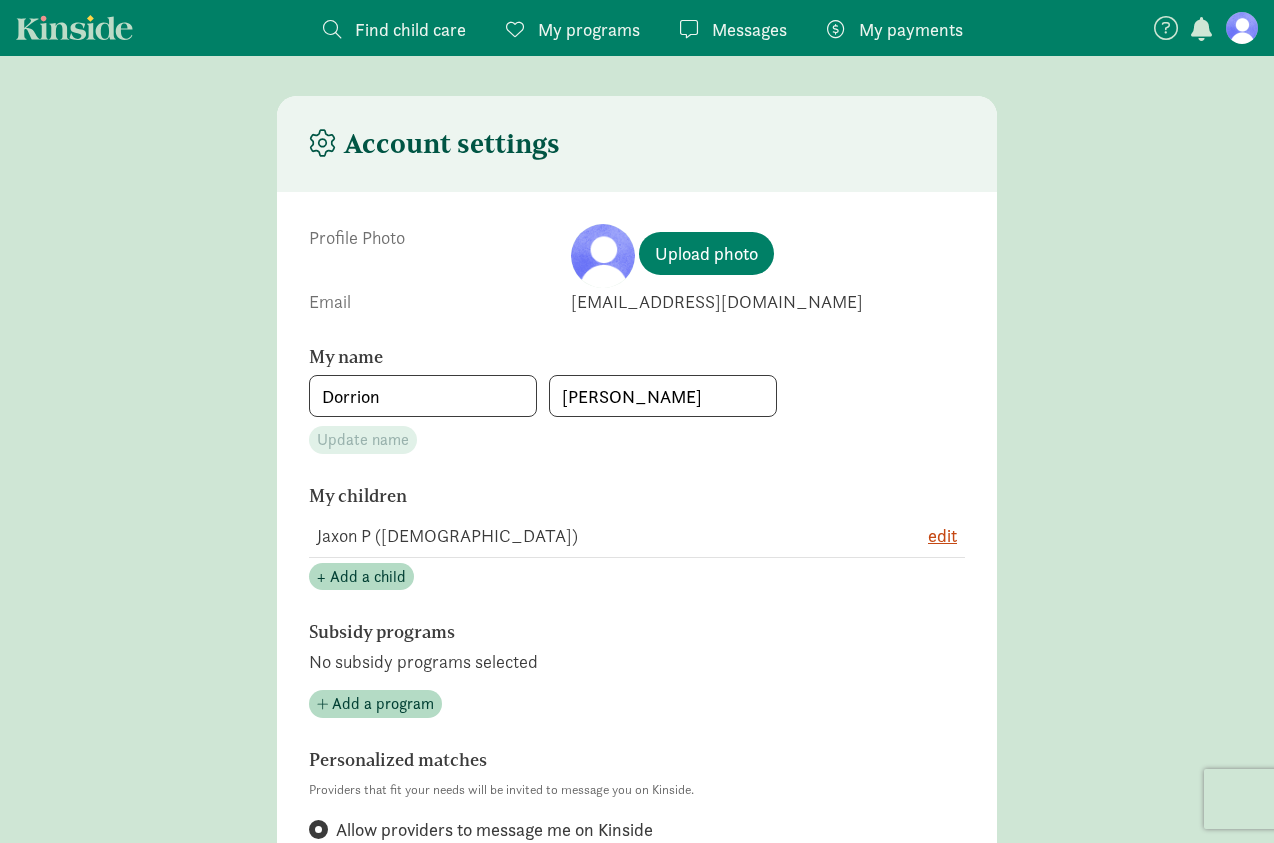 click on "My programs" at bounding box center (589, 29) 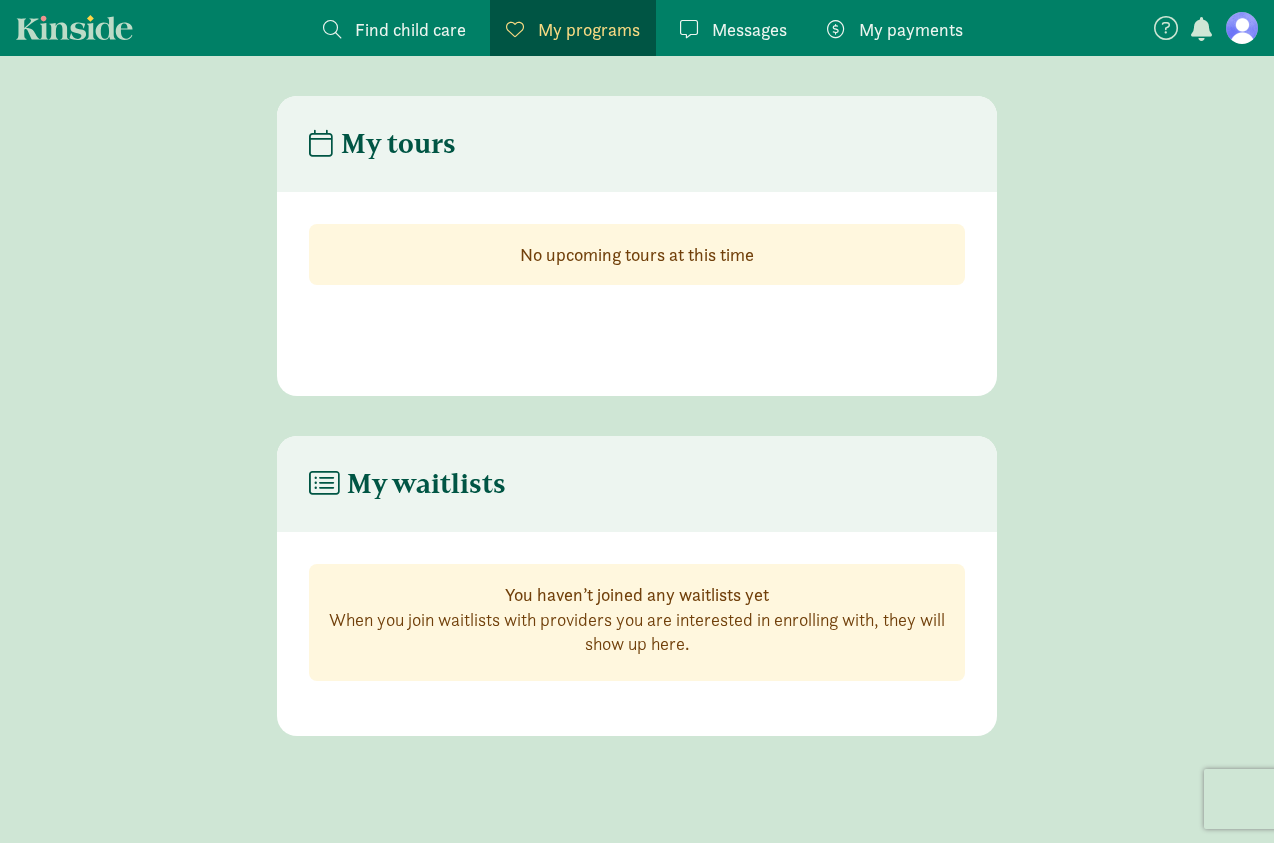 click on "Find child care" at bounding box center [410, 29] 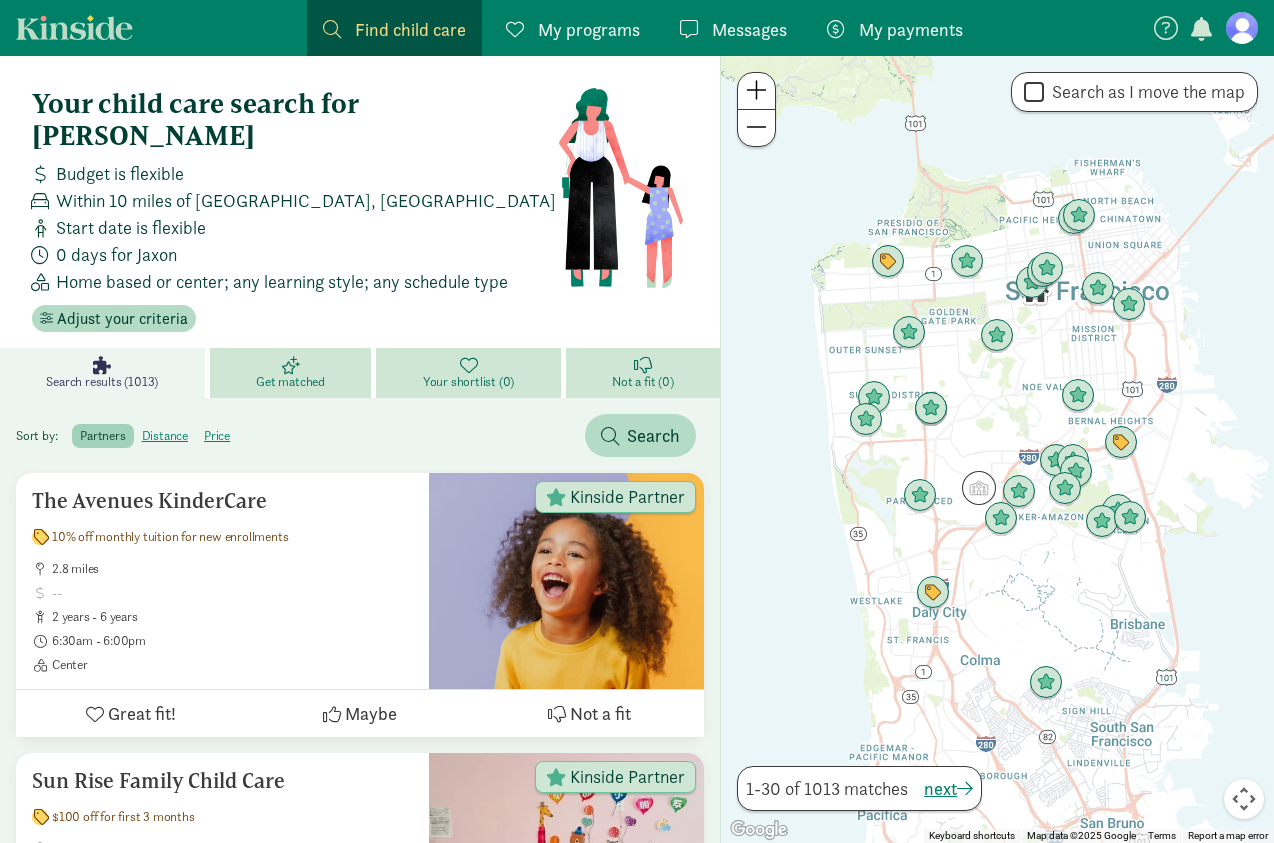 click on "Within 10 miles of [GEOGRAPHIC_DATA], [GEOGRAPHIC_DATA]" at bounding box center (306, 200) 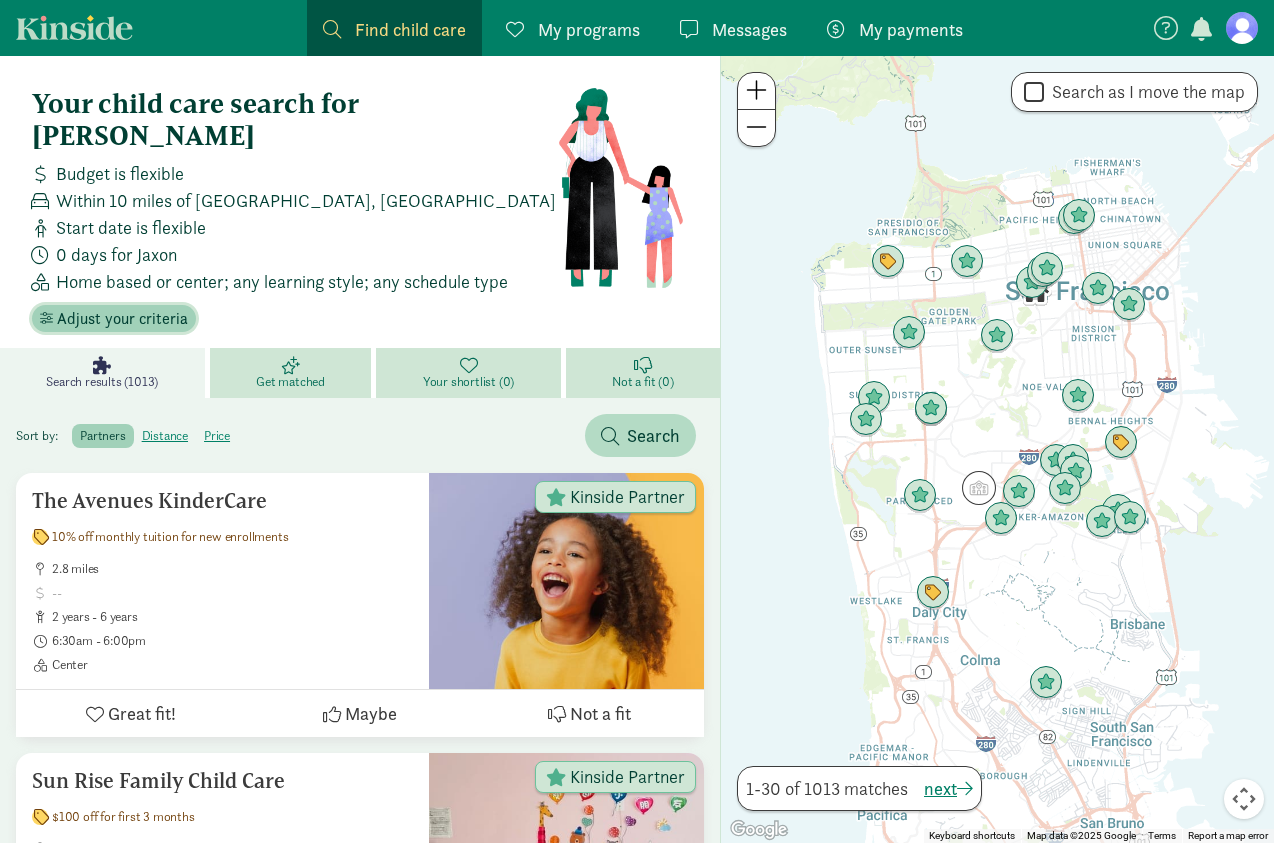 click on "Adjust your criteria" at bounding box center [122, 319] 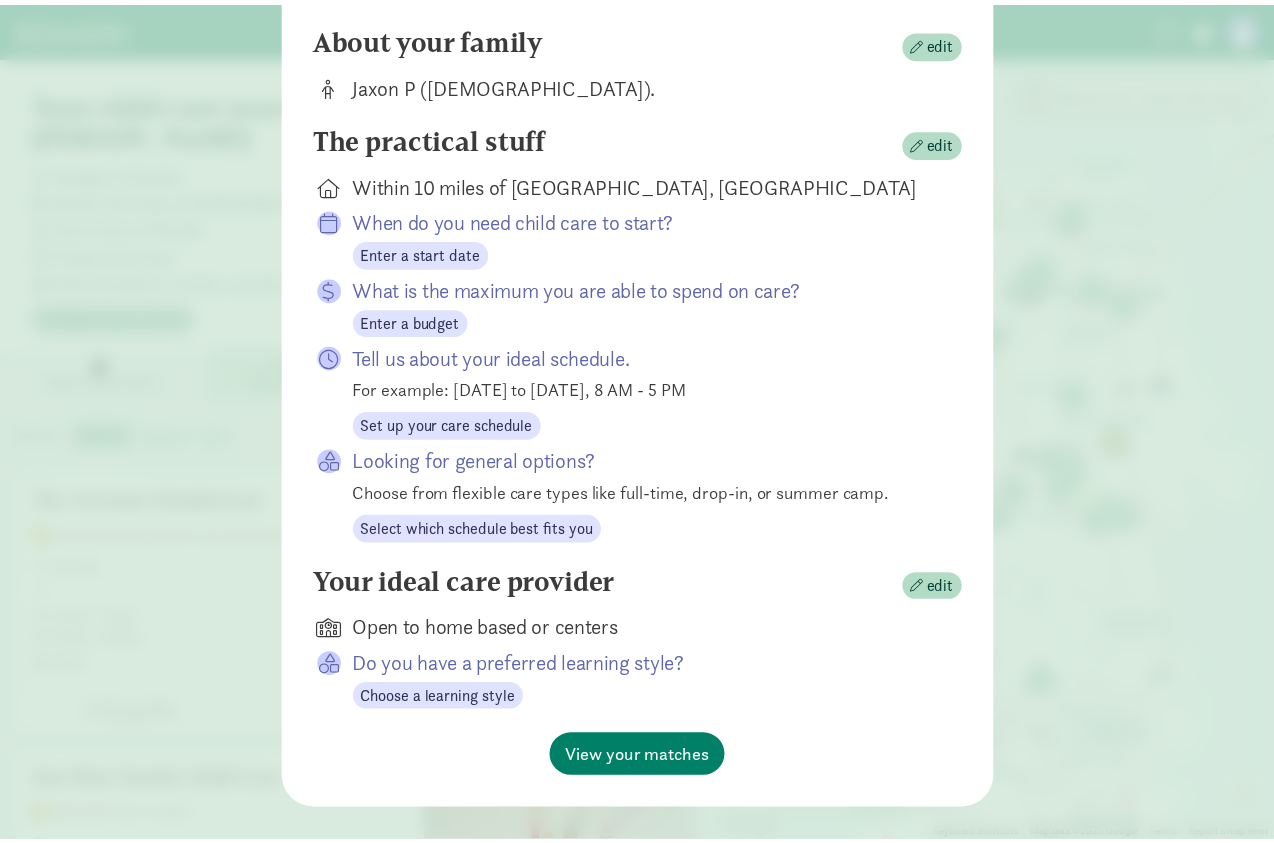 scroll, scrollTop: 231, scrollLeft: 0, axis: vertical 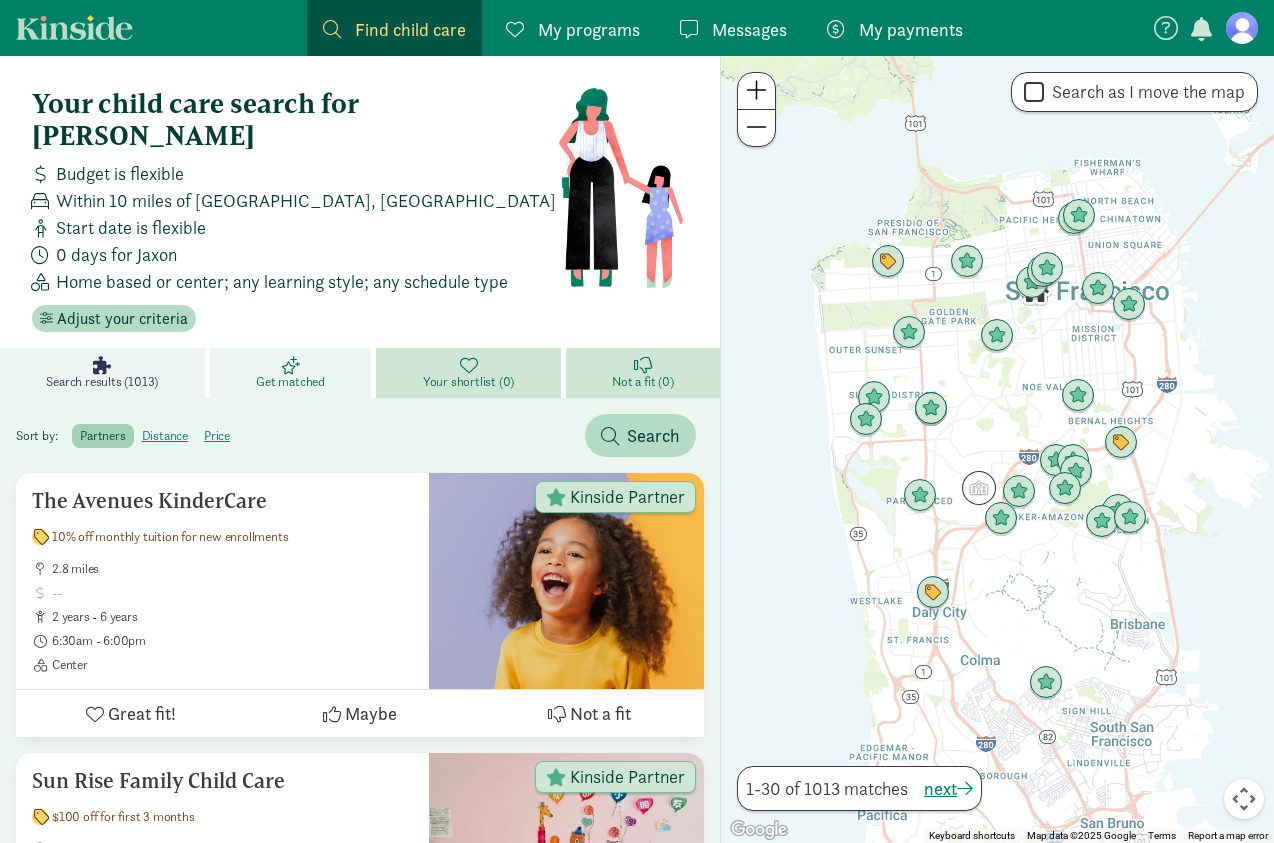 click on "Get matched" at bounding box center (293, 373) 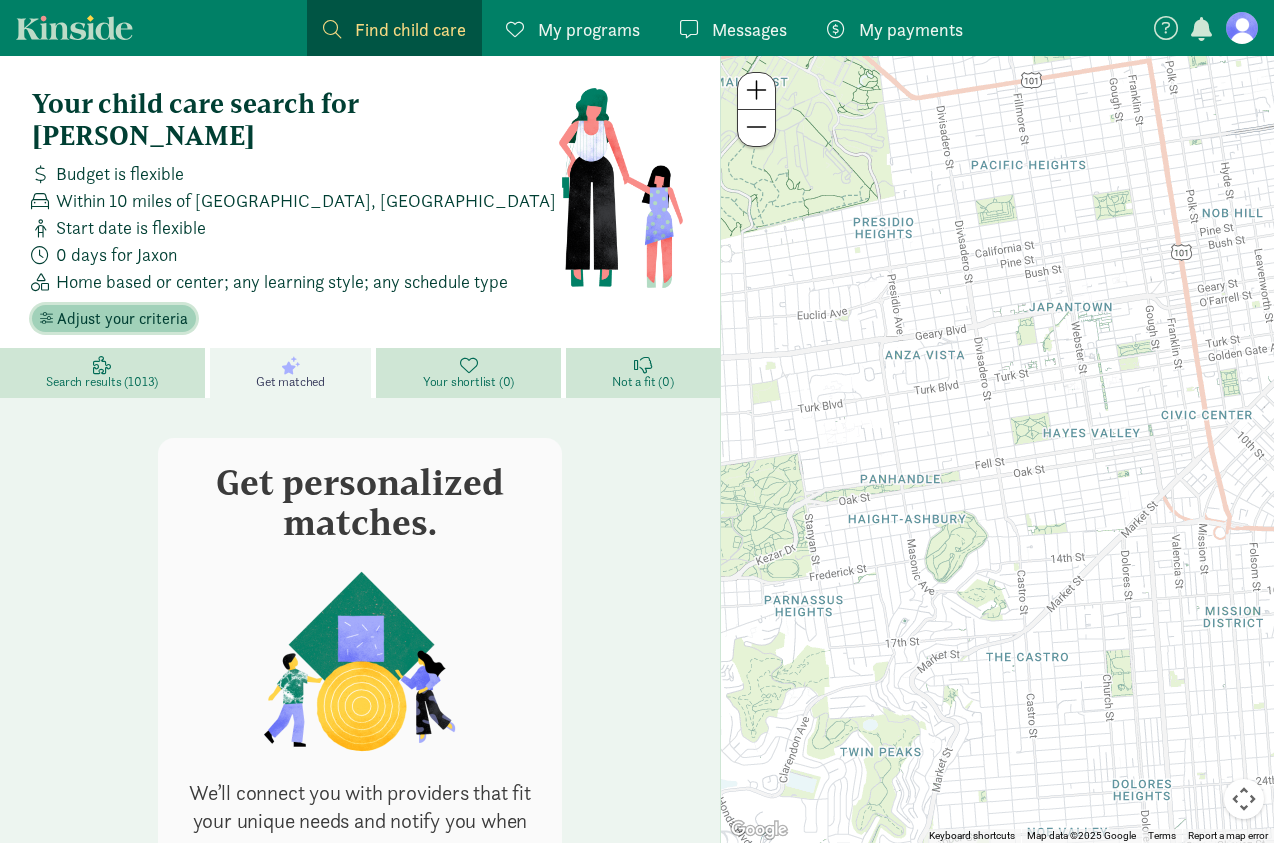click on "Adjust your criteria" at bounding box center [122, 319] 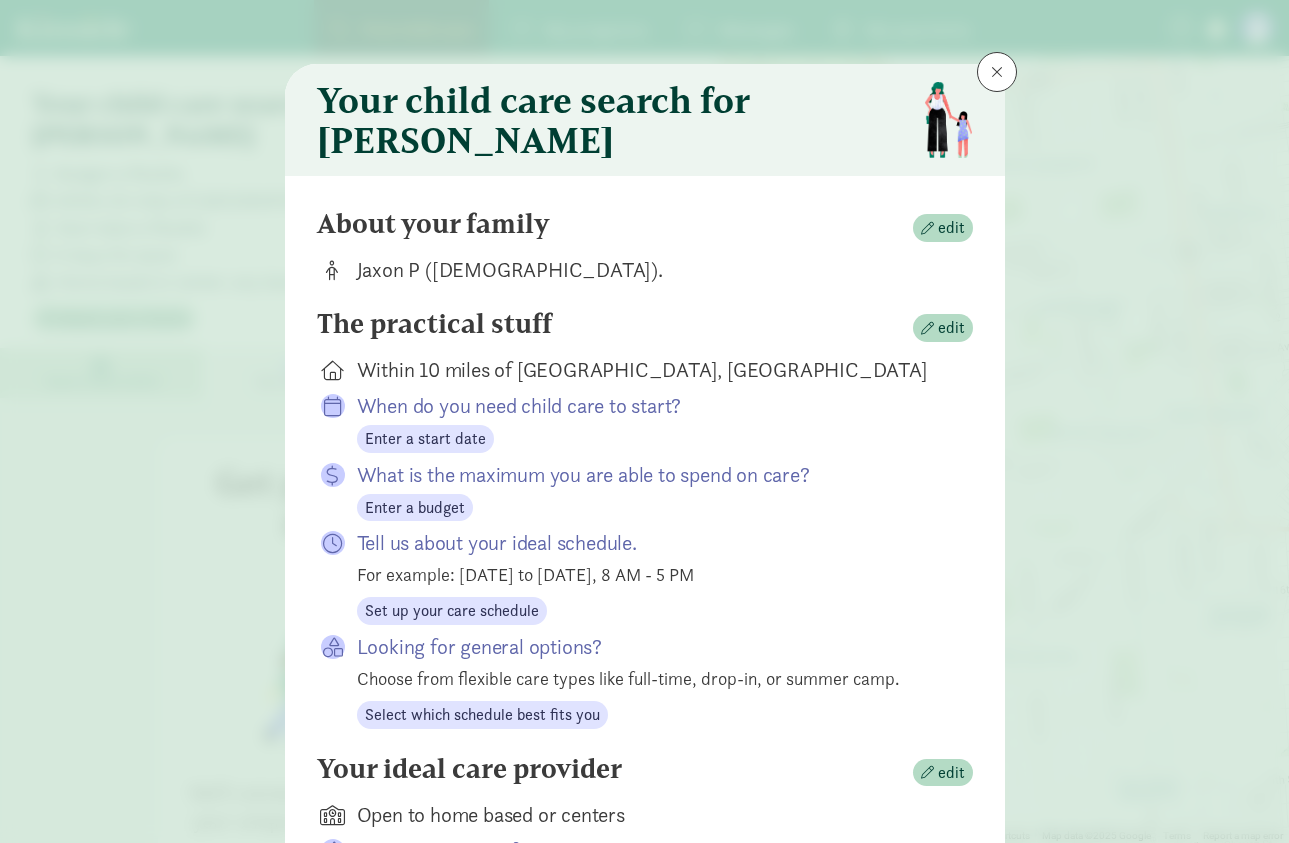 click on "About your family
edit
Jaxon P ([DEMOGRAPHIC_DATA])." 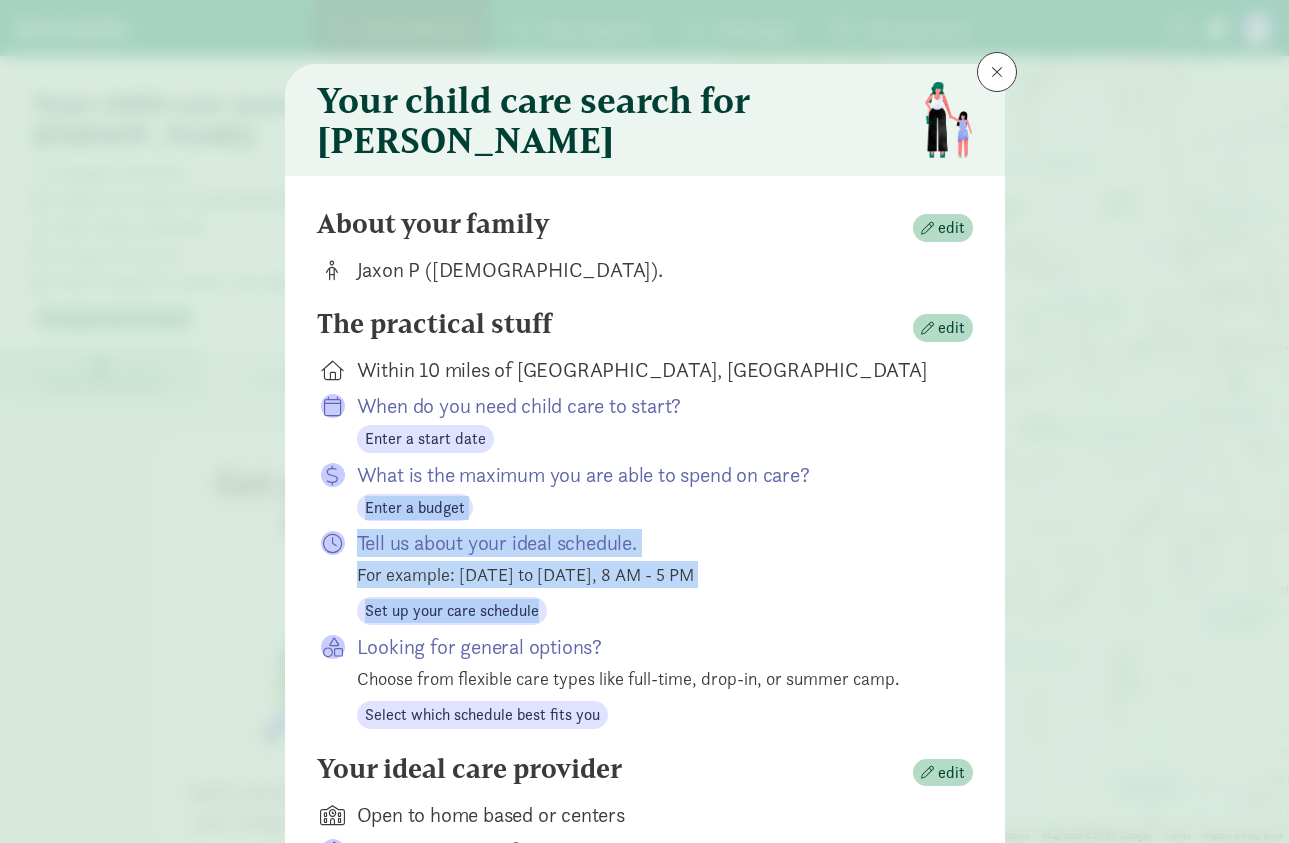 drag, startPoint x: 953, startPoint y: 621, endPoint x: 953, endPoint y: 499, distance: 122 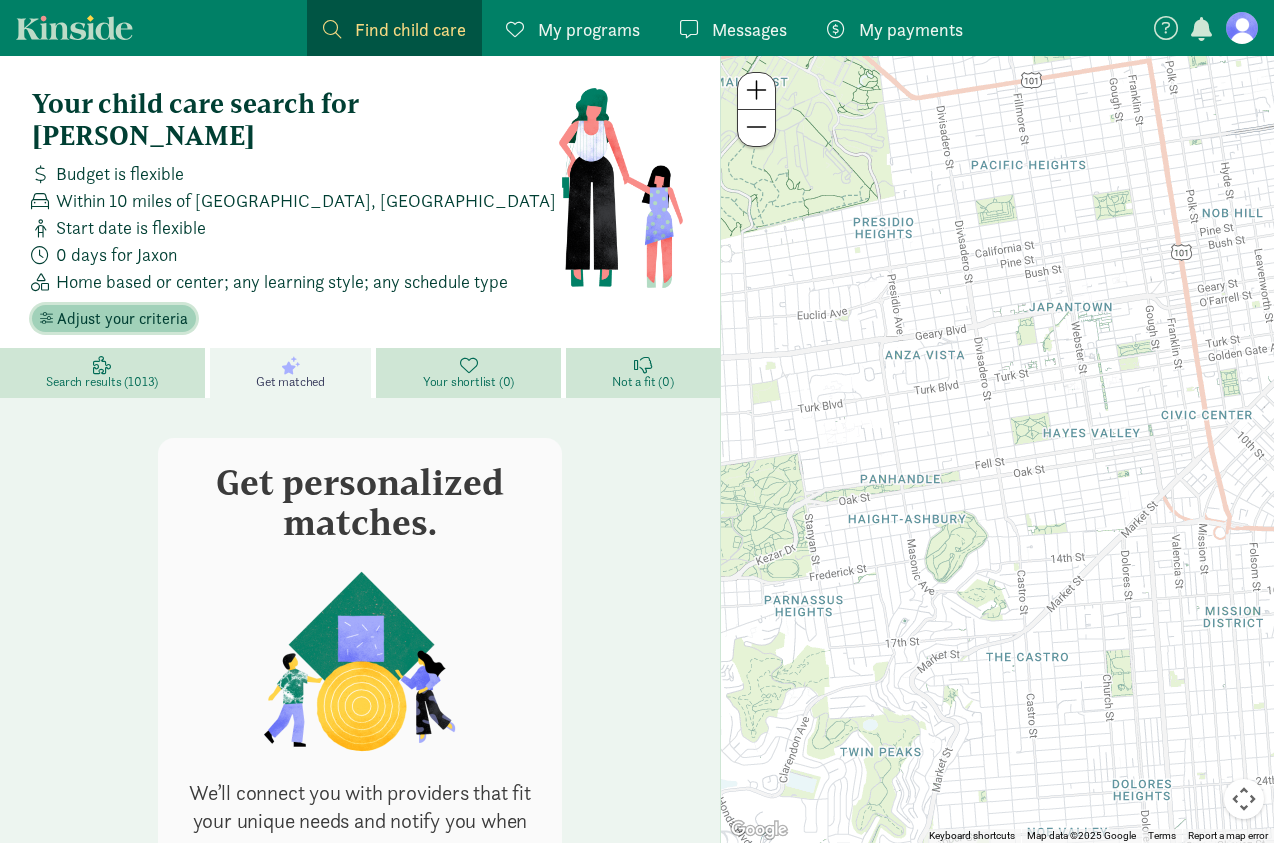 click on "Adjust your criteria" at bounding box center [122, 319] 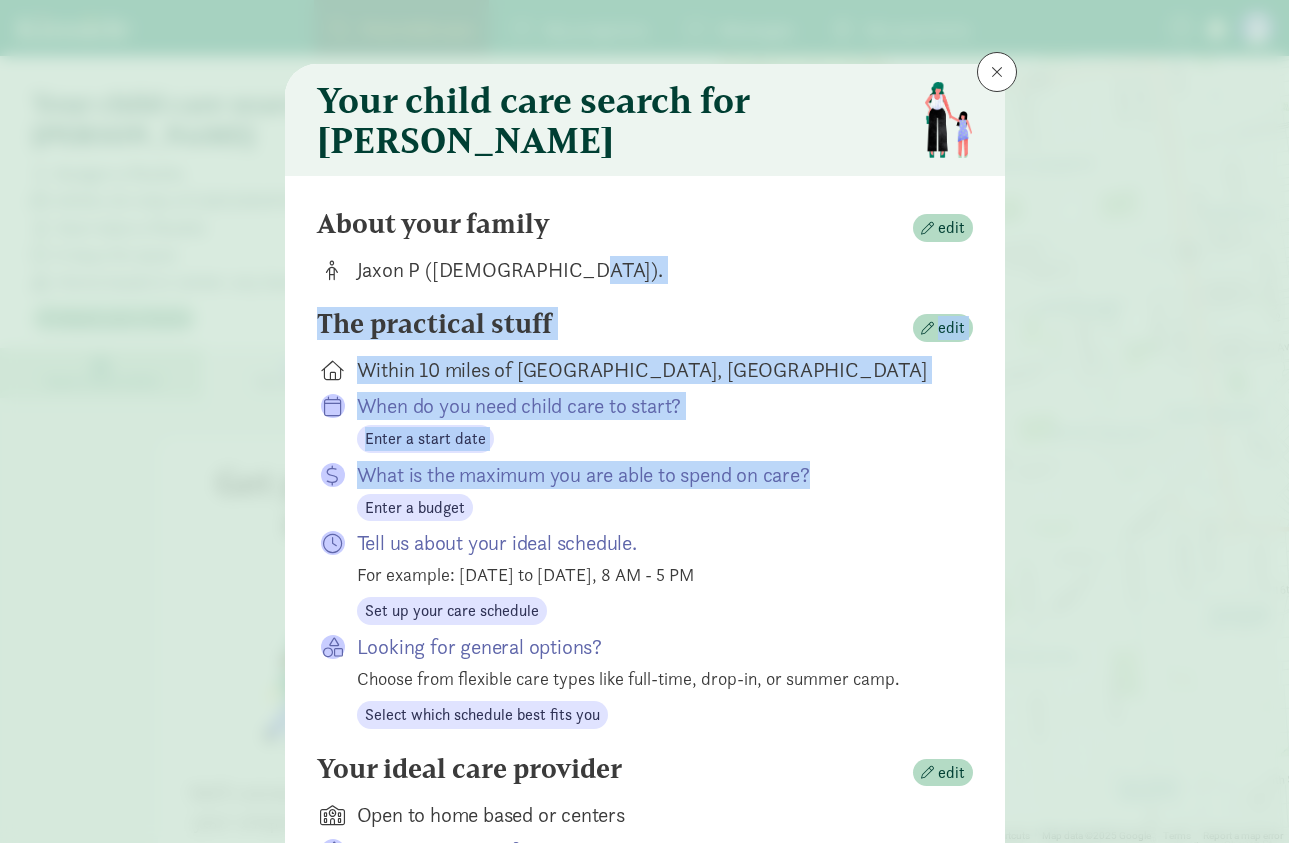 drag, startPoint x: 942, startPoint y: 502, endPoint x: 944, endPoint y: 275, distance: 227.0088 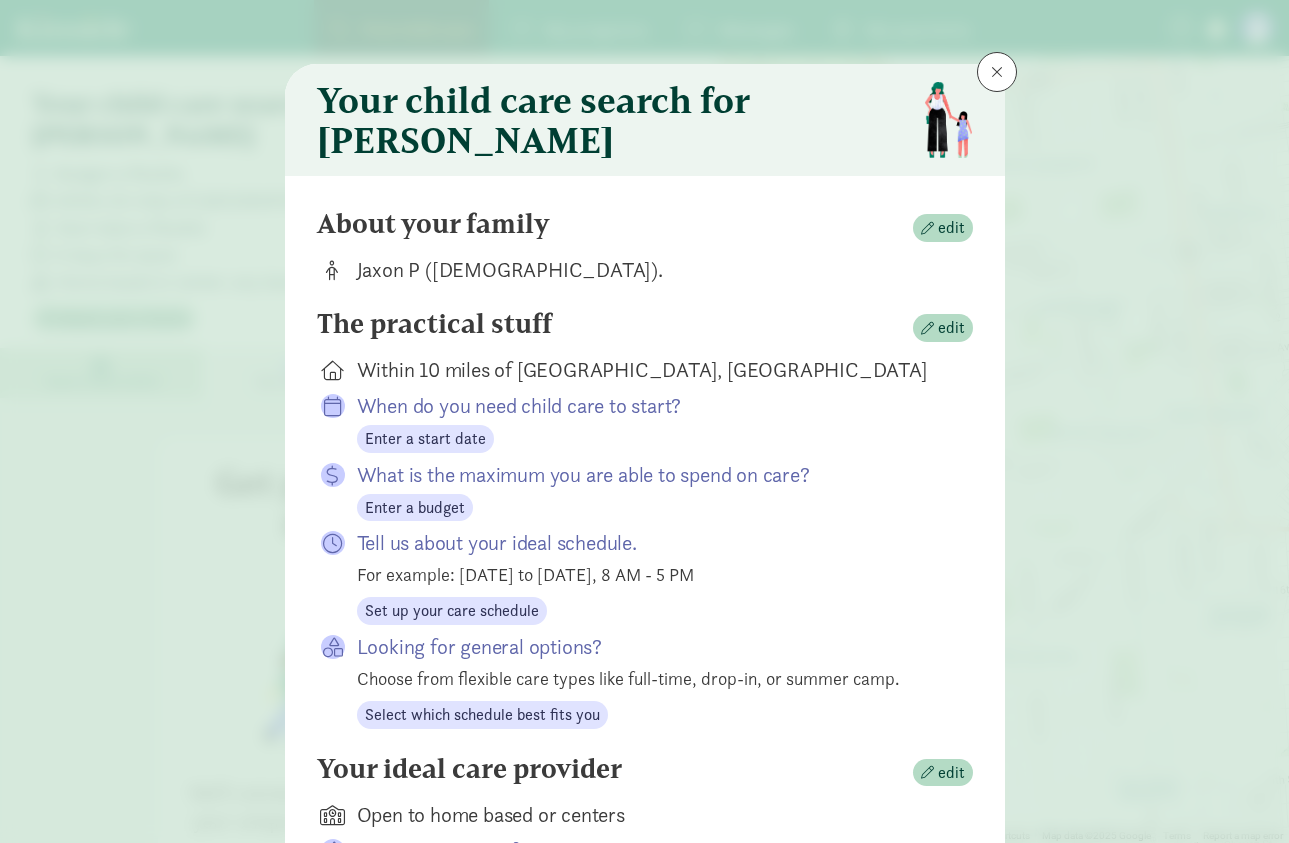 drag, startPoint x: 1005, startPoint y: 367, endPoint x: 1011, endPoint y: 399, distance: 32.55764 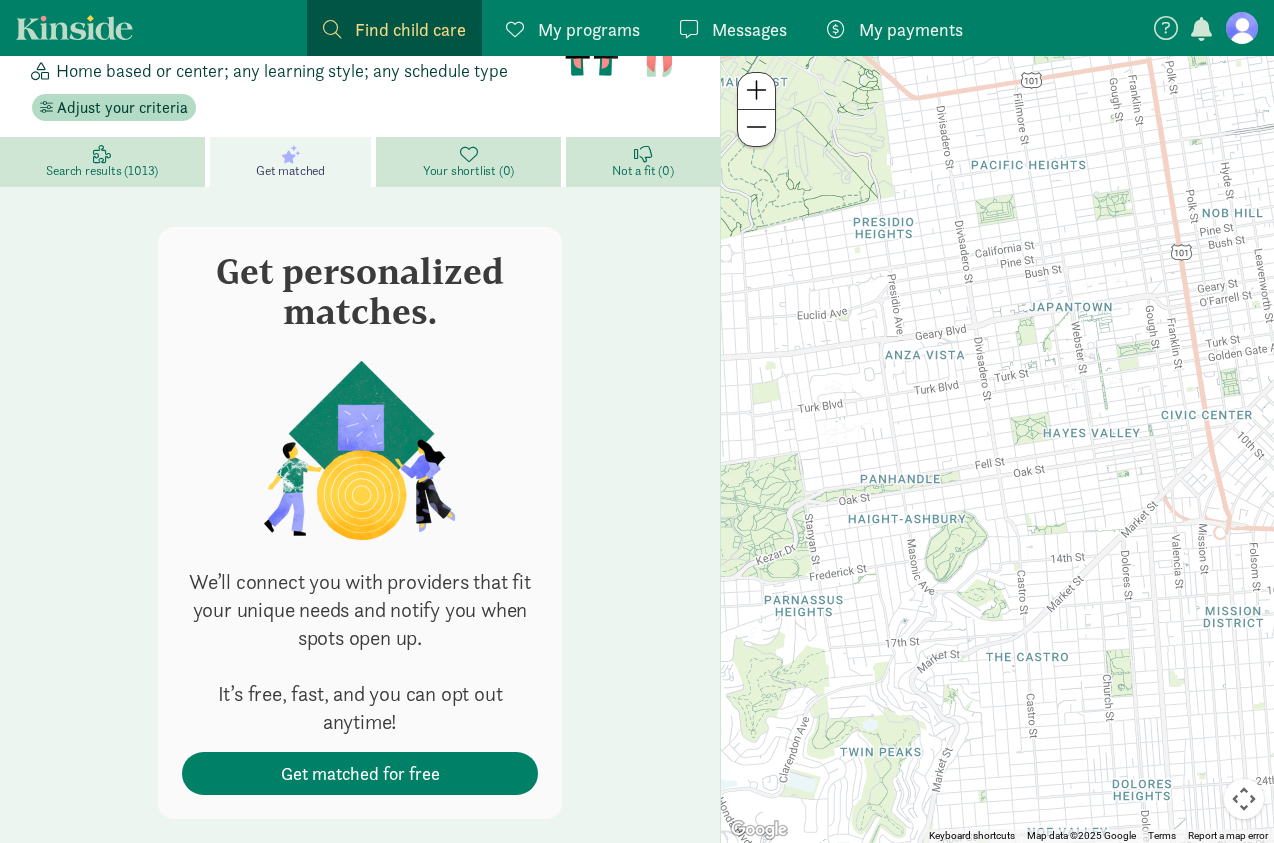 click on "Get personalized matches.
We’ll connect you with providers that fit your unique needs and notify you when spots
open up.
It’s free, fast, and you can opt out anytime!
Get matched for free" at bounding box center [360, 522] 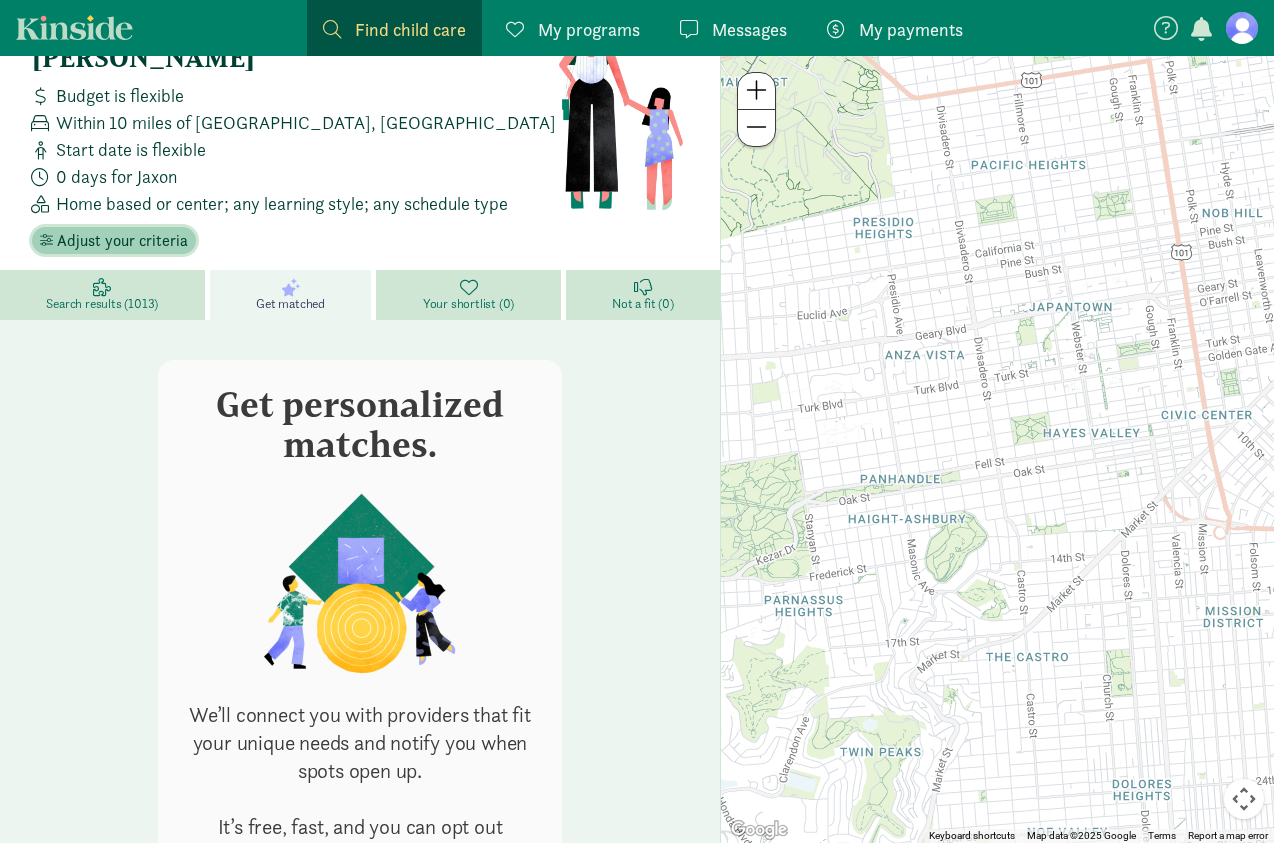 click on "Your child care search for Jaxon     Budget is flexible     Within 10 miles of [GEOGRAPHIC_DATA], [GEOGRAPHIC_DATA]     Start date is flexible     0 days for Jaxon     Home based or center; any learning style; any schedule type
Adjust your criteria" at bounding box center [294, 132] 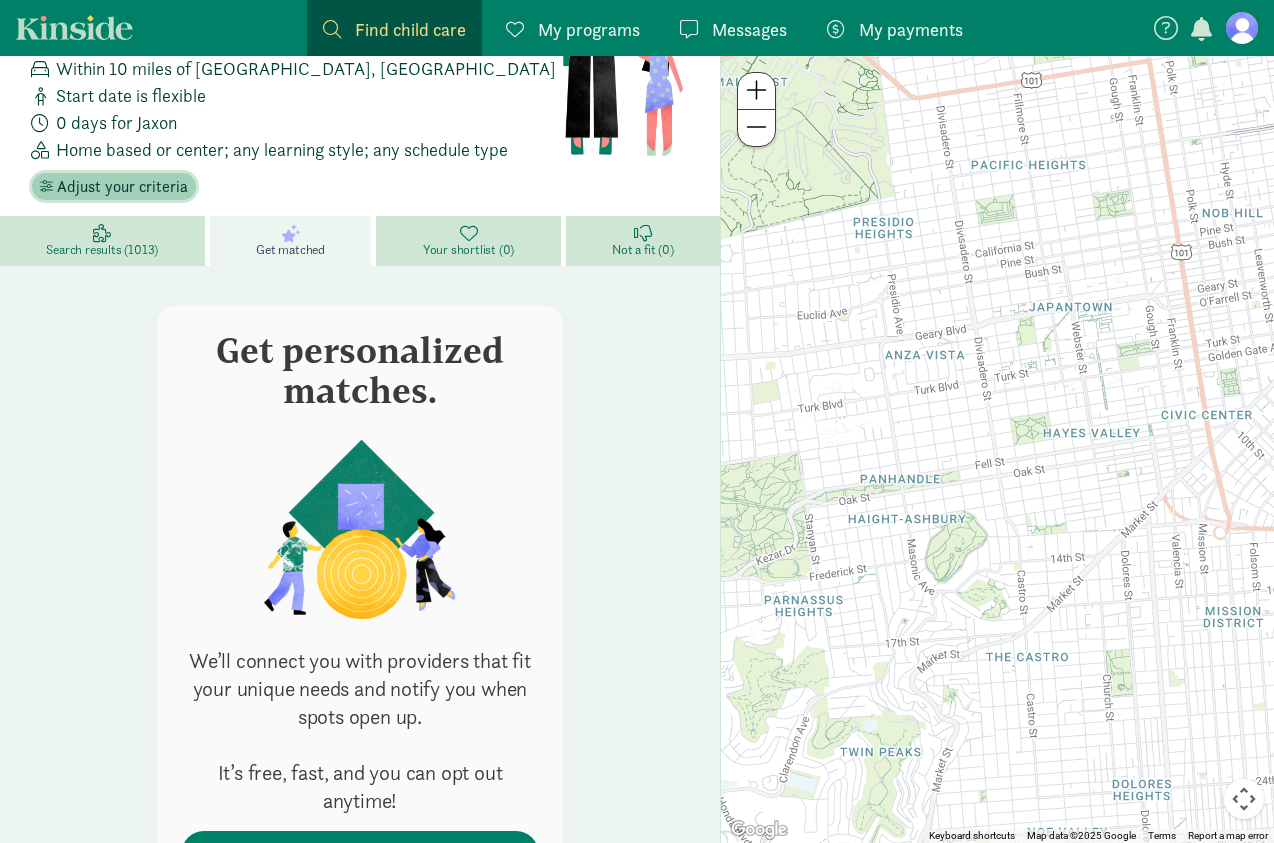 click on "Your child care search for Jaxon     Budget is flexible     Within 10 miles of [GEOGRAPHIC_DATA], [GEOGRAPHIC_DATA]     Start date is flexible     0 days for Jaxon     Home based or center; any learning style; any schedule type
Adjust your criteria" at bounding box center (294, 78) 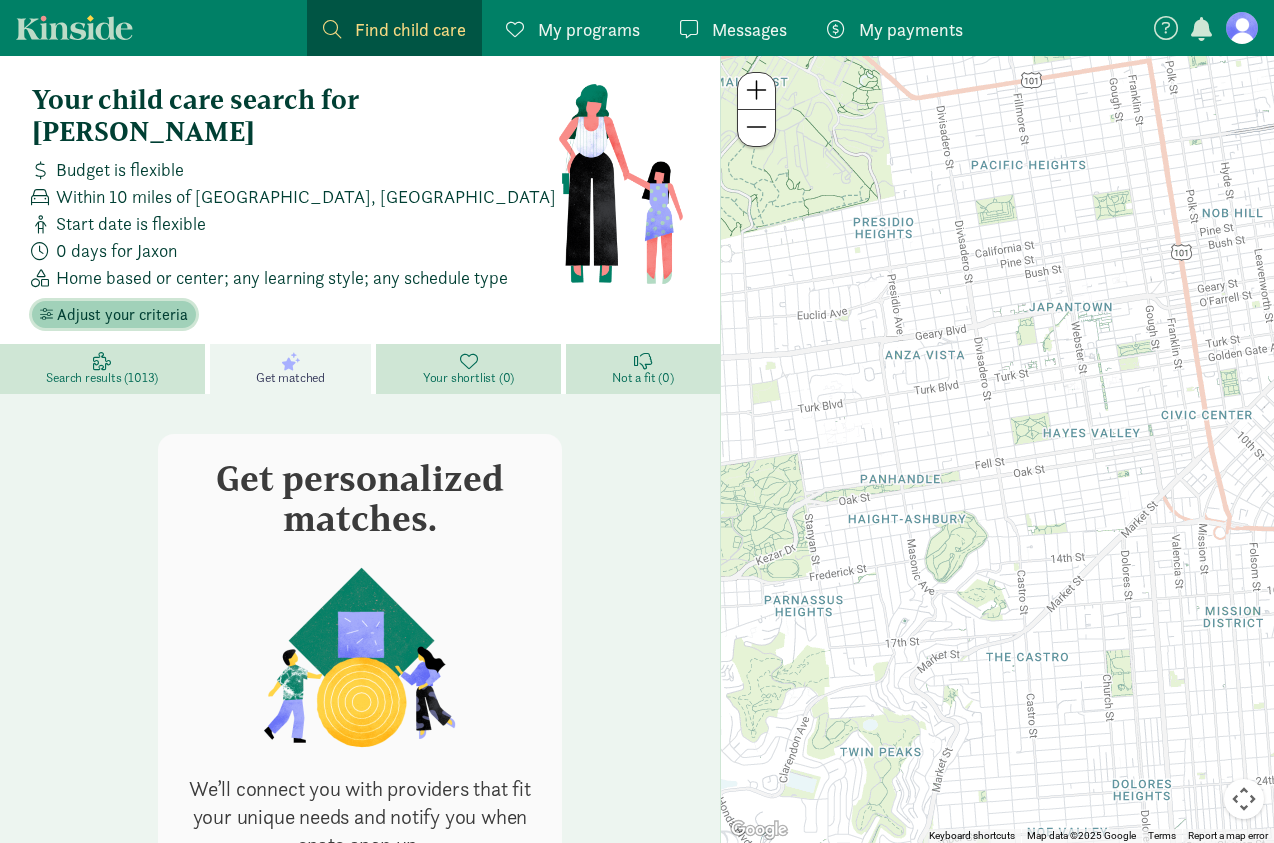 scroll, scrollTop: 1, scrollLeft: 0, axis: vertical 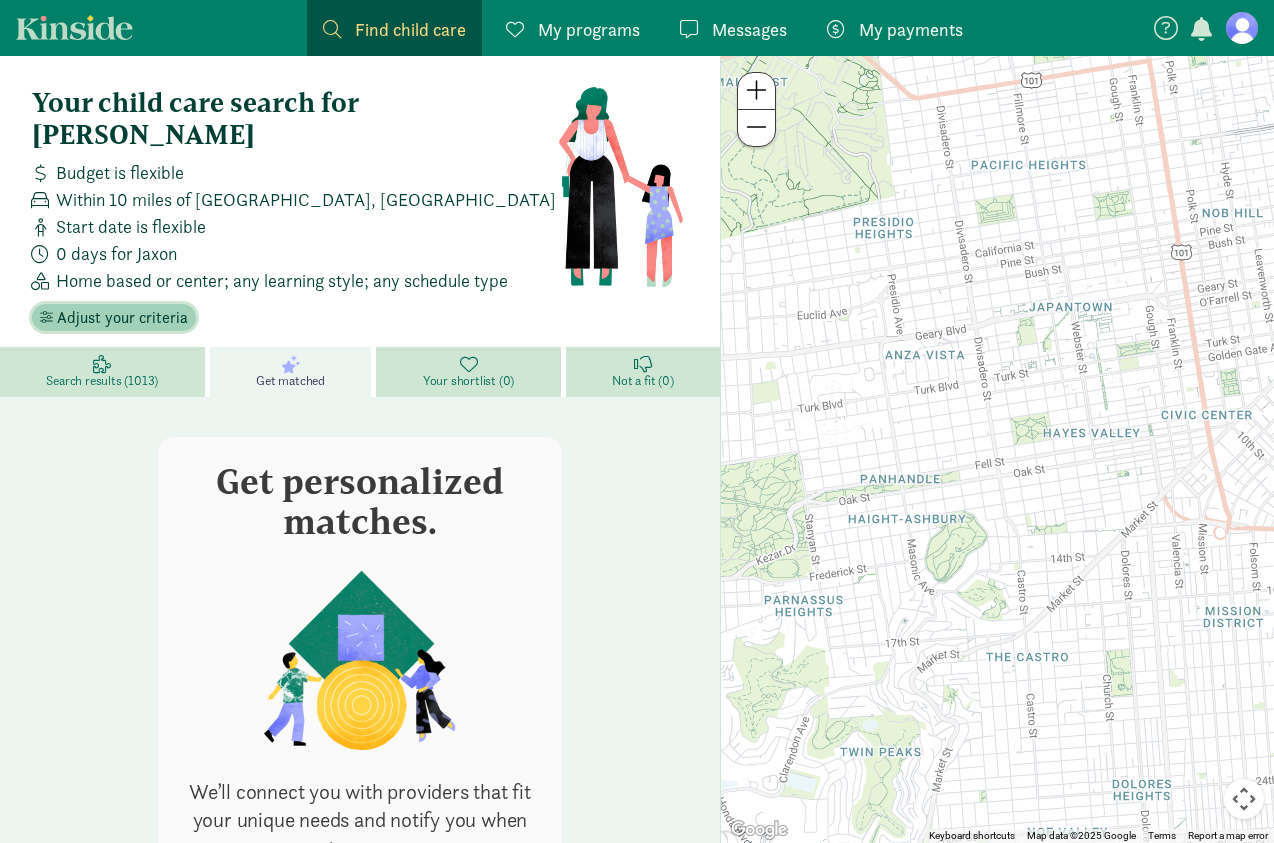 click on "Adjust your criteria" at bounding box center (122, 318) 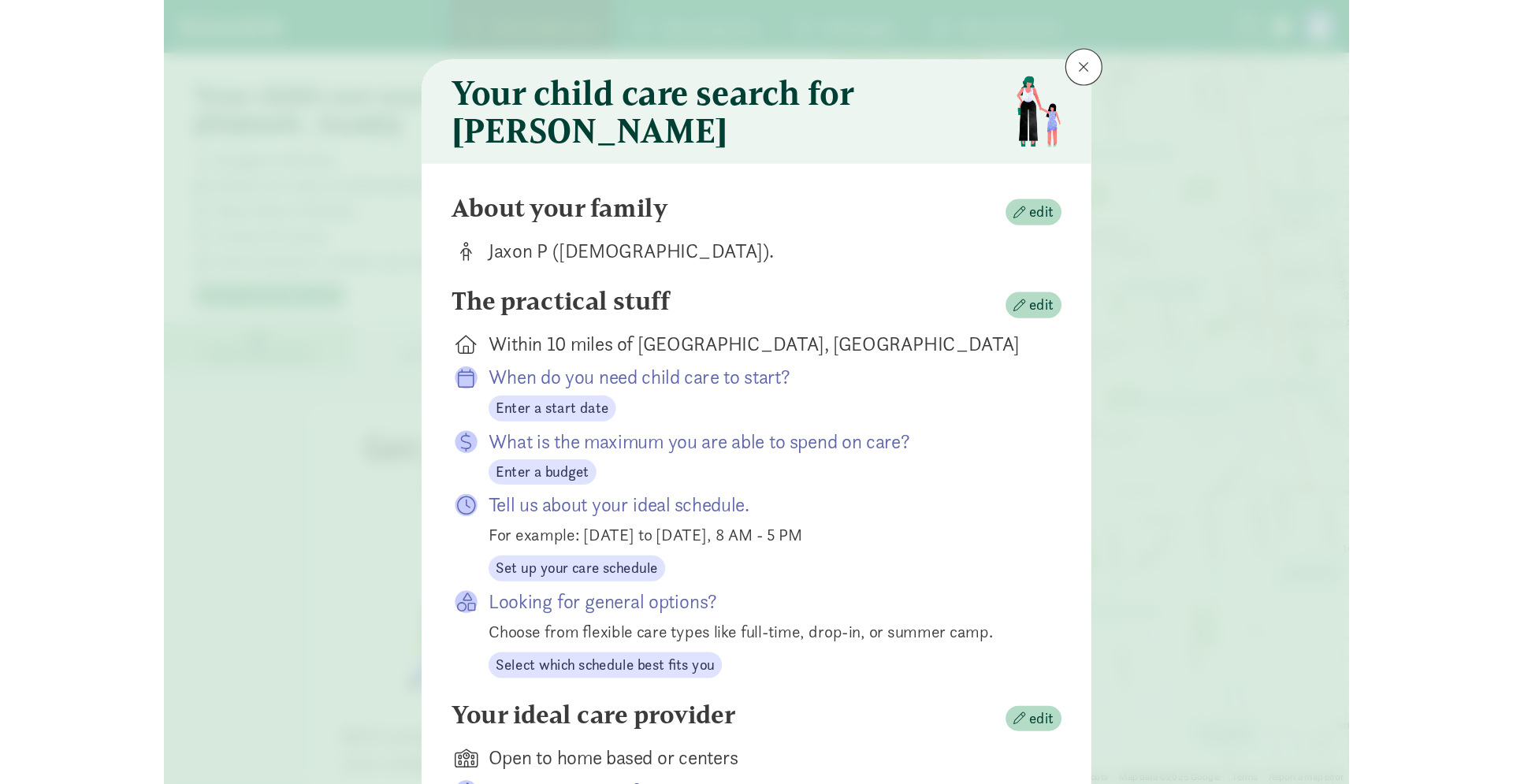 scroll, scrollTop: 0, scrollLeft: 0, axis: both 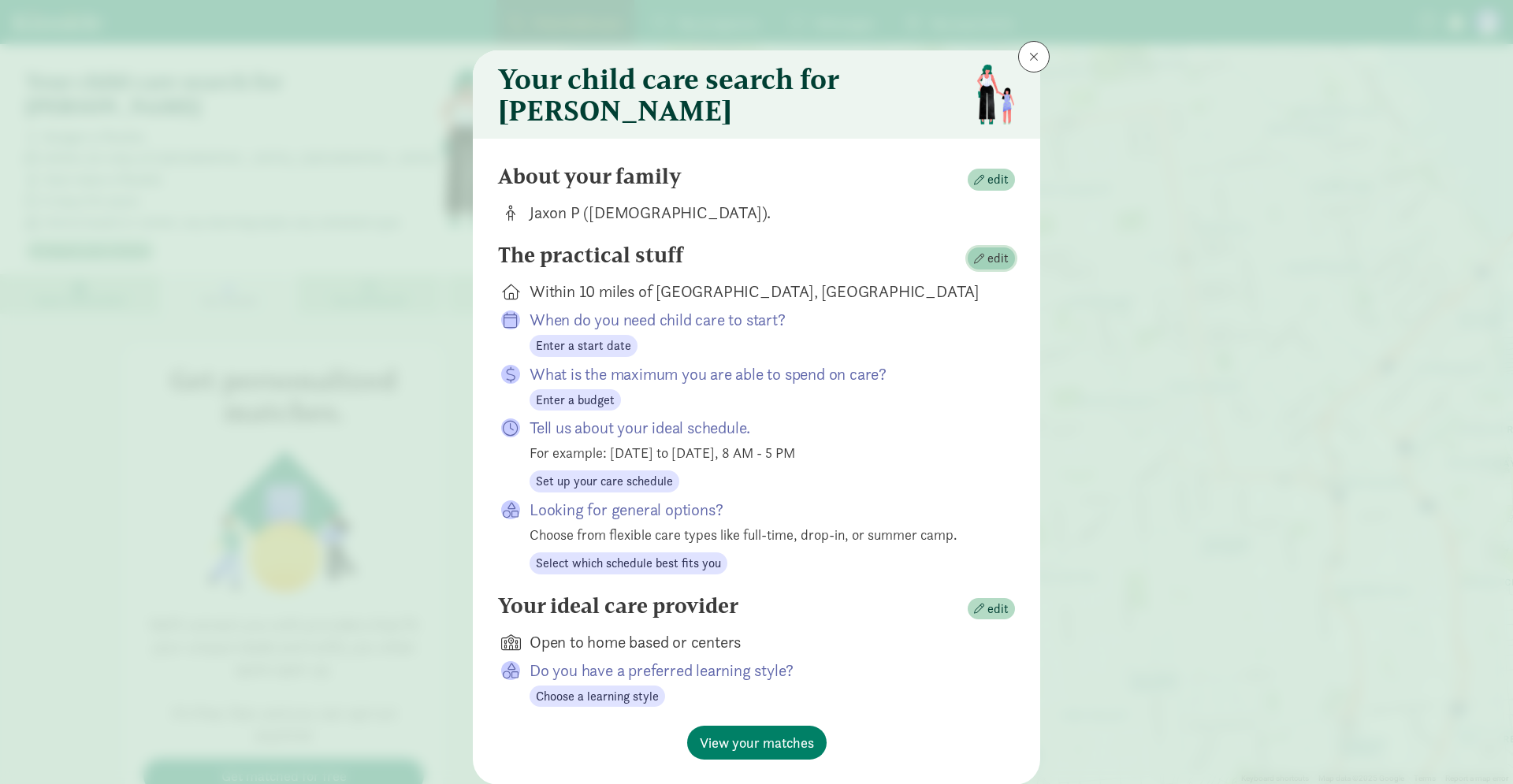 click on "edit" at bounding box center [991, 258] 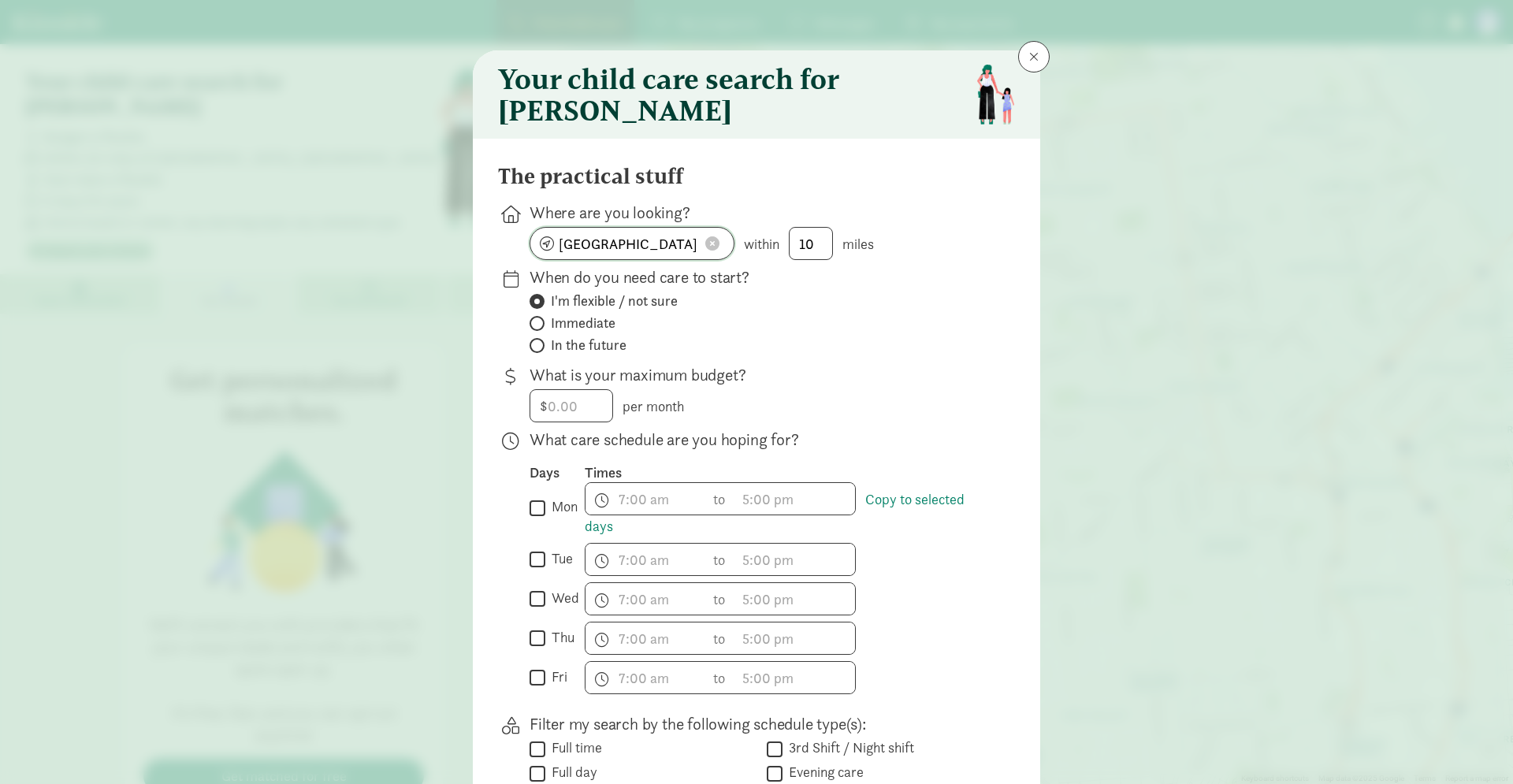 click at bounding box center [712, 243] 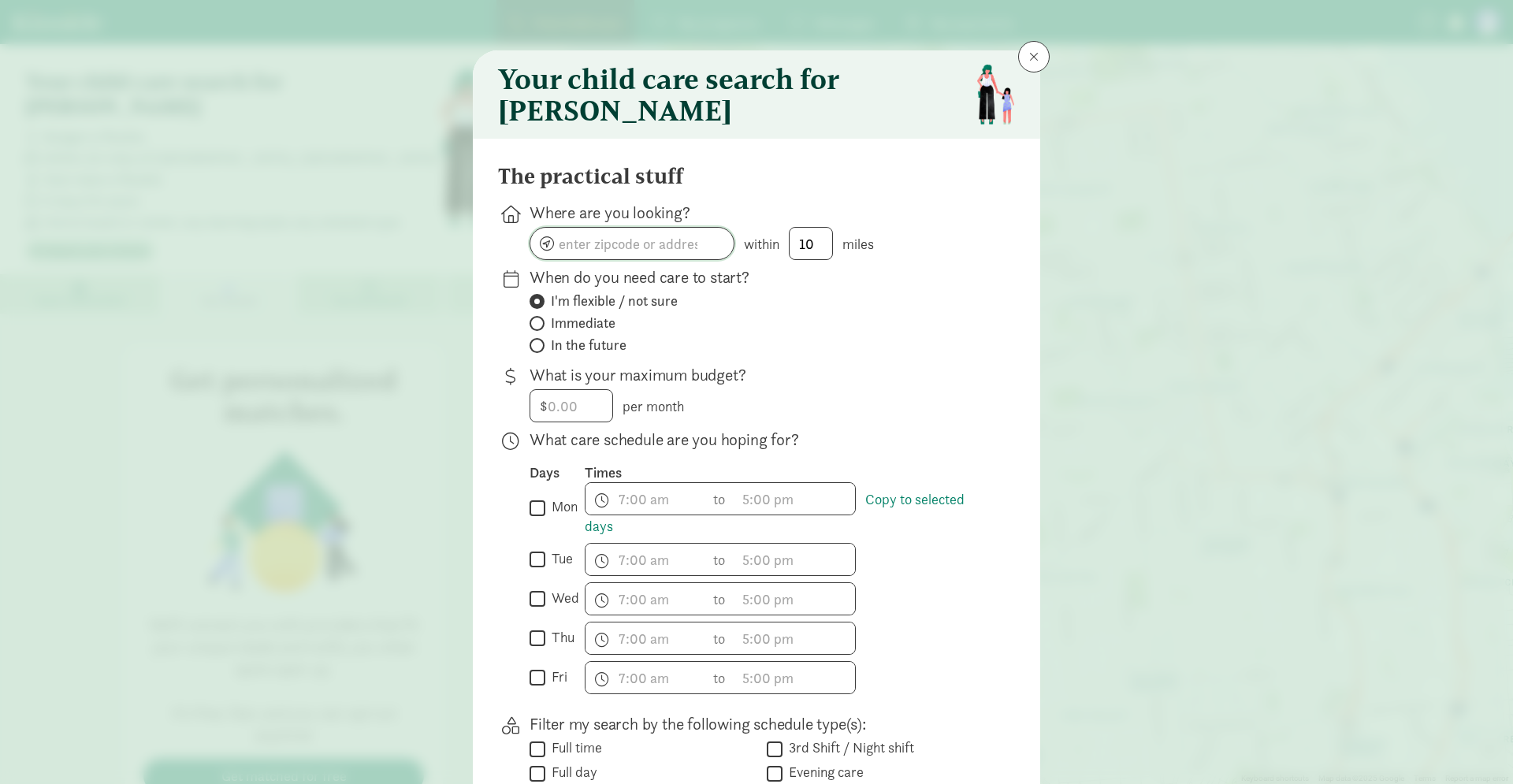click 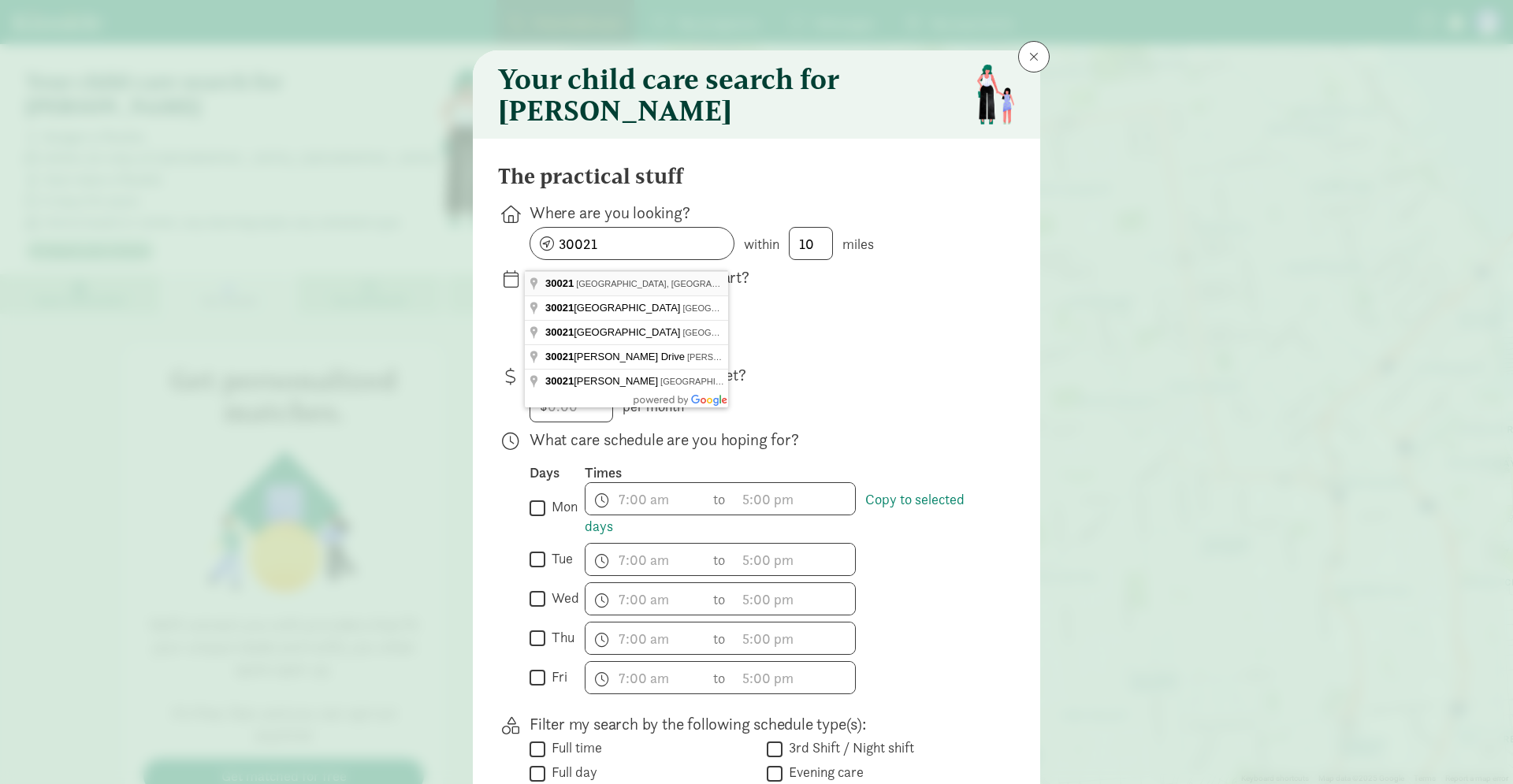 type on "[GEOGRAPHIC_DATA], [GEOGRAPHIC_DATA]" 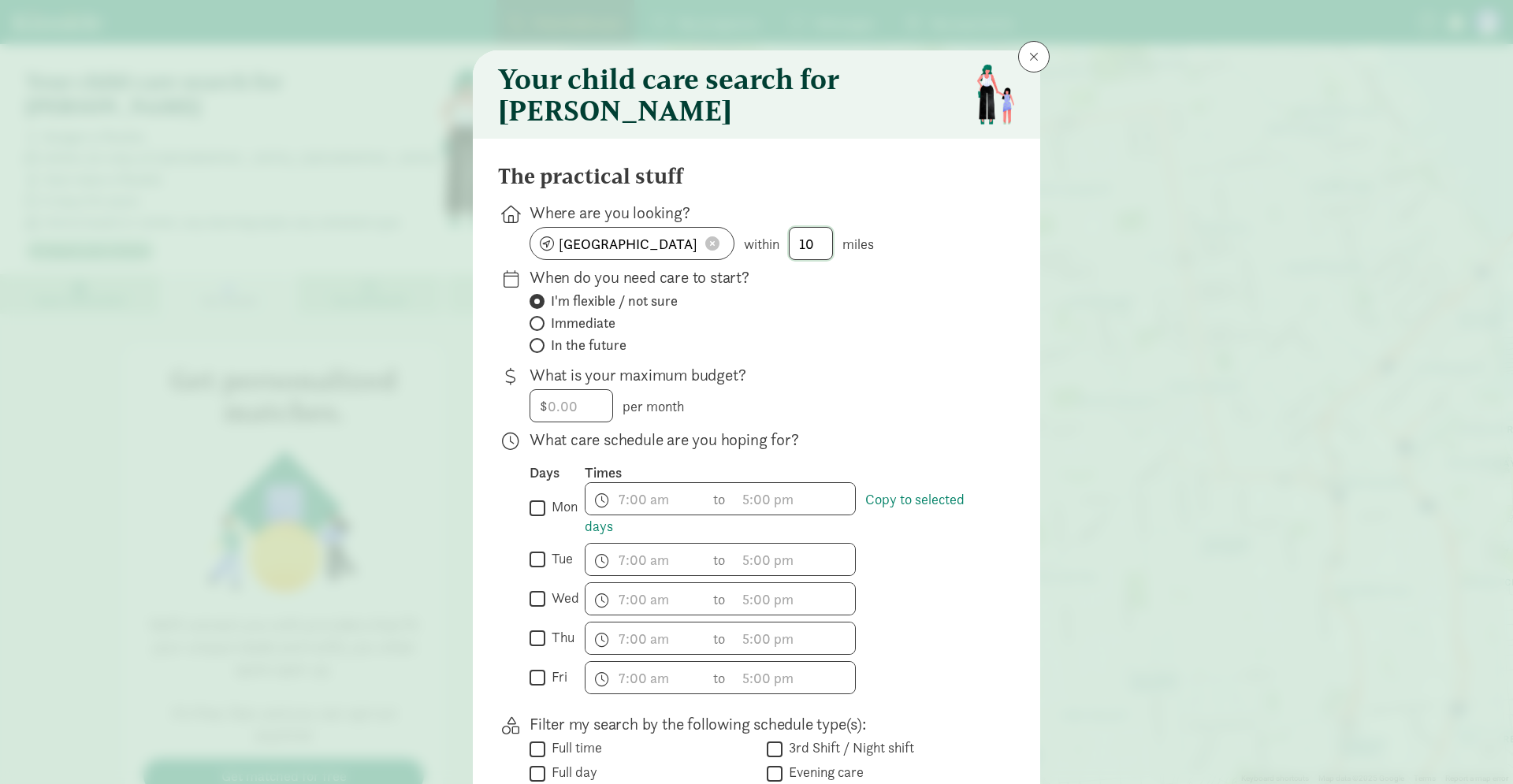click on "10" 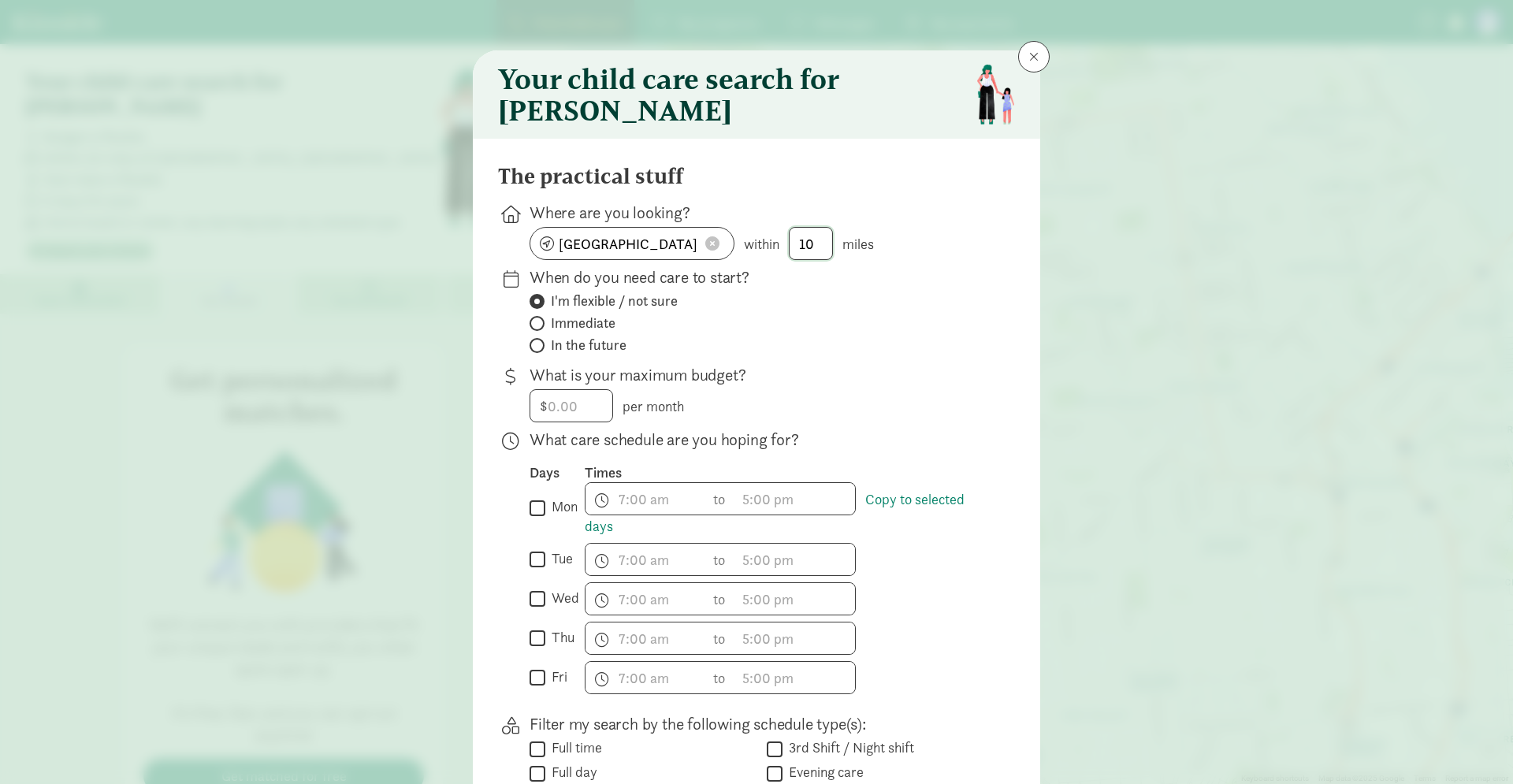 click on "10" 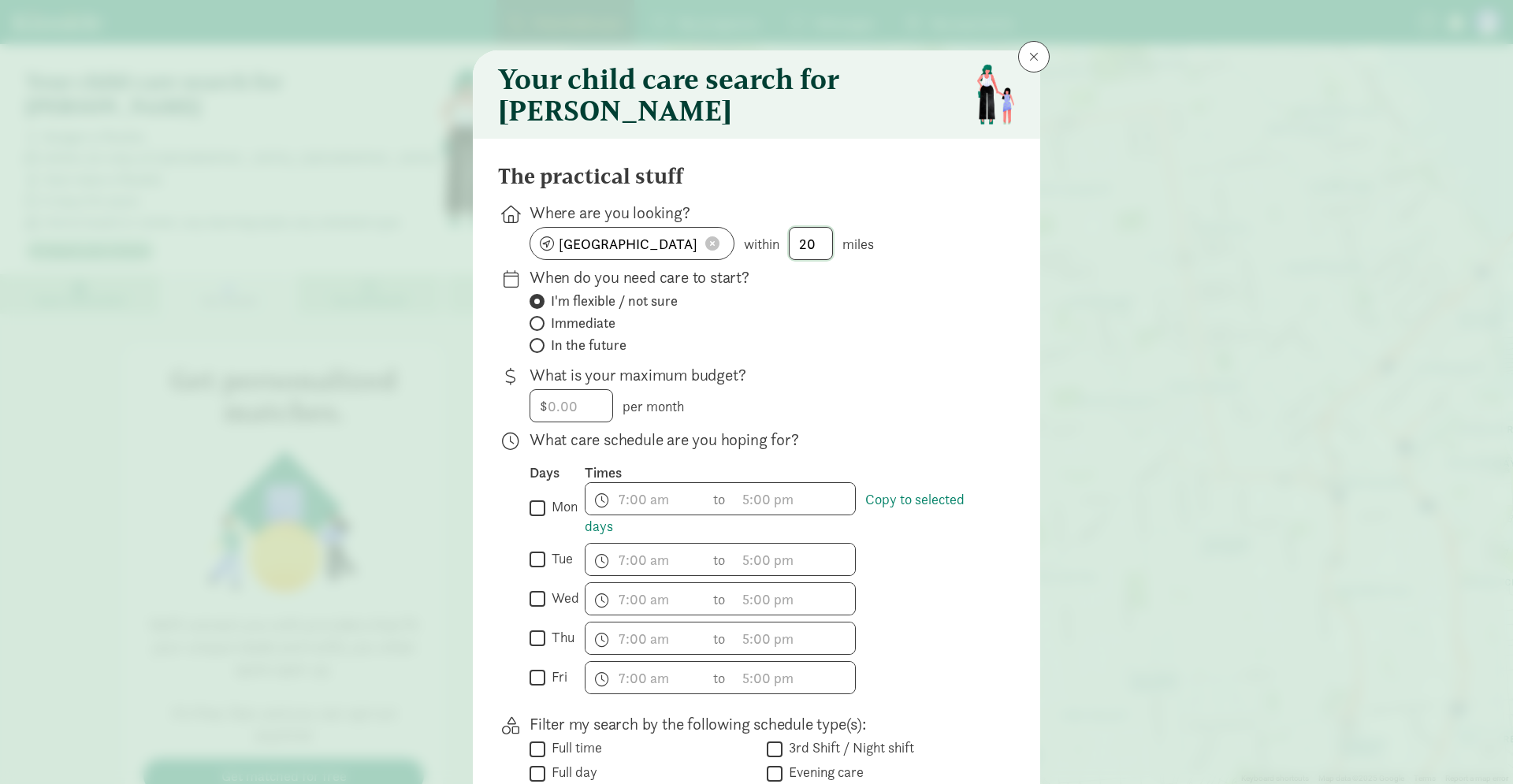 type on "20" 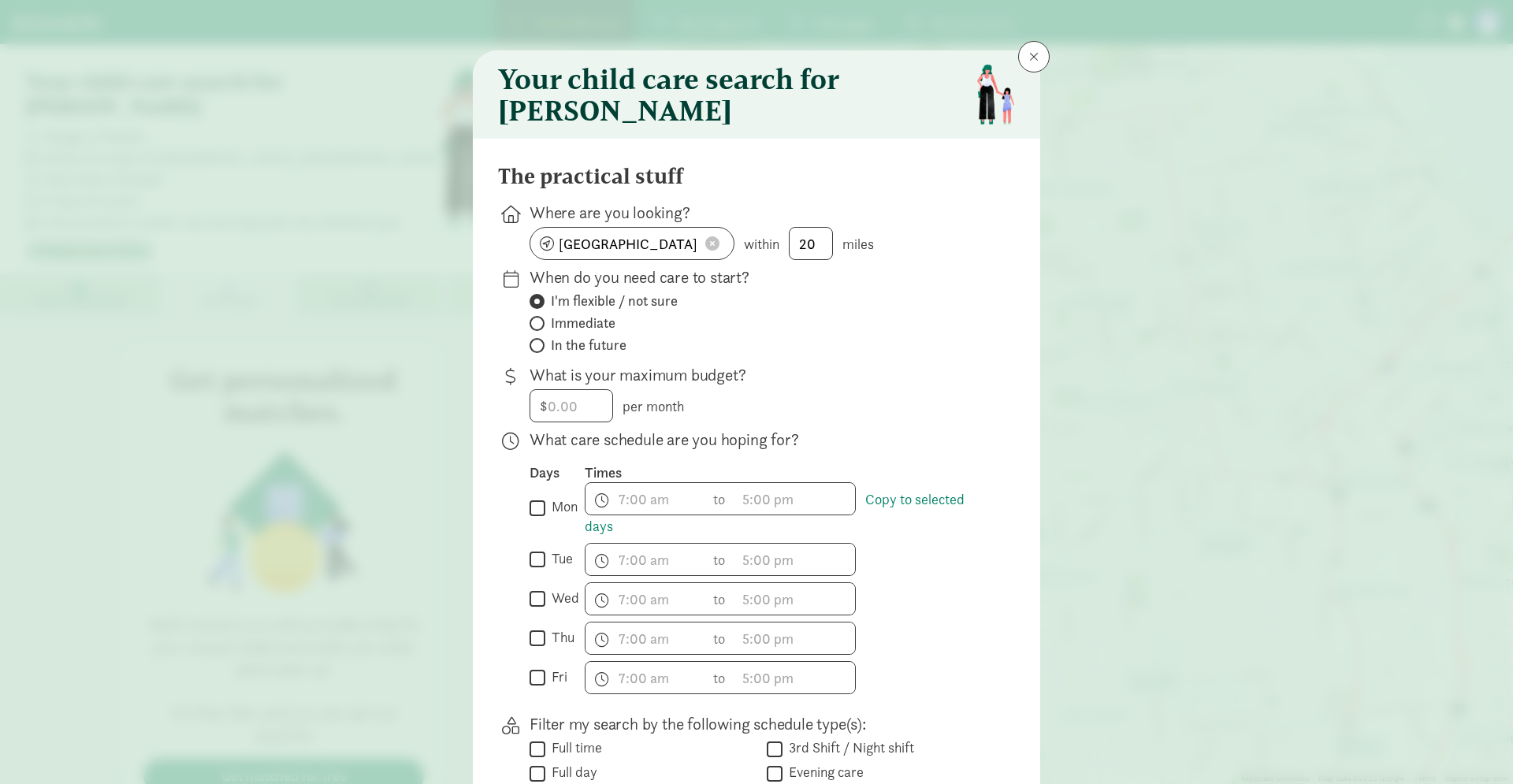 click on "What is your maximum budget?" at bounding box center (760, 375) 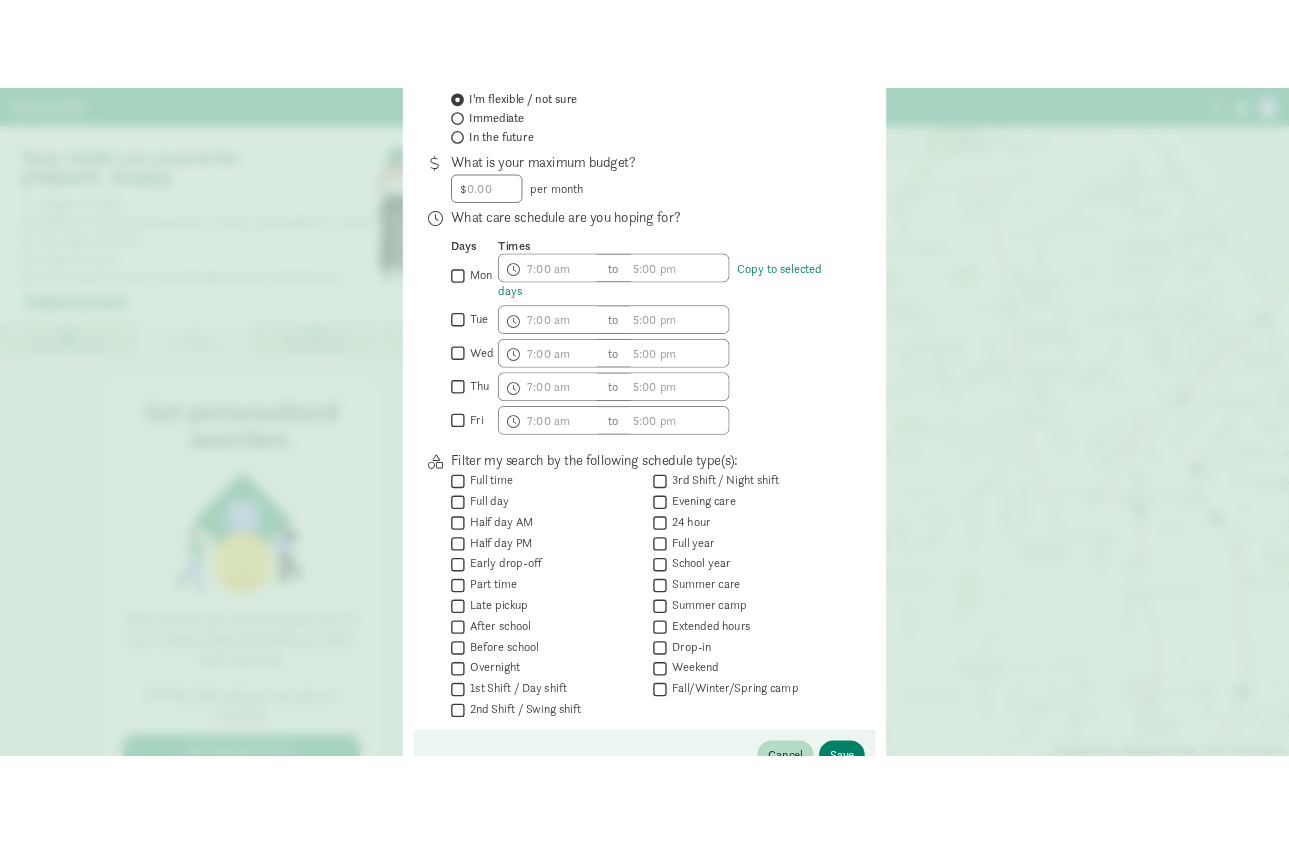 scroll, scrollTop: 519, scrollLeft: 0, axis: vertical 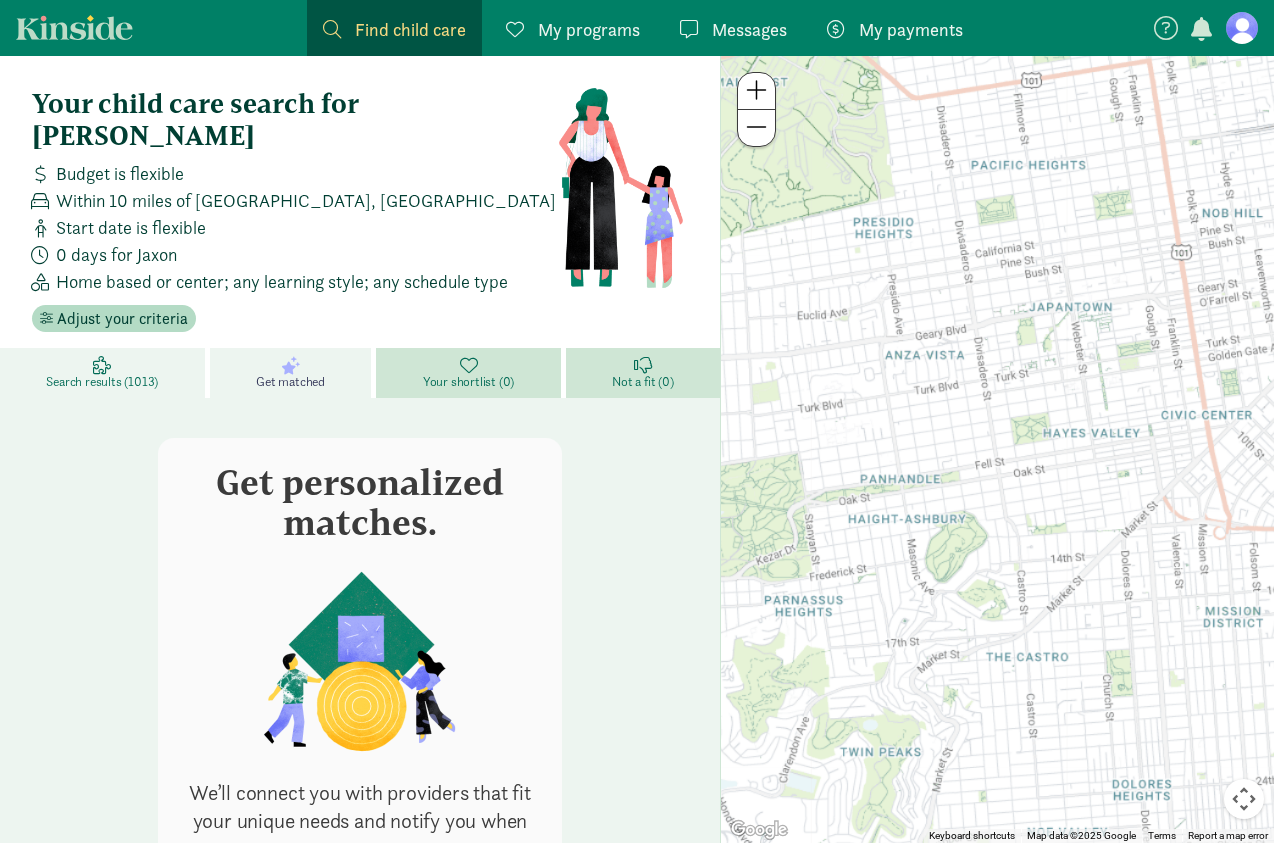 click on "Search results (1013)" at bounding box center [102, 382] 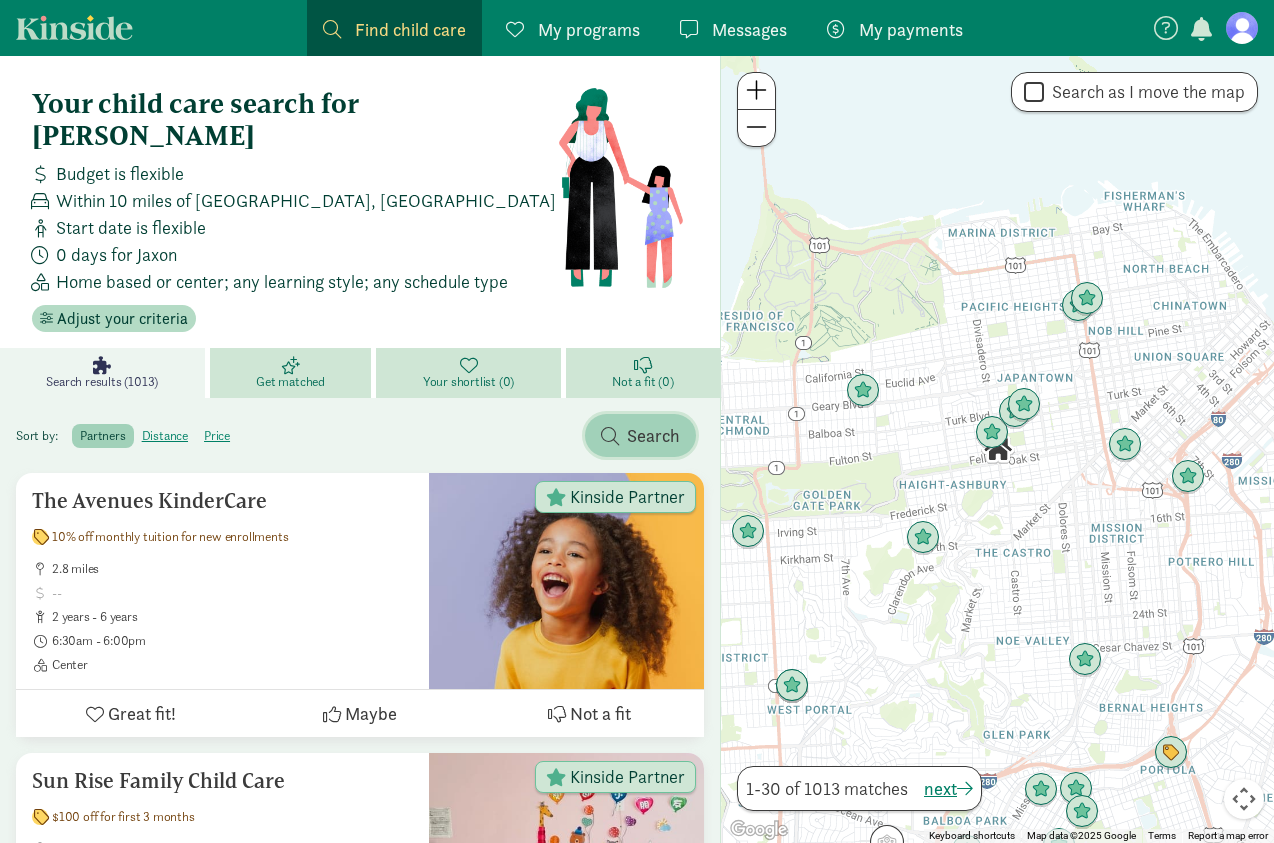 click on "Search" at bounding box center (640, 435) 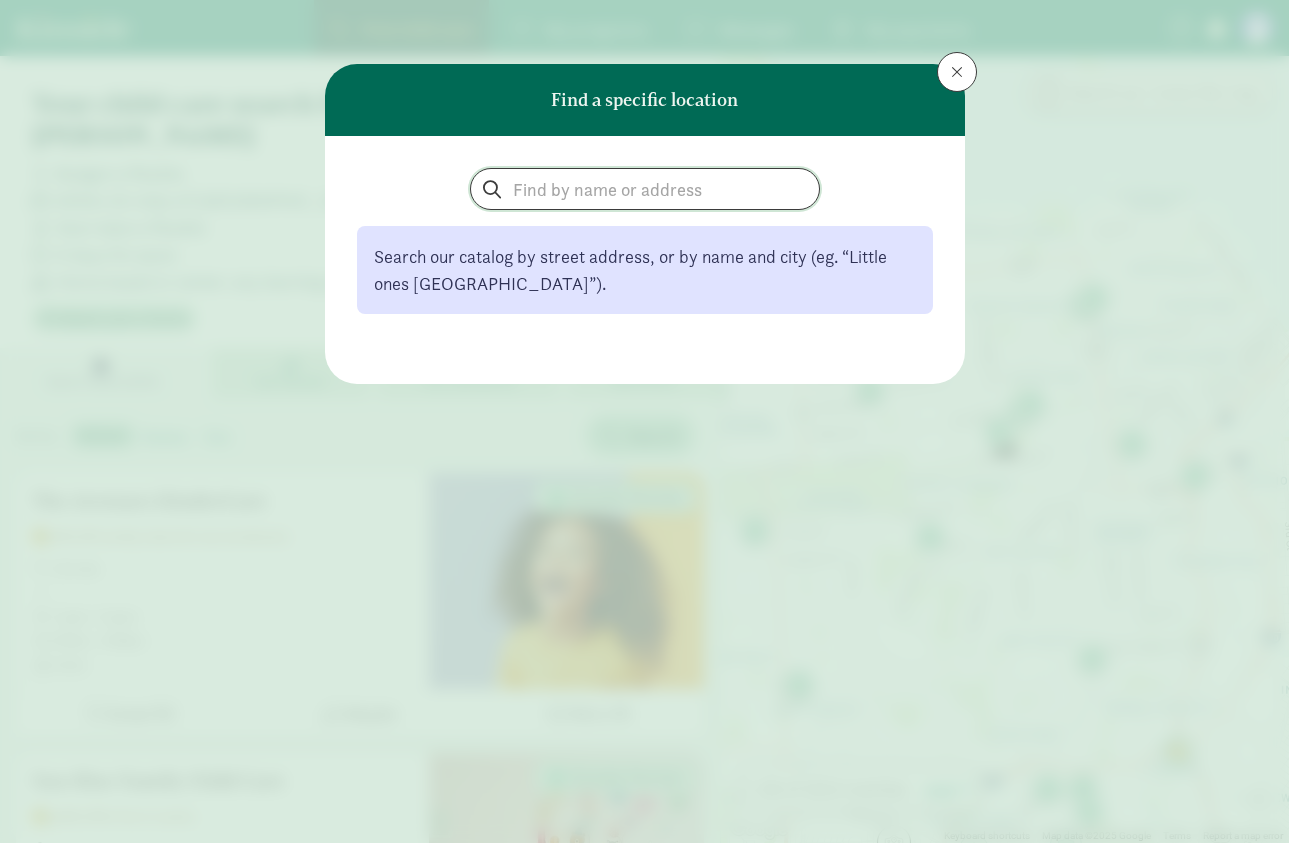 click 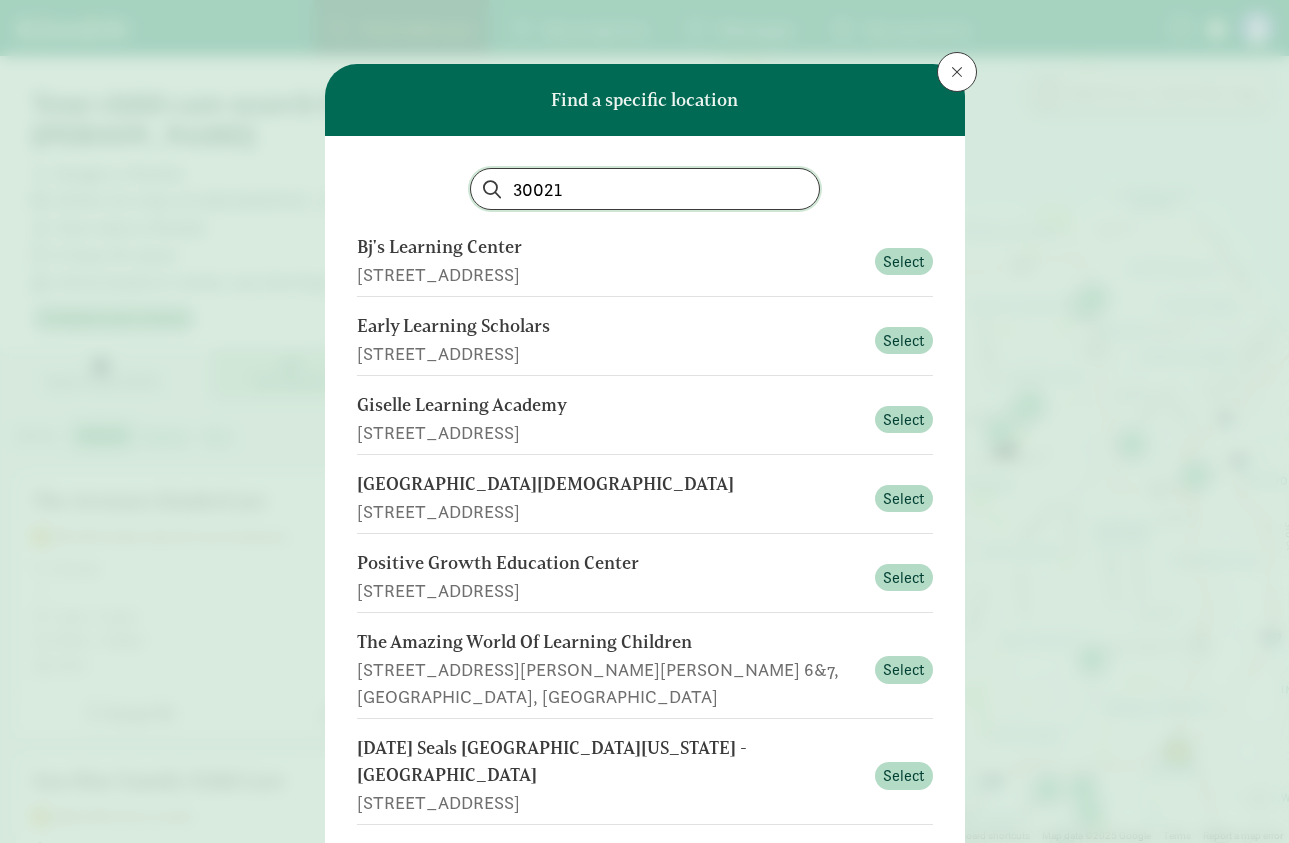 type on "30021" 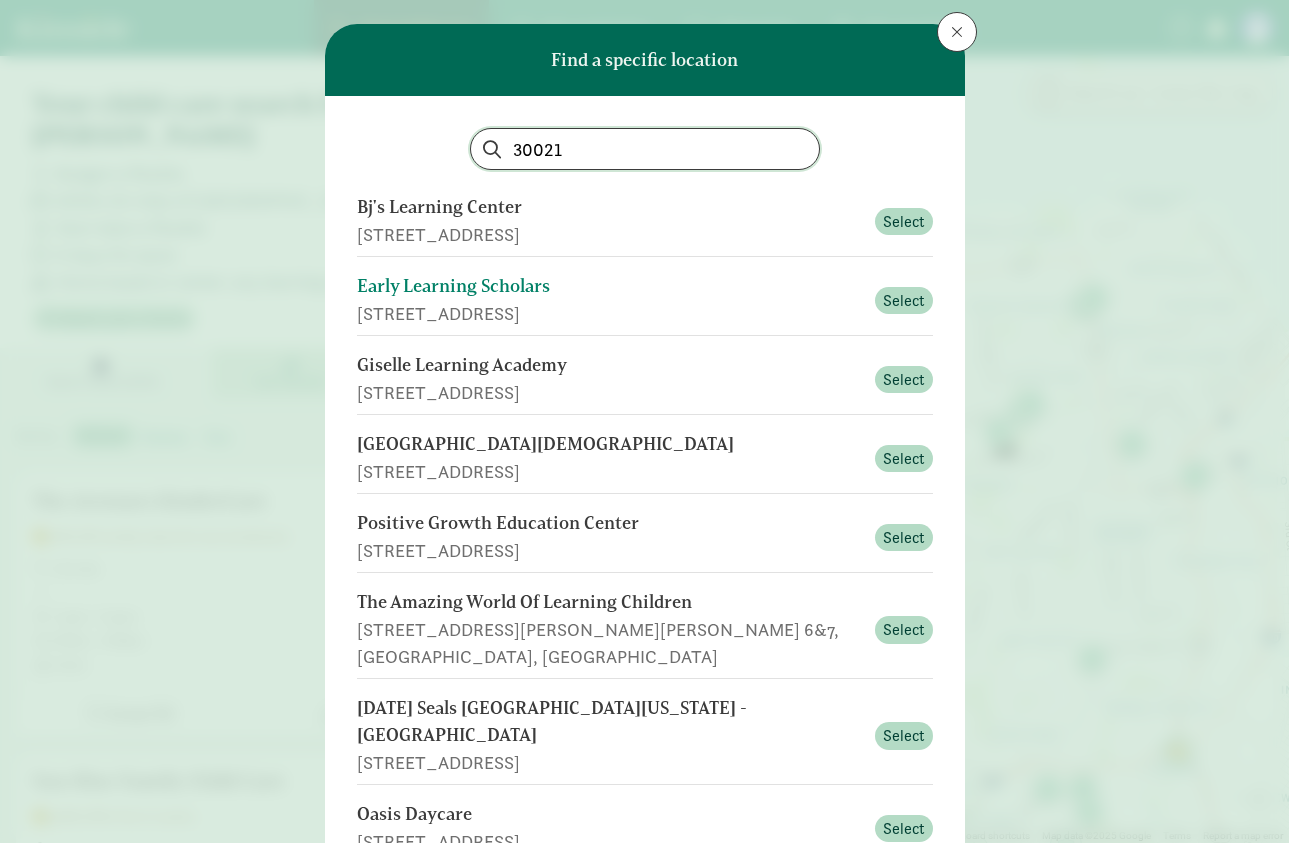 scroll, scrollTop: 102, scrollLeft: 0, axis: vertical 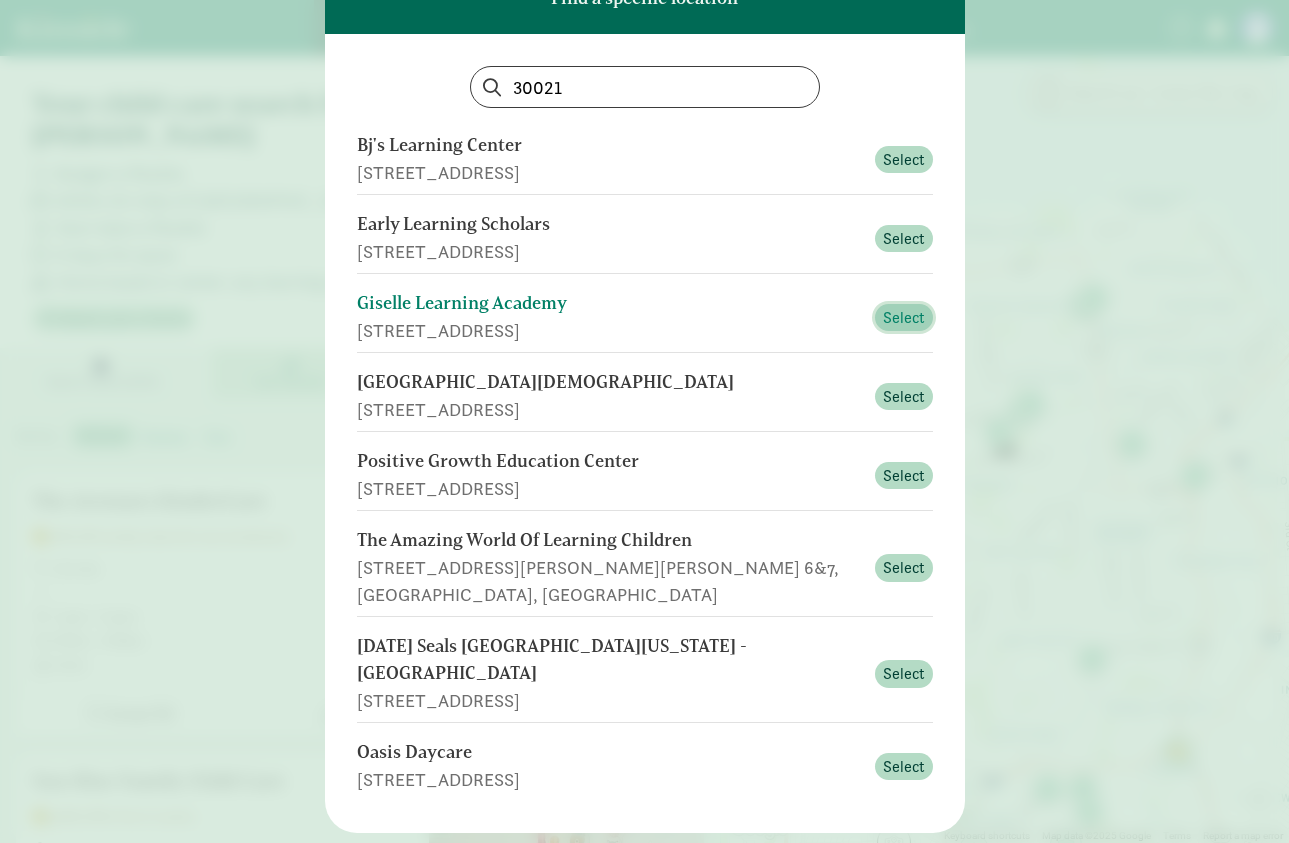 click on "Select" at bounding box center [904, 318] 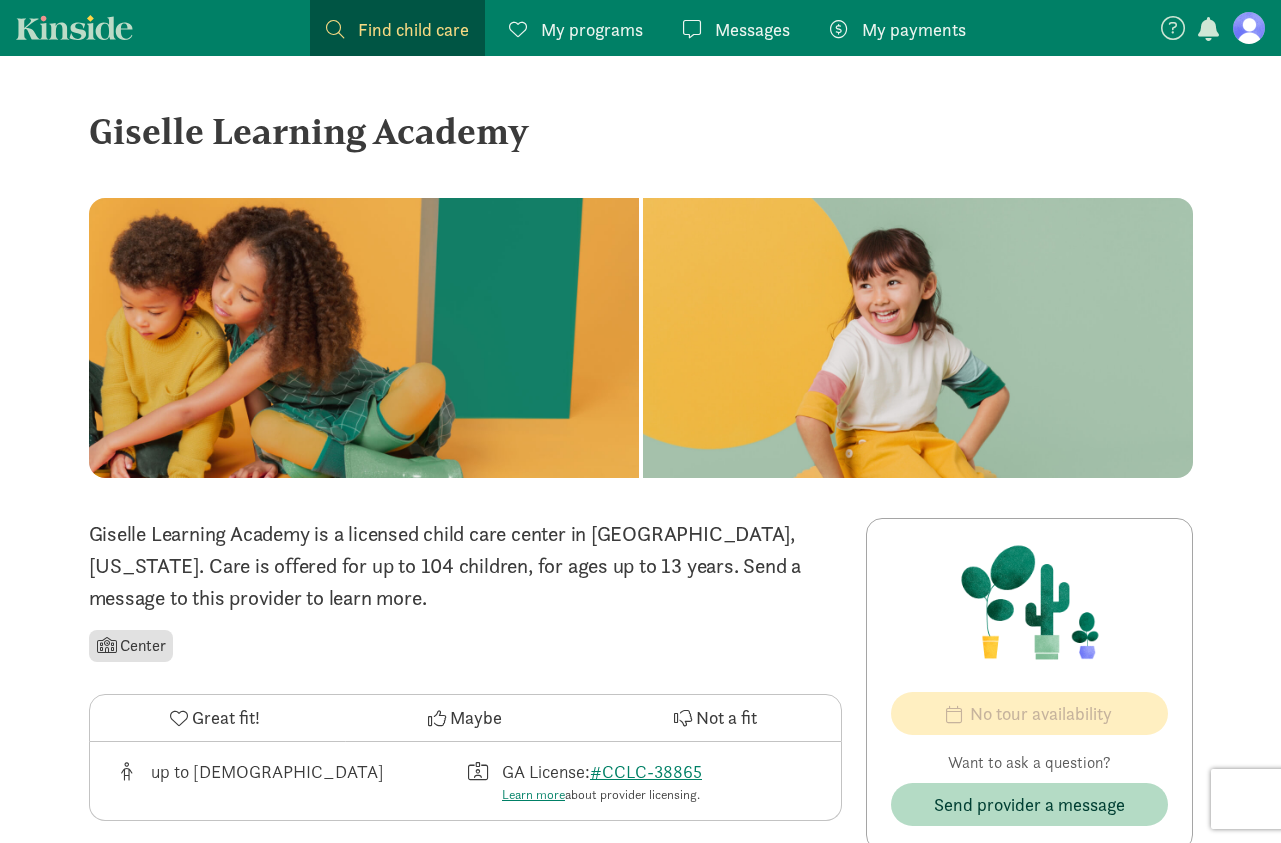 scroll, scrollTop: 0, scrollLeft: 0, axis: both 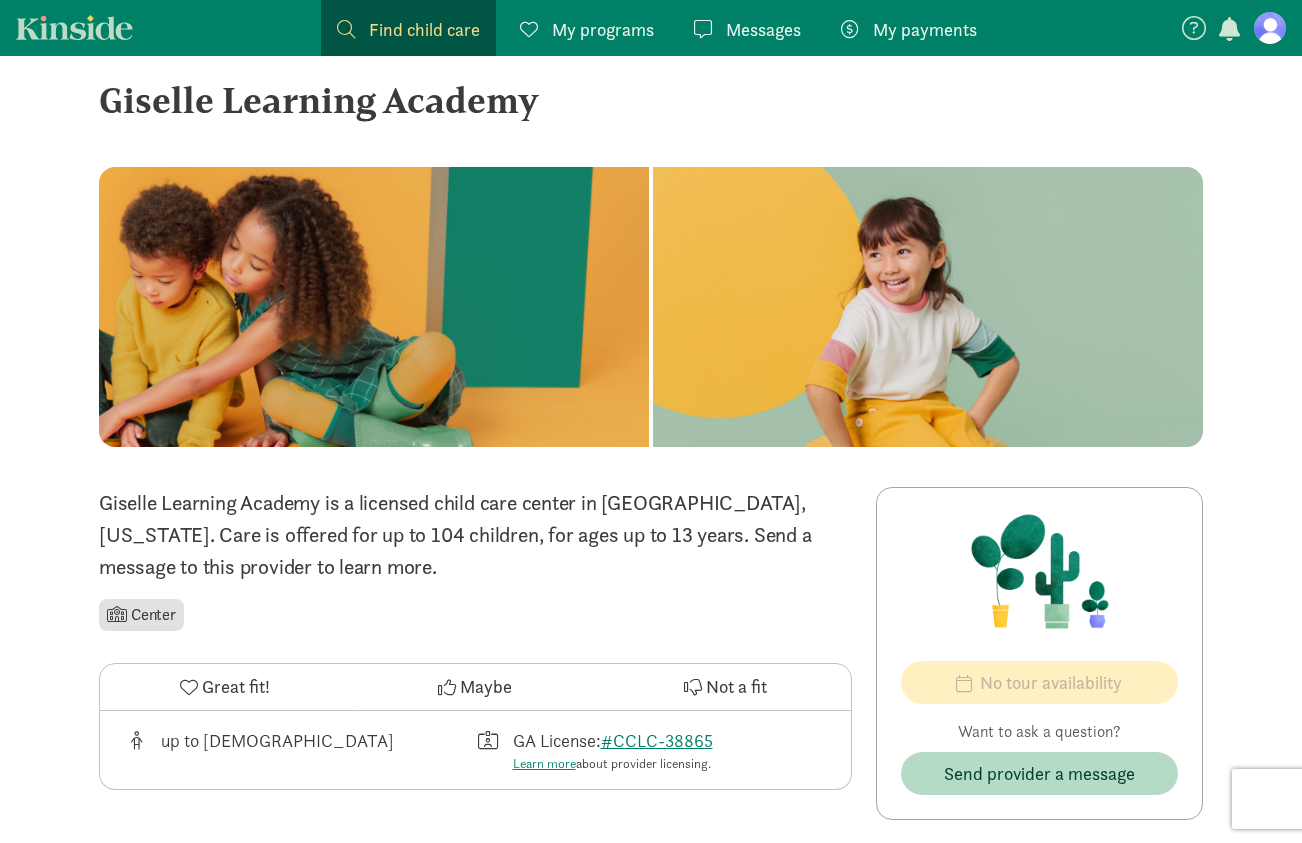 drag, startPoint x: 1294, startPoint y: 230, endPoint x: 1278, endPoint y: 223, distance: 17.464249 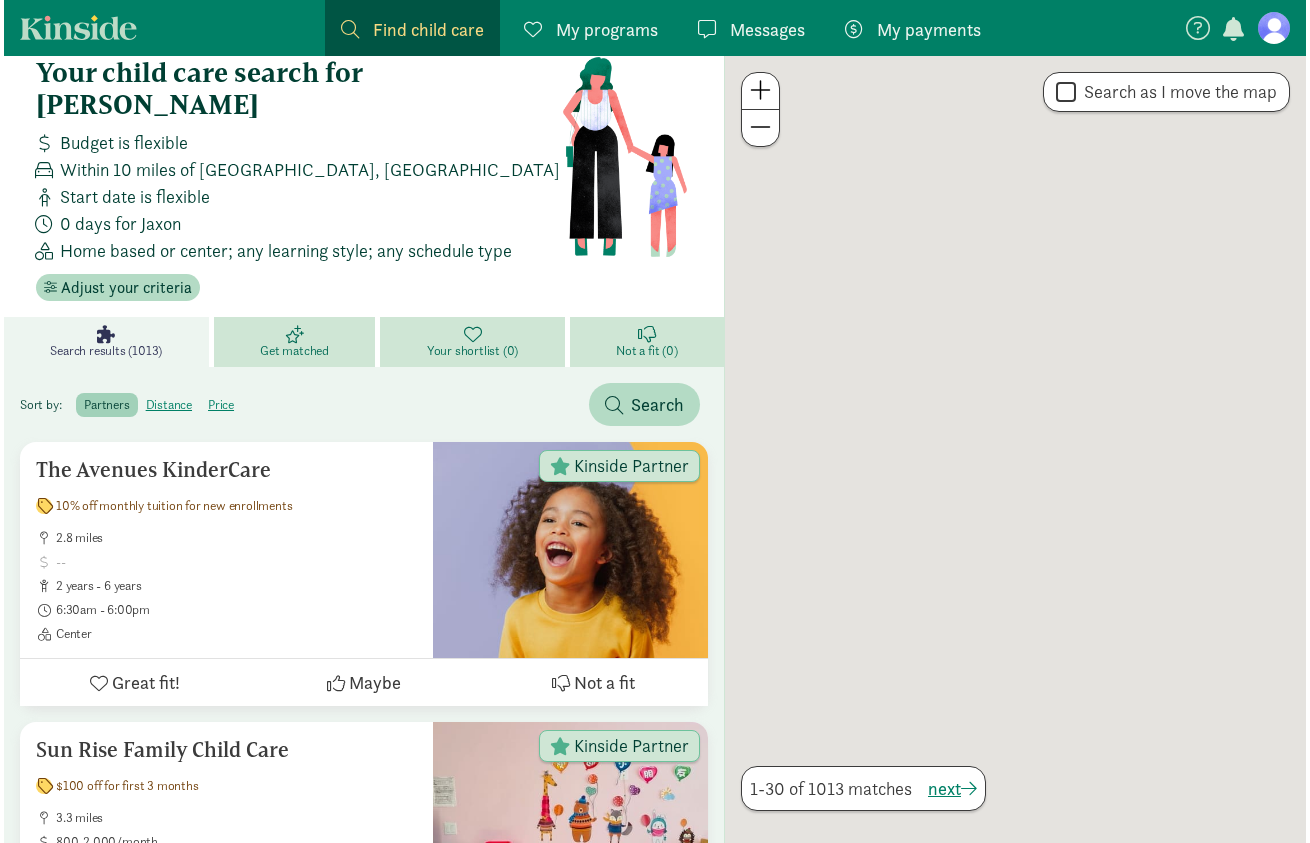 scroll, scrollTop: 0, scrollLeft: 0, axis: both 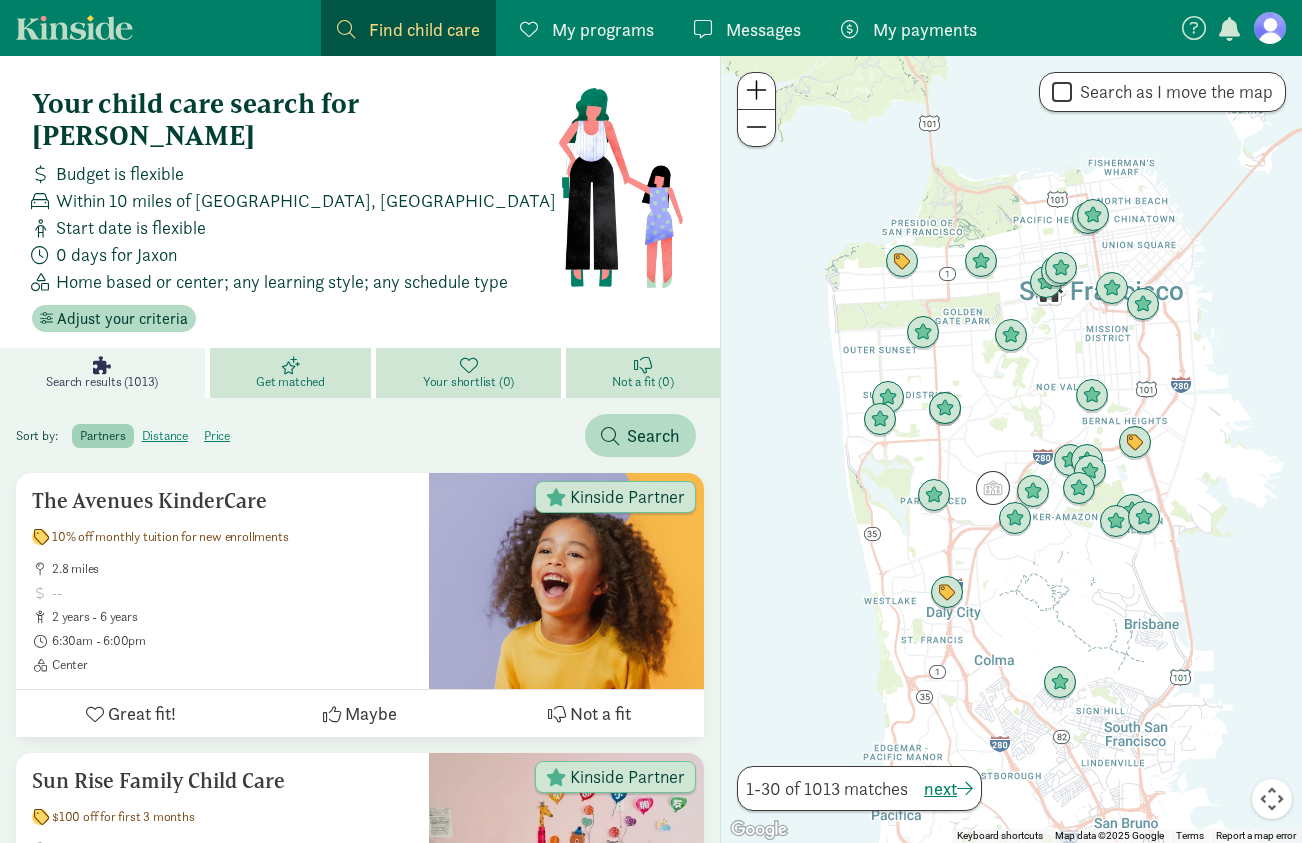 click on "Search results (1013)" at bounding box center [105, 373] 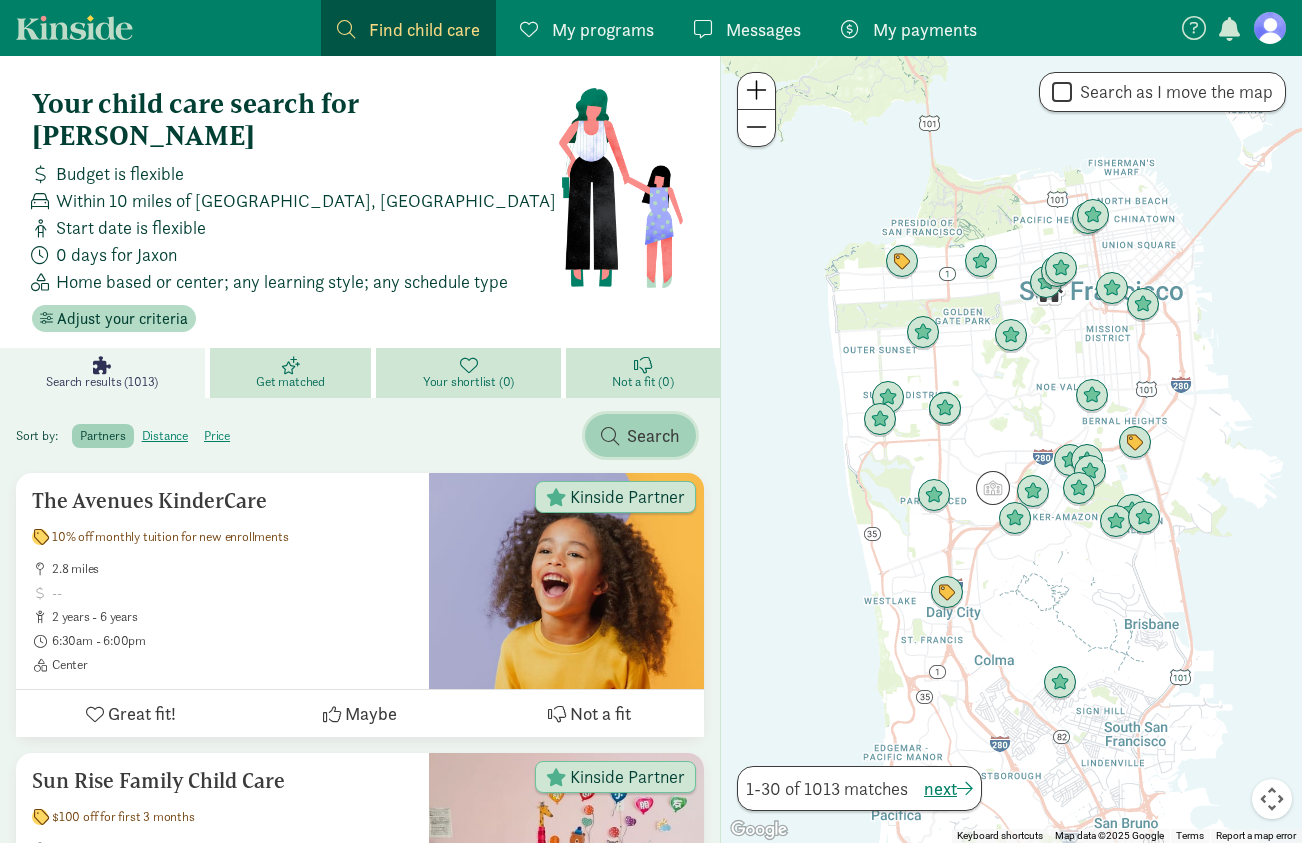 click on "Search" at bounding box center (653, 435) 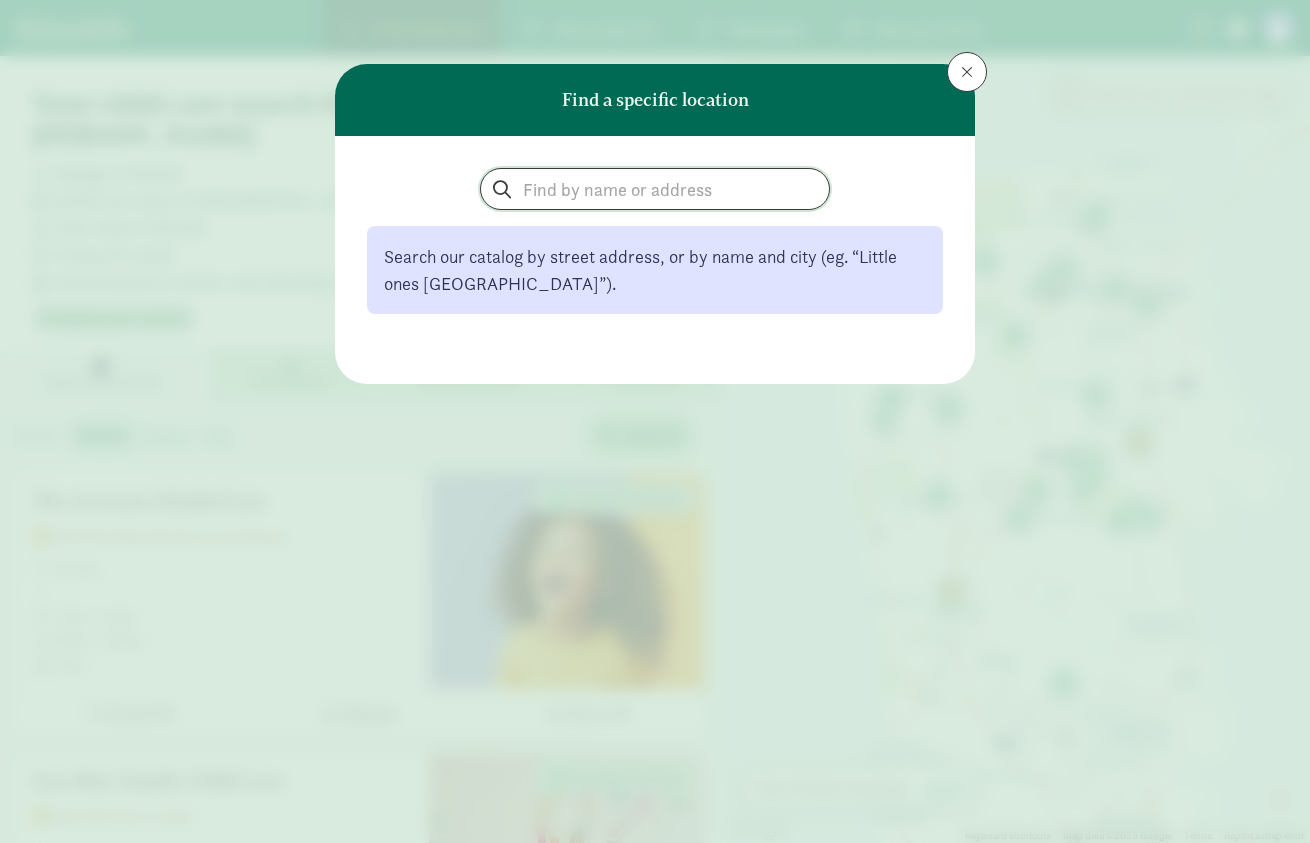 click 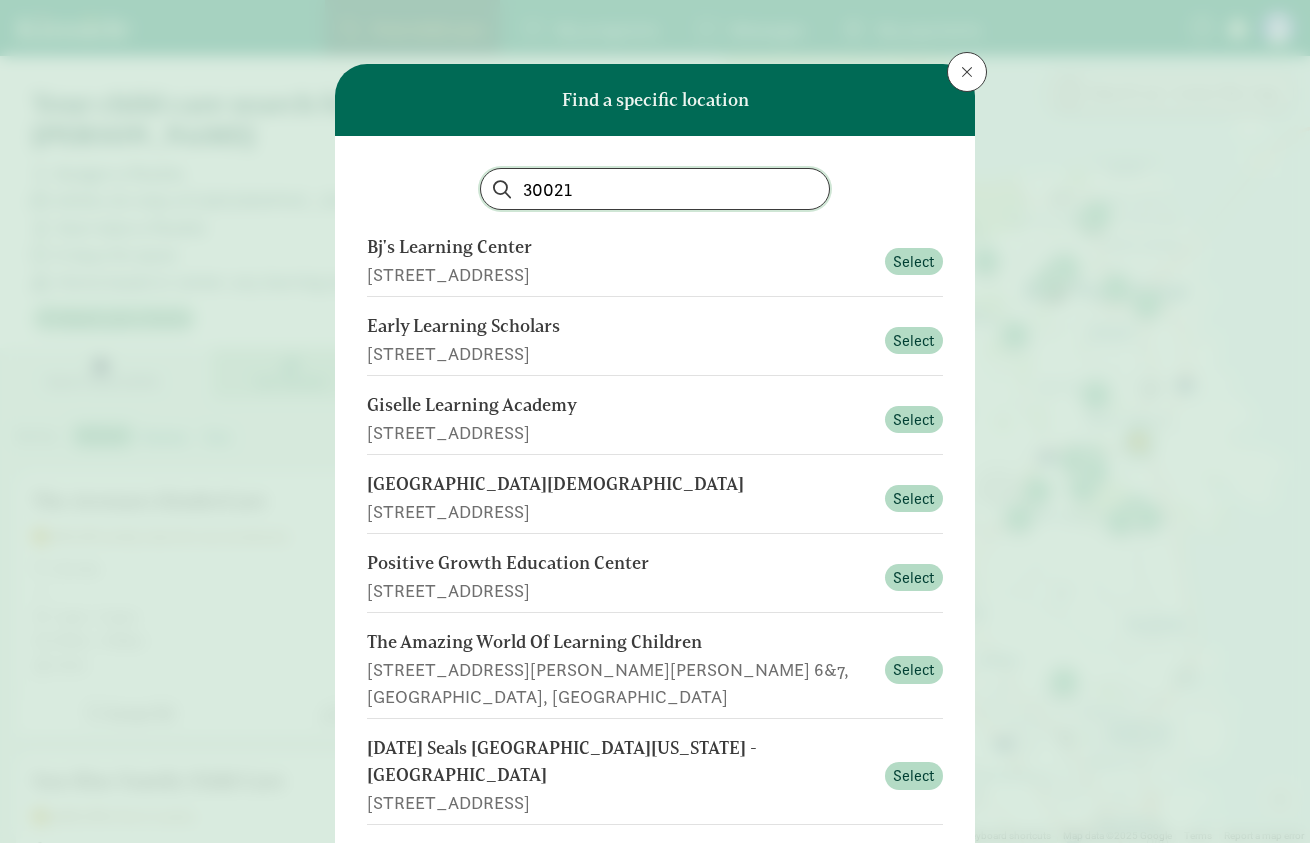 type on "30021" 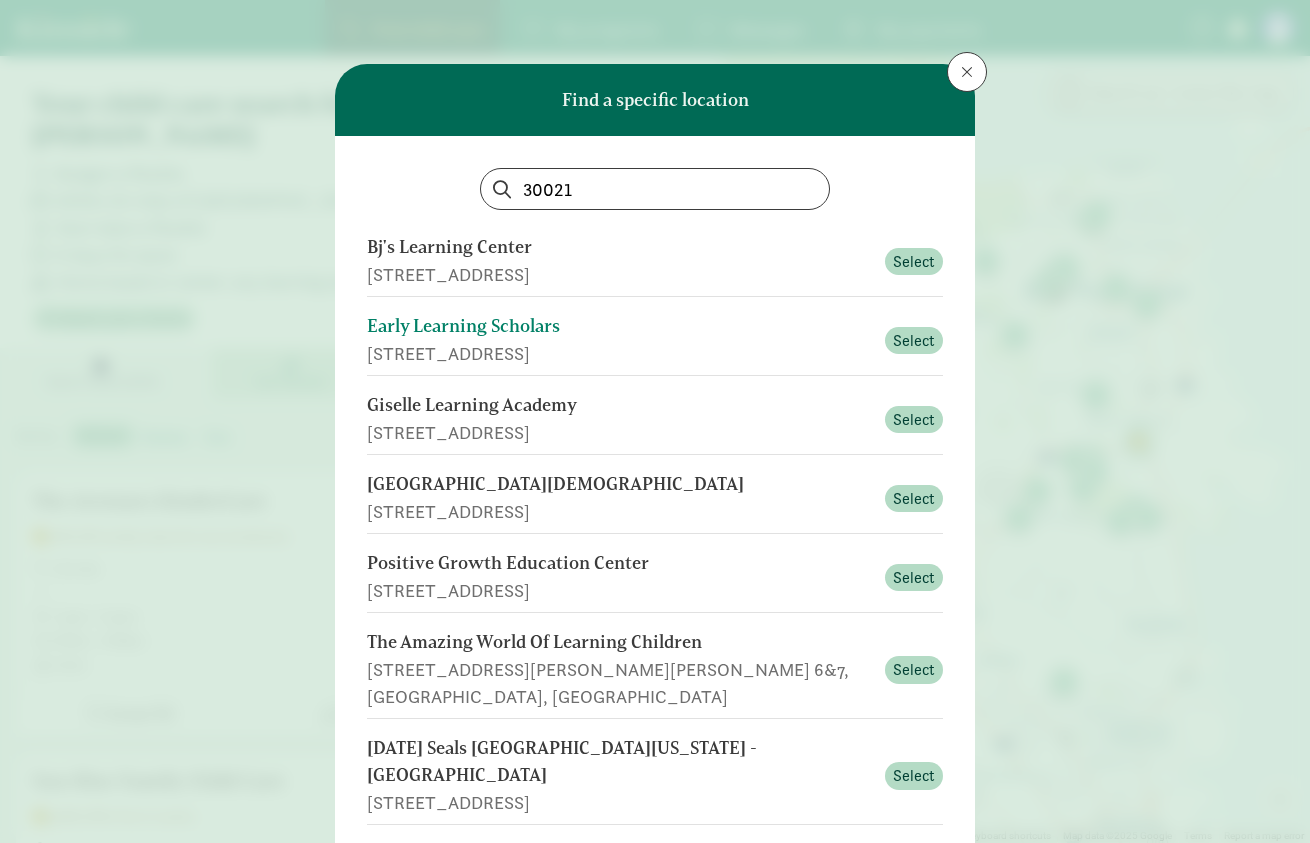 click on "Early Learning Scholars   3534 Clarkston Industrial Blvd., Clarkston, GA
Select" 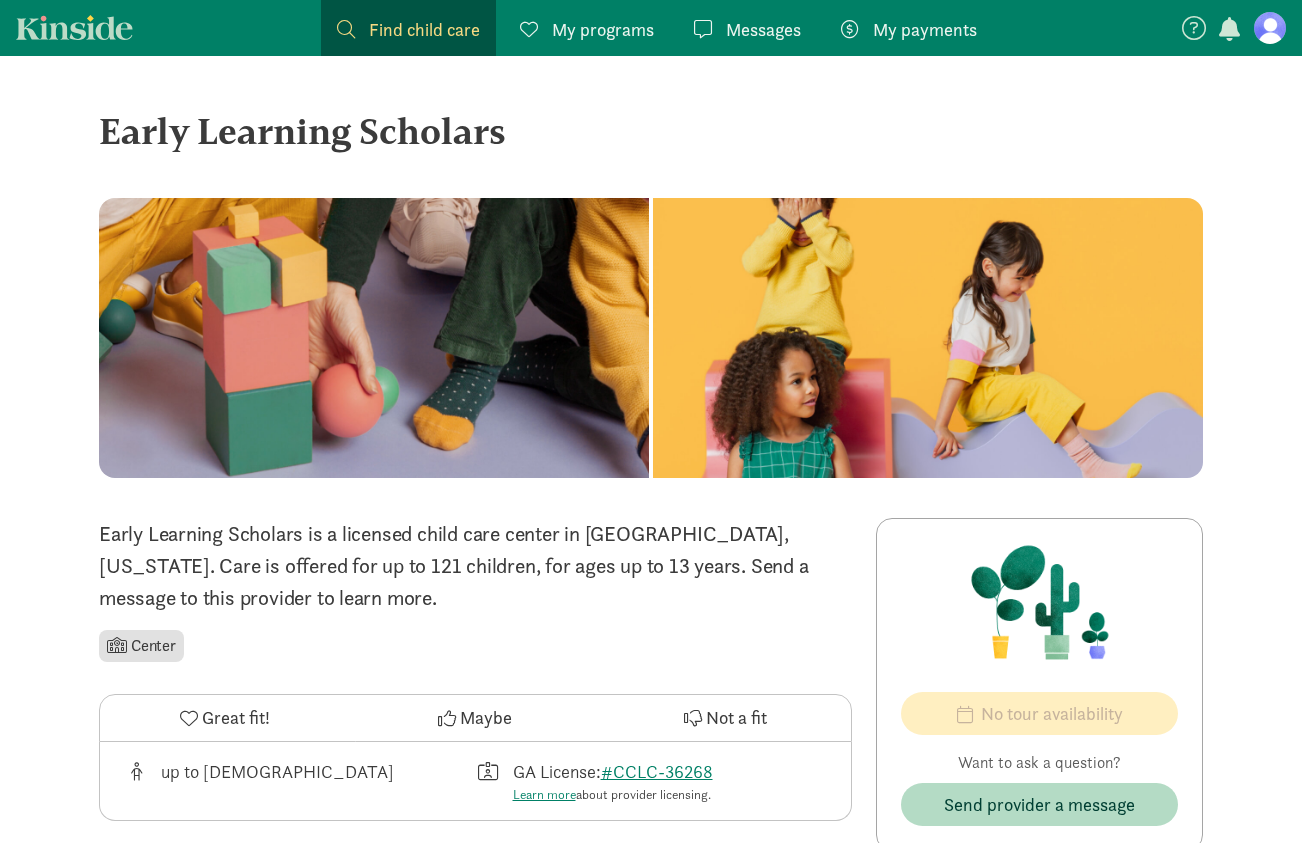 scroll, scrollTop: 0, scrollLeft: 0, axis: both 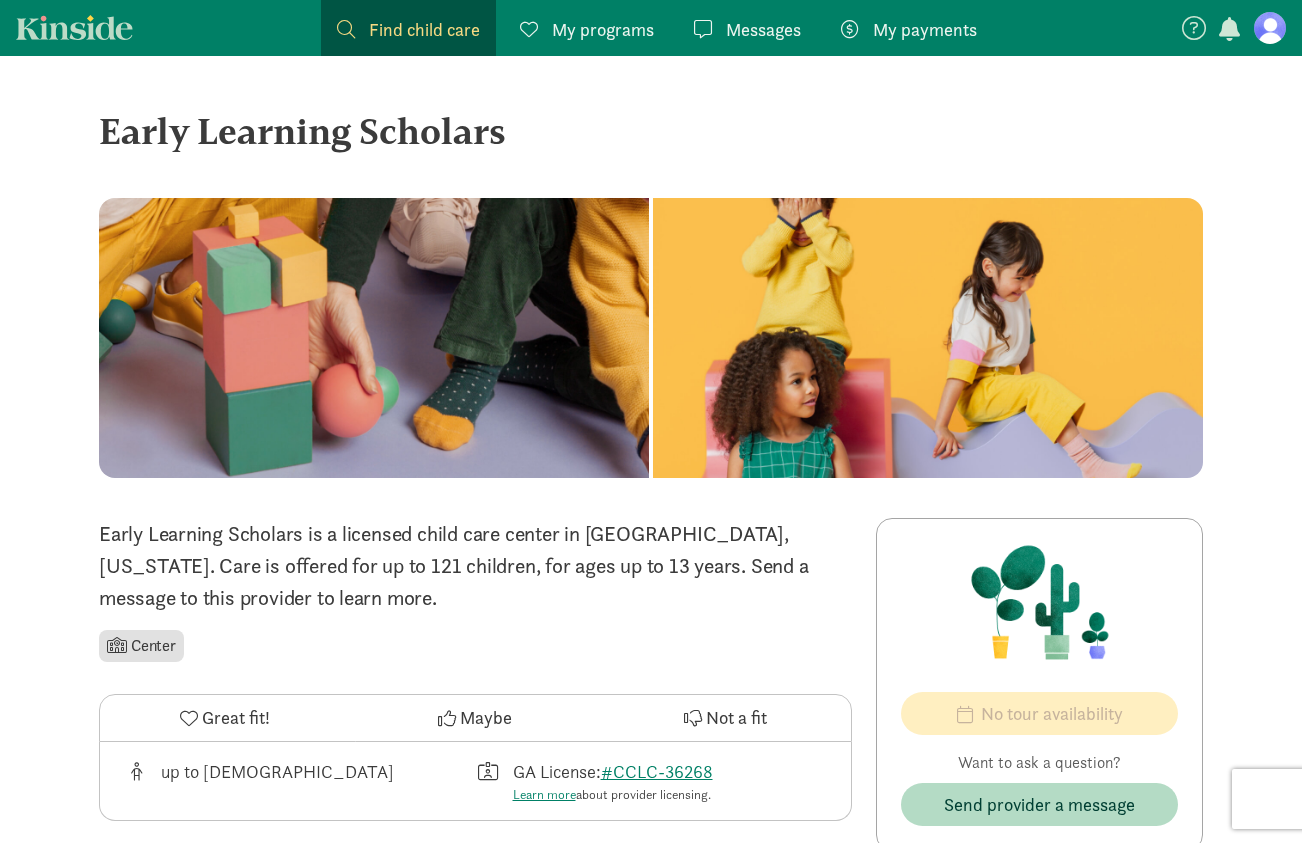 click on "Find child care" at bounding box center (424, 29) 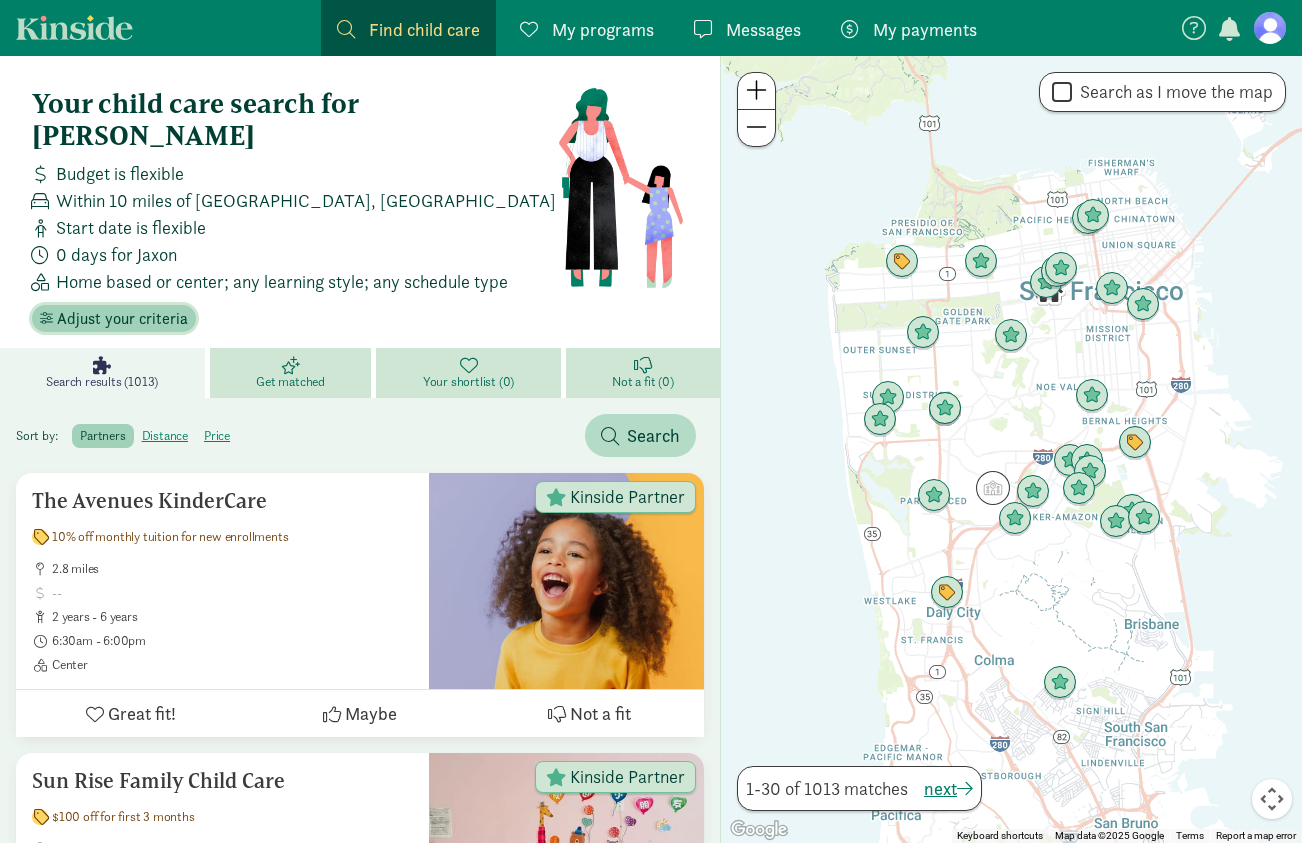 click on "Adjust your criteria" at bounding box center (122, 319) 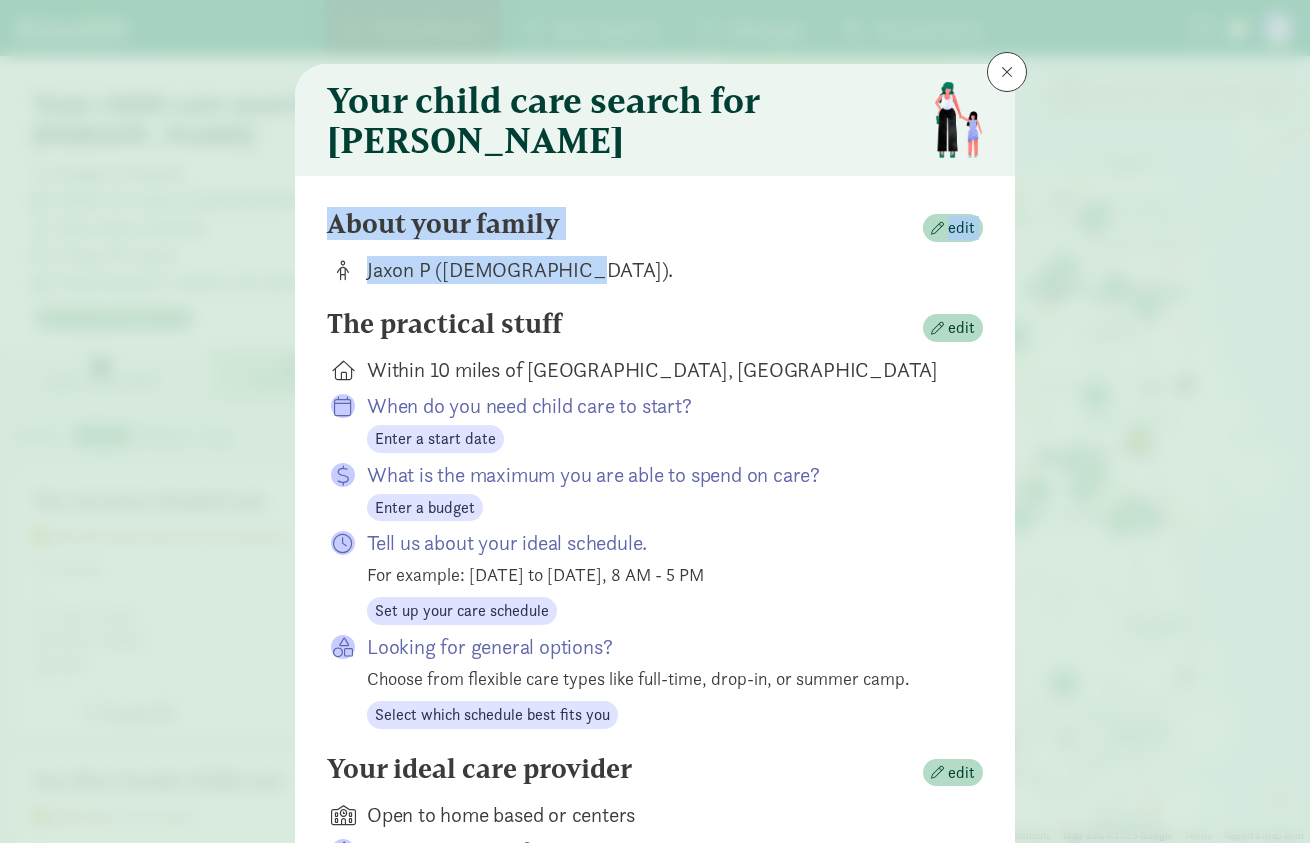 drag, startPoint x: 824, startPoint y: 273, endPoint x: 925, endPoint y: 124, distance: 180.00555 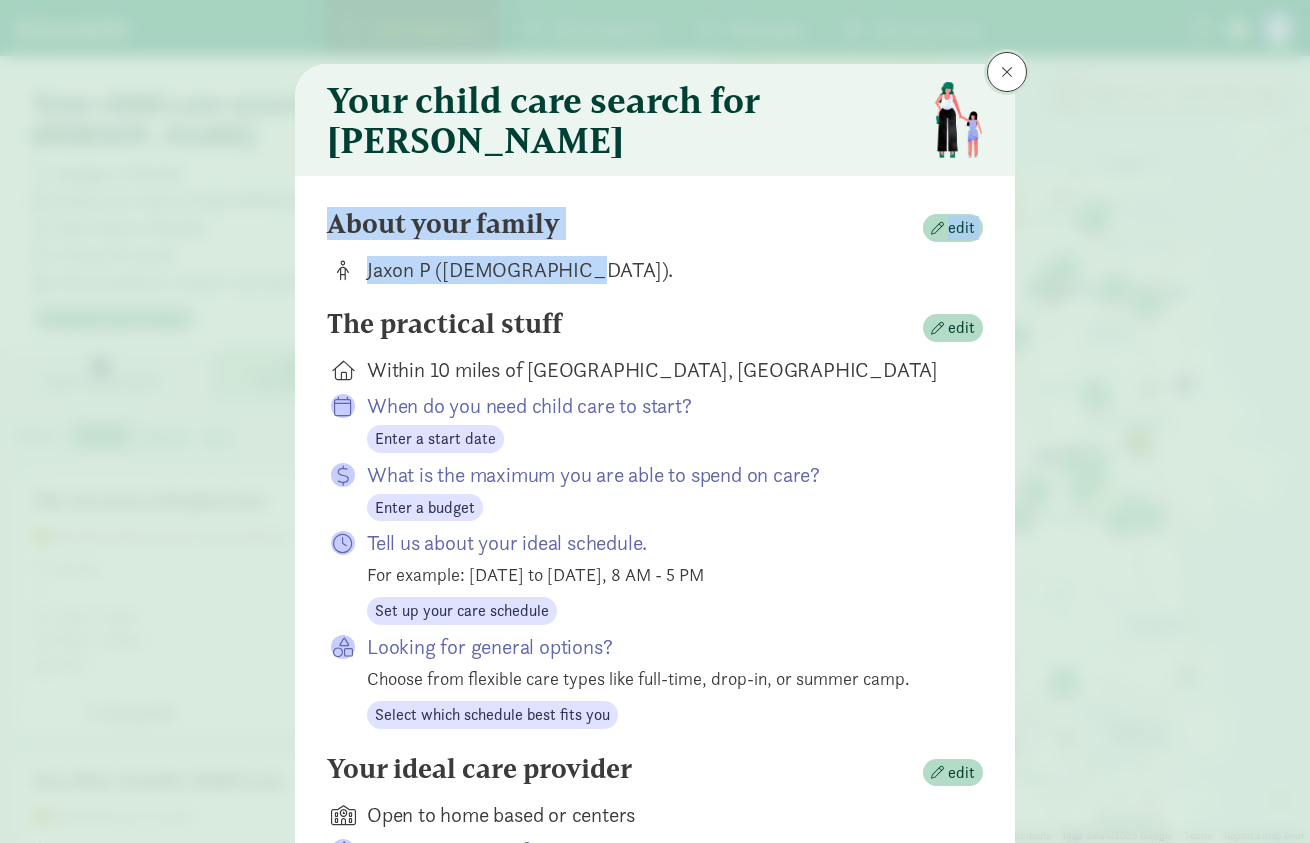 click at bounding box center [1007, 72] 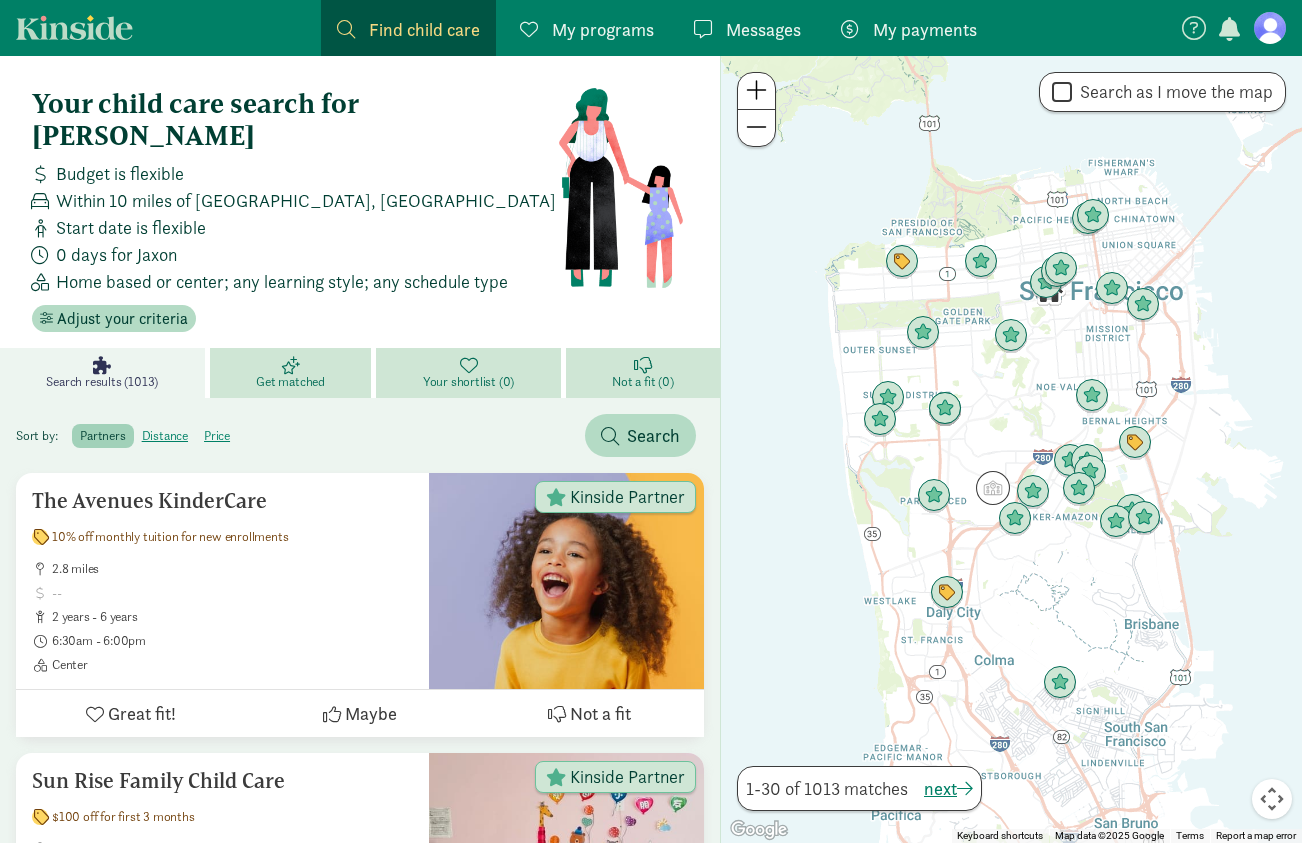 click on "Your child care search for Jaxon     Budget is flexible     Within 10 miles of [GEOGRAPHIC_DATA], [GEOGRAPHIC_DATA]     Start date is flexible     0 days for Jaxon     Home based or center; any learning style; any schedule type
Adjust your criteria" at bounding box center (294, 210) 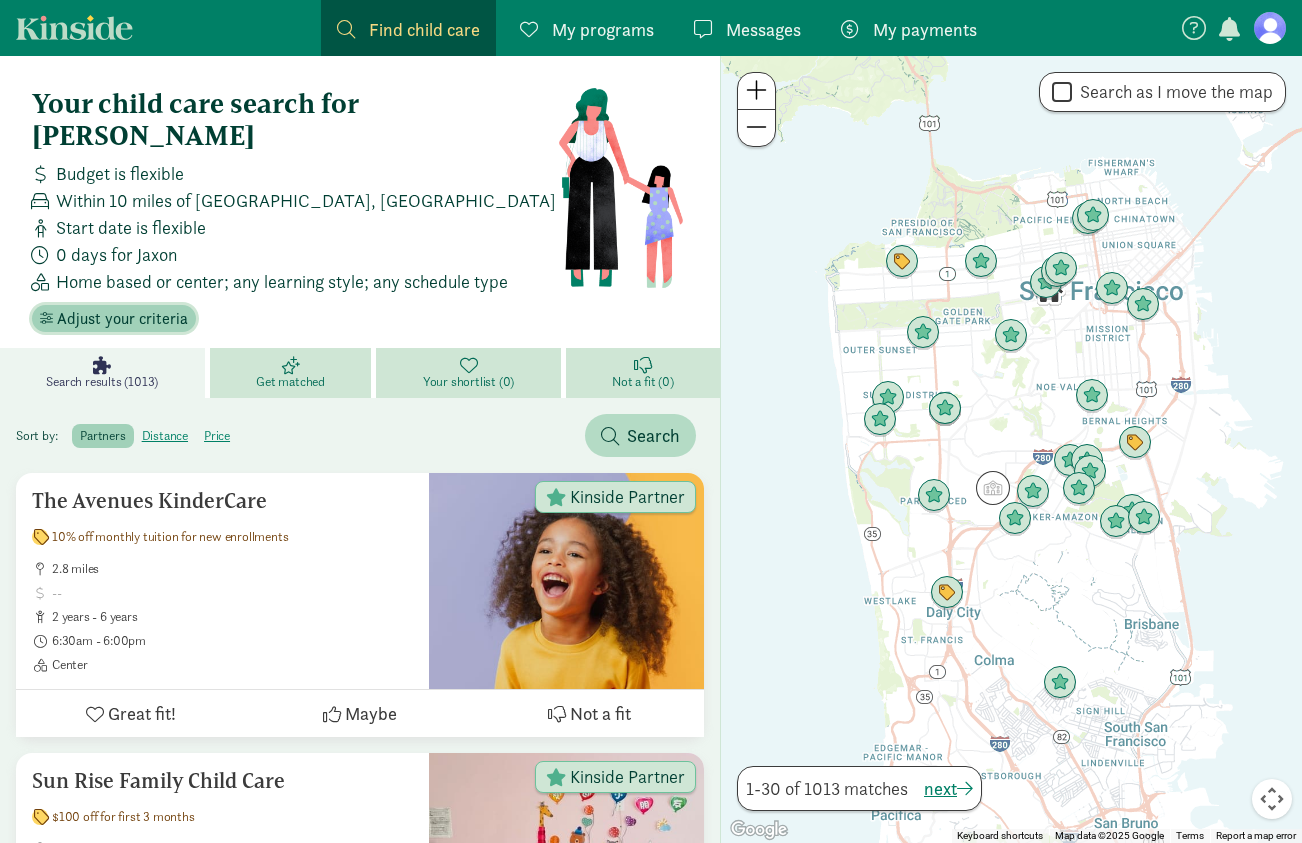 click on "Adjust your criteria" at bounding box center (122, 319) 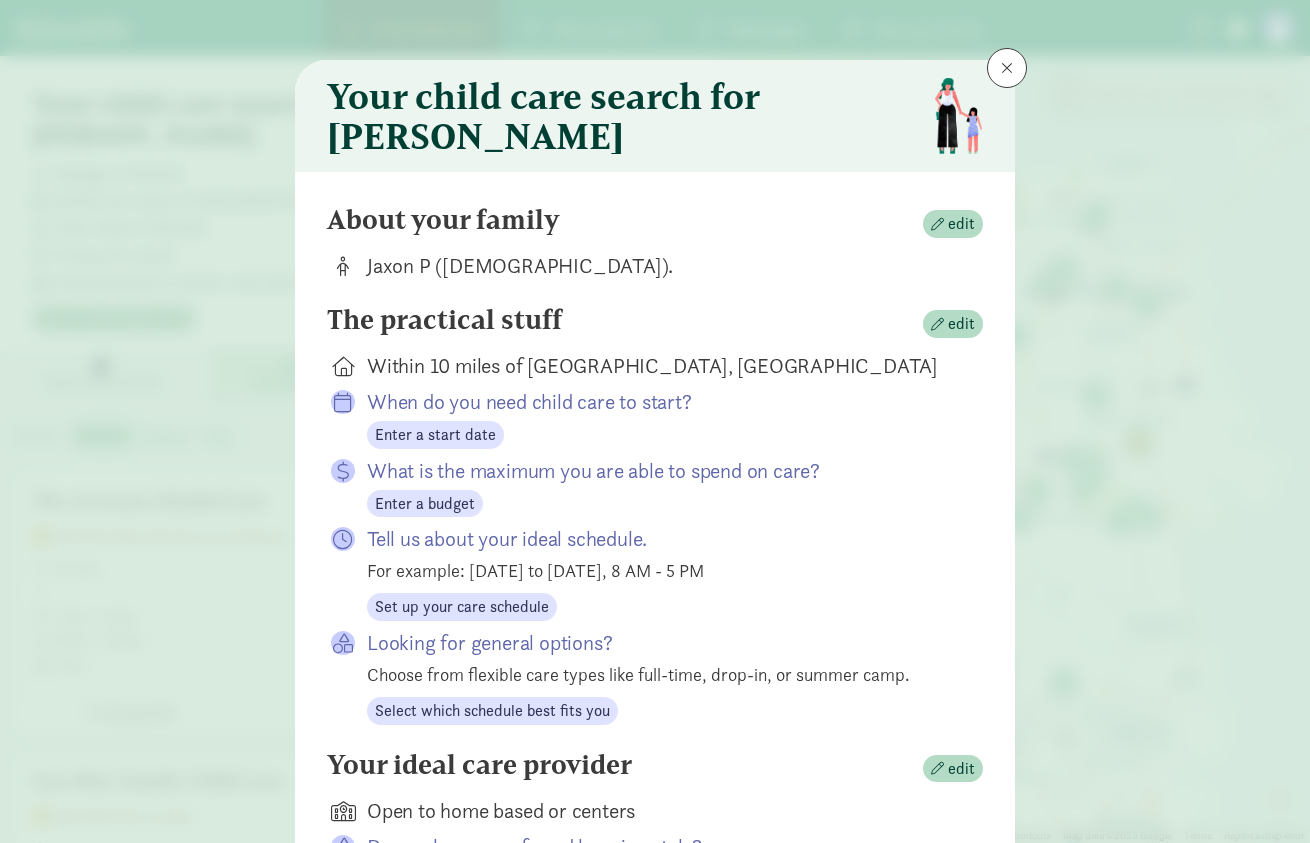 scroll, scrollTop: 0, scrollLeft: 0, axis: both 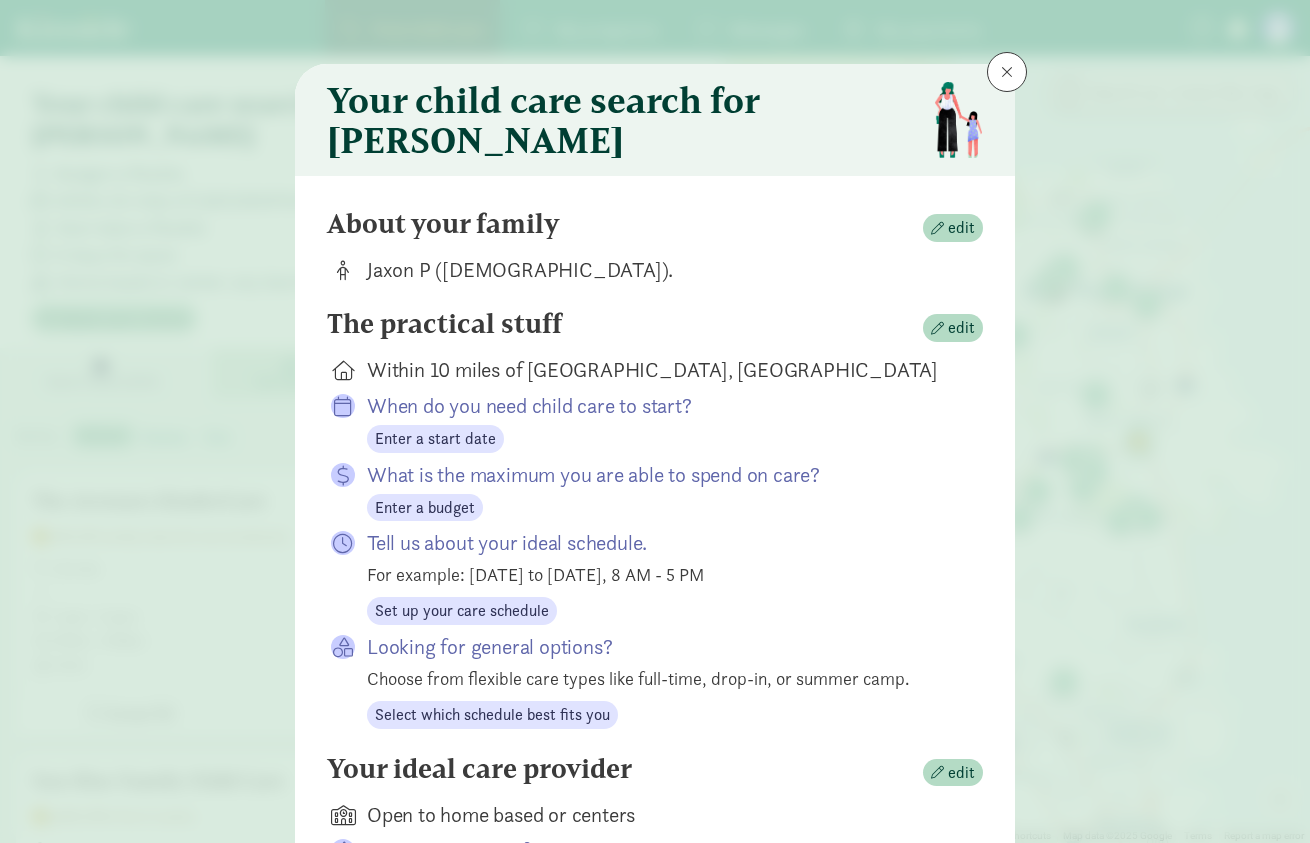 type 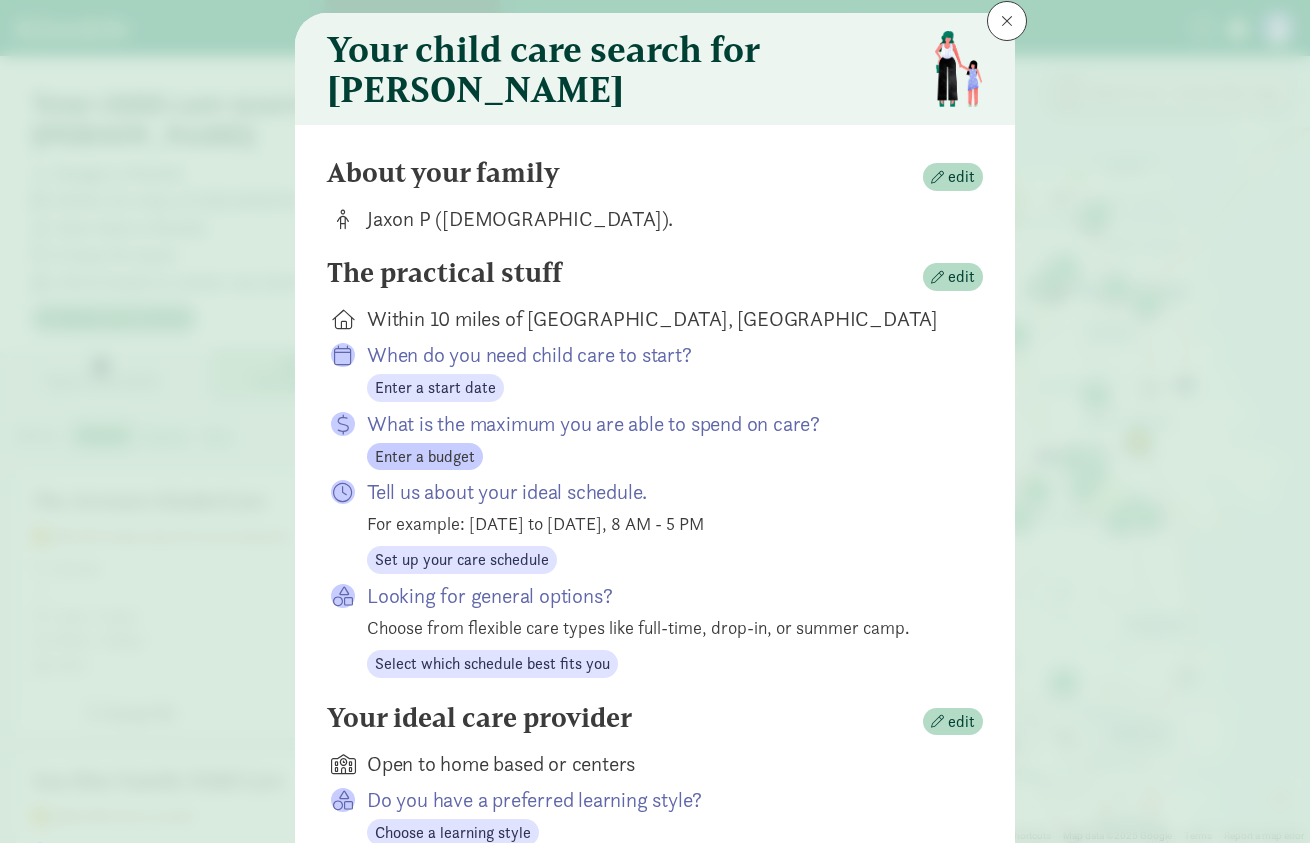 scroll, scrollTop: 227, scrollLeft: 0, axis: vertical 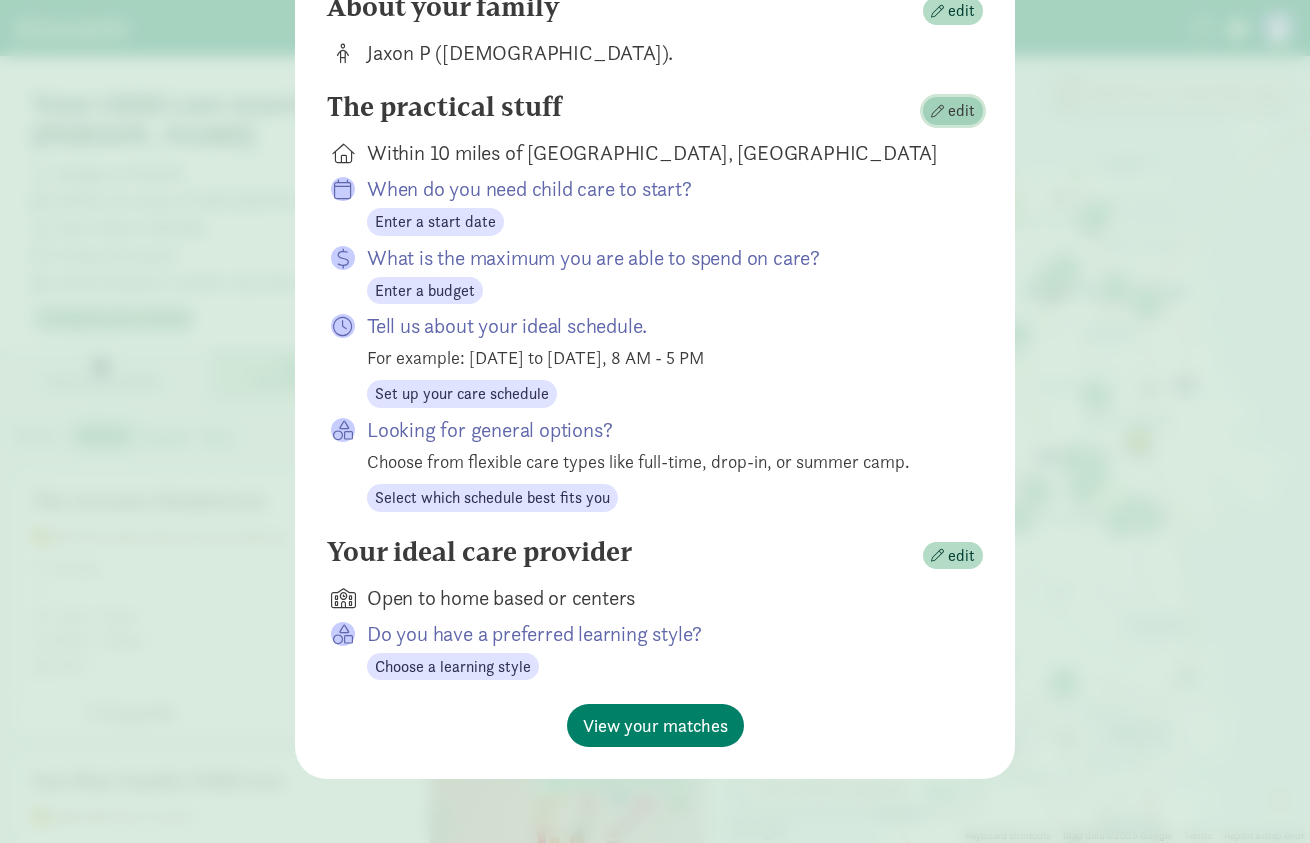 click on "edit" at bounding box center (953, 111) 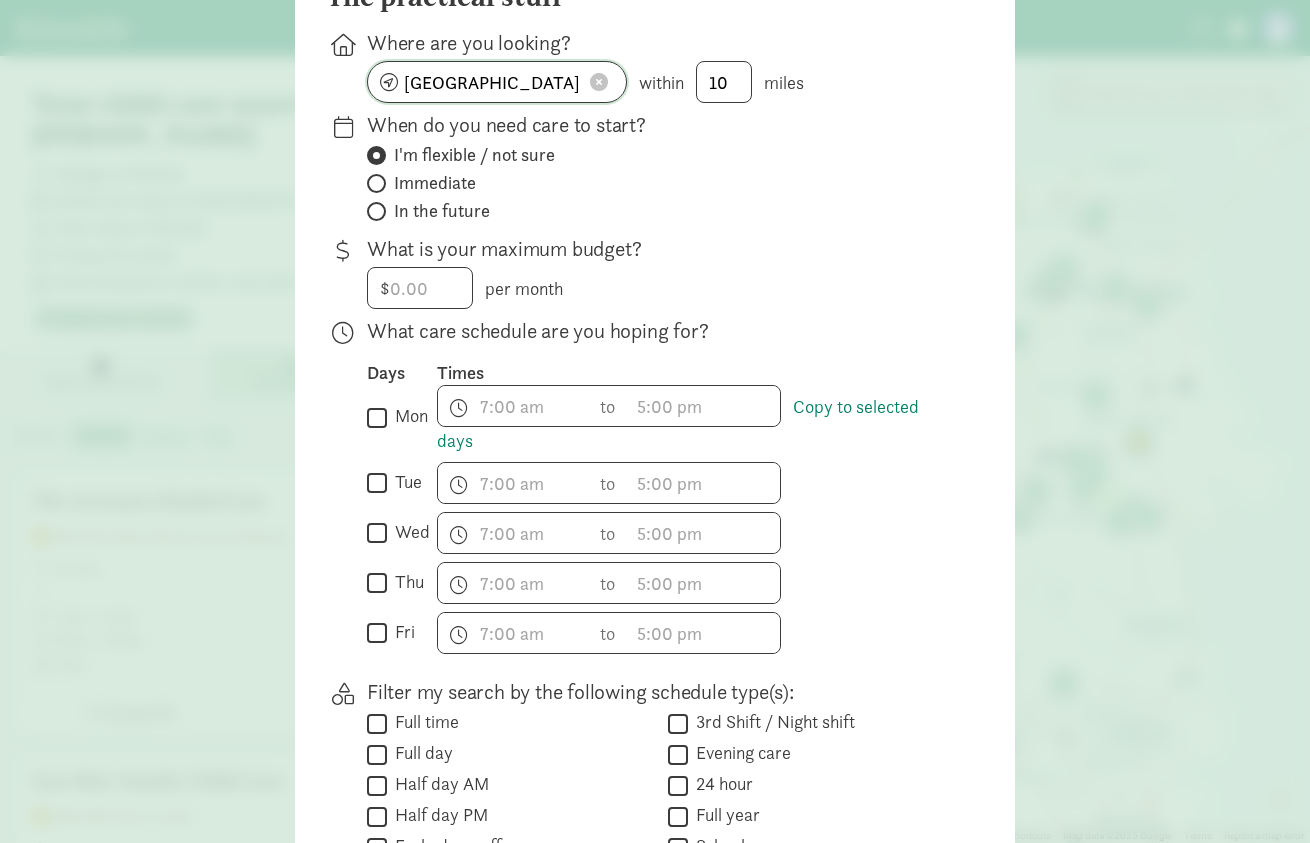 click on "[GEOGRAPHIC_DATA], [GEOGRAPHIC_DATA]" at bounding box center (497, 82) 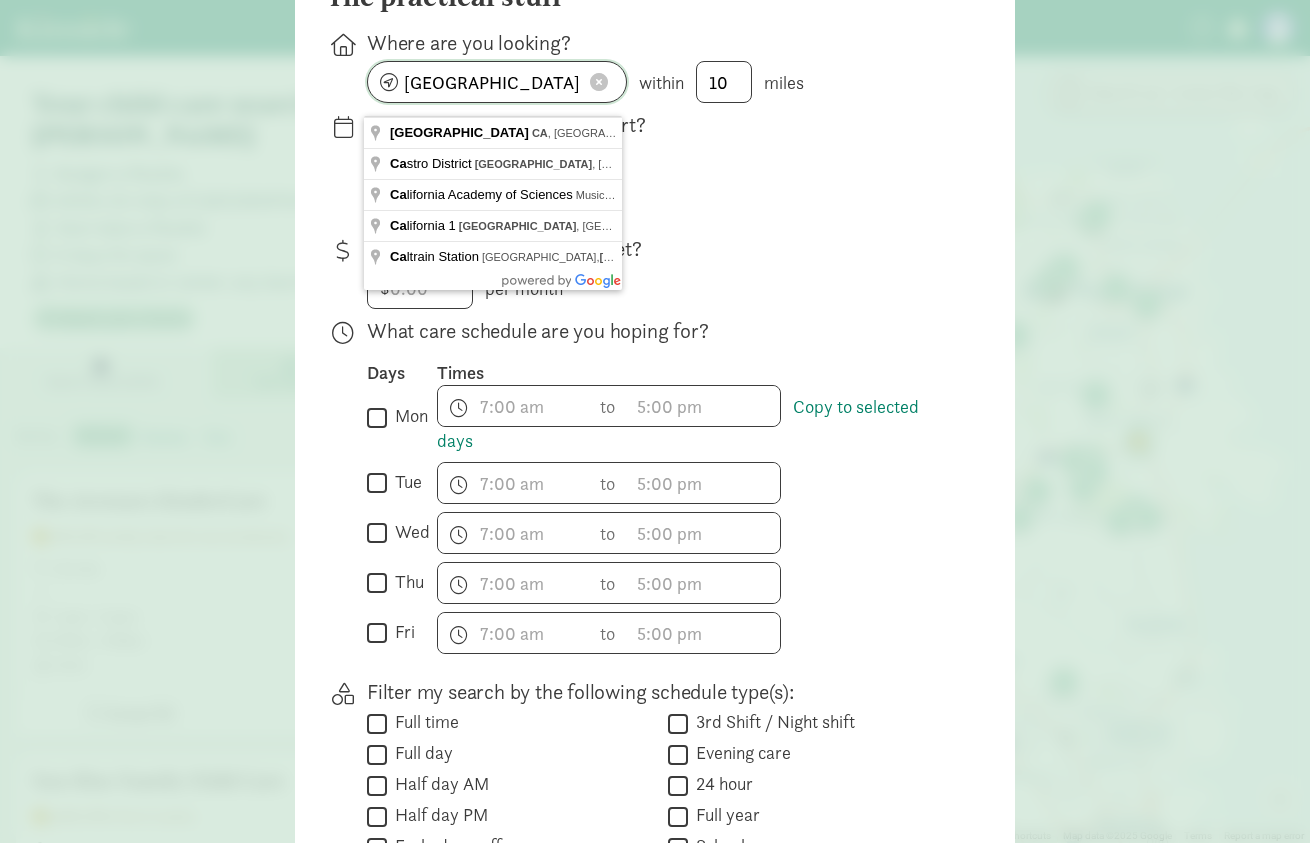 click at bounding box center [599, 82] 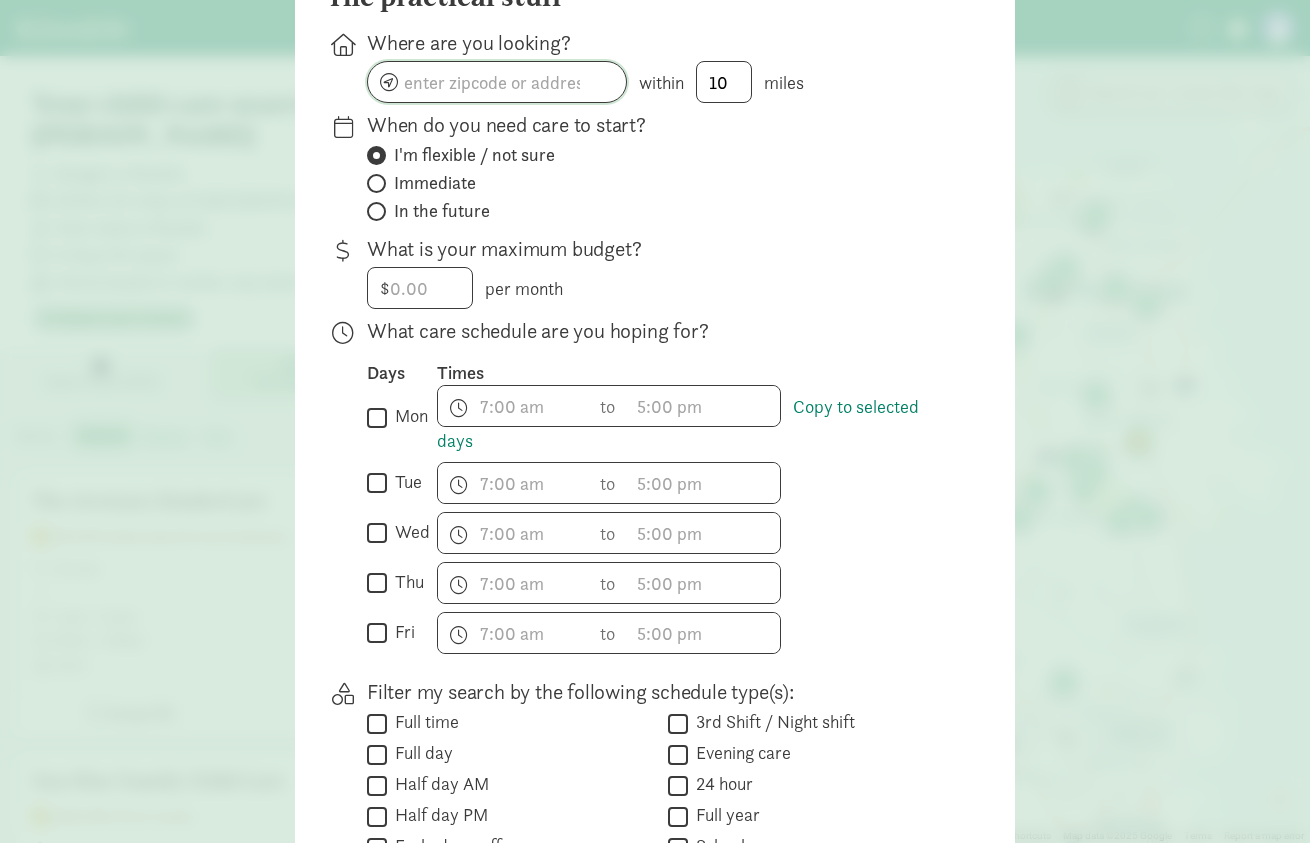 click 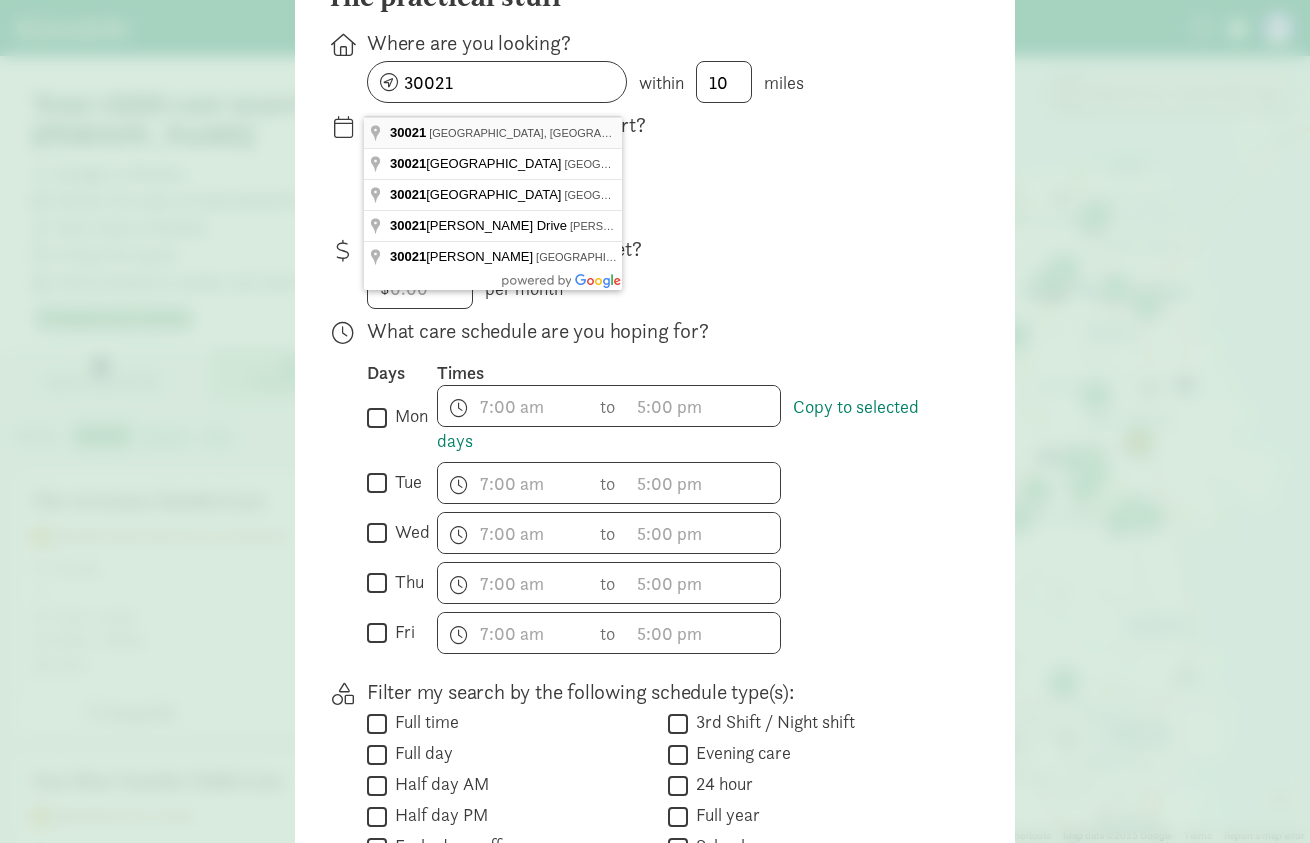 type on "[GEOGRAPHIC_DATA], [GEOGRAPHIC_DATA]" 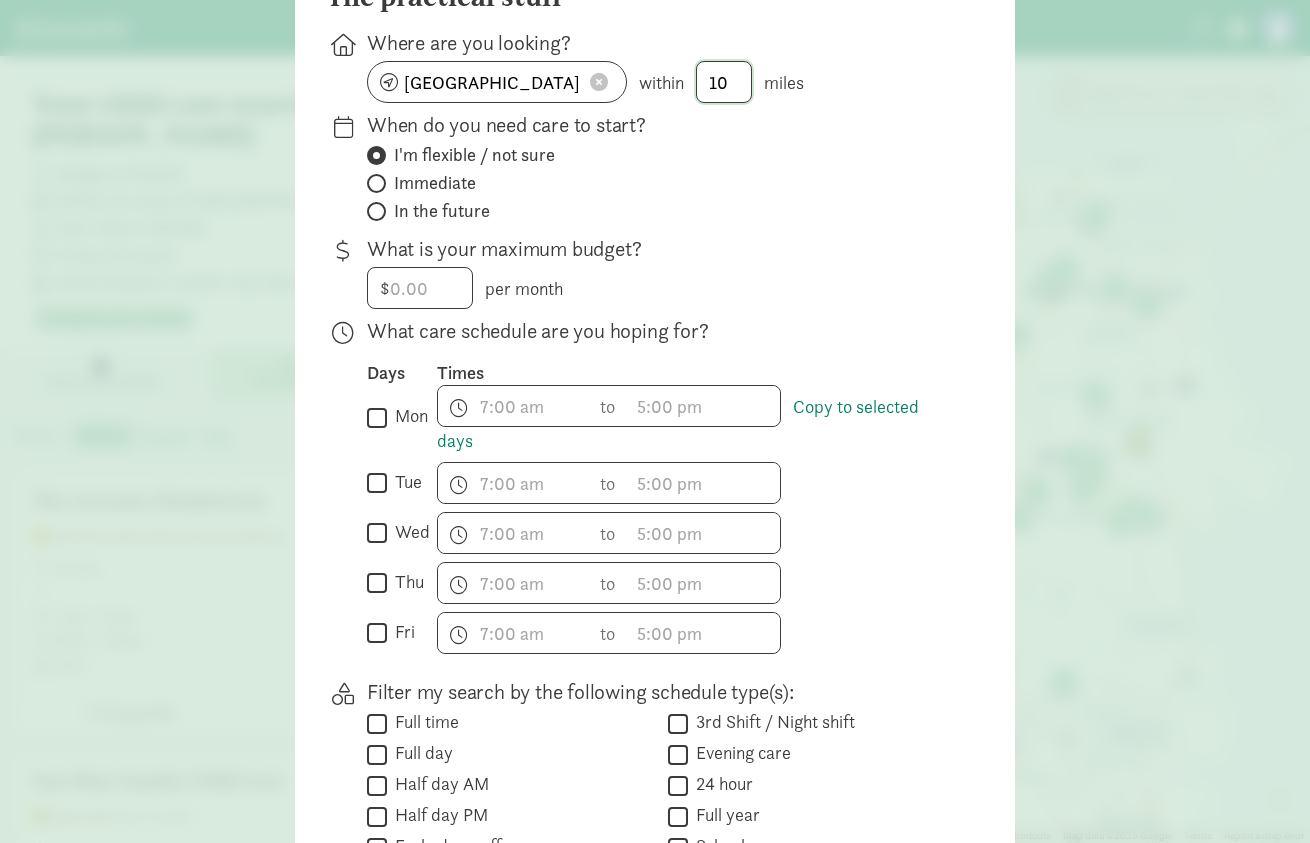 click on "10" 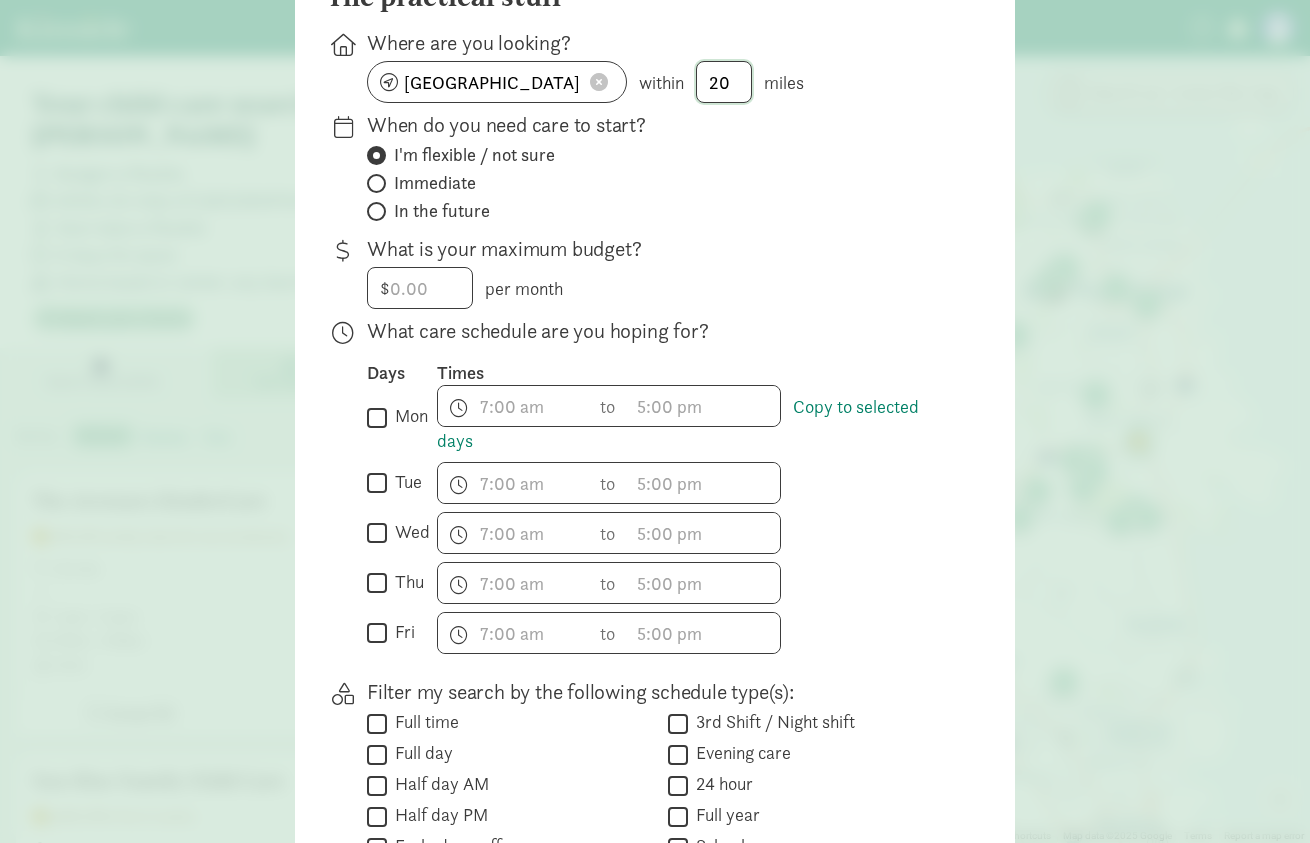 type on "20" 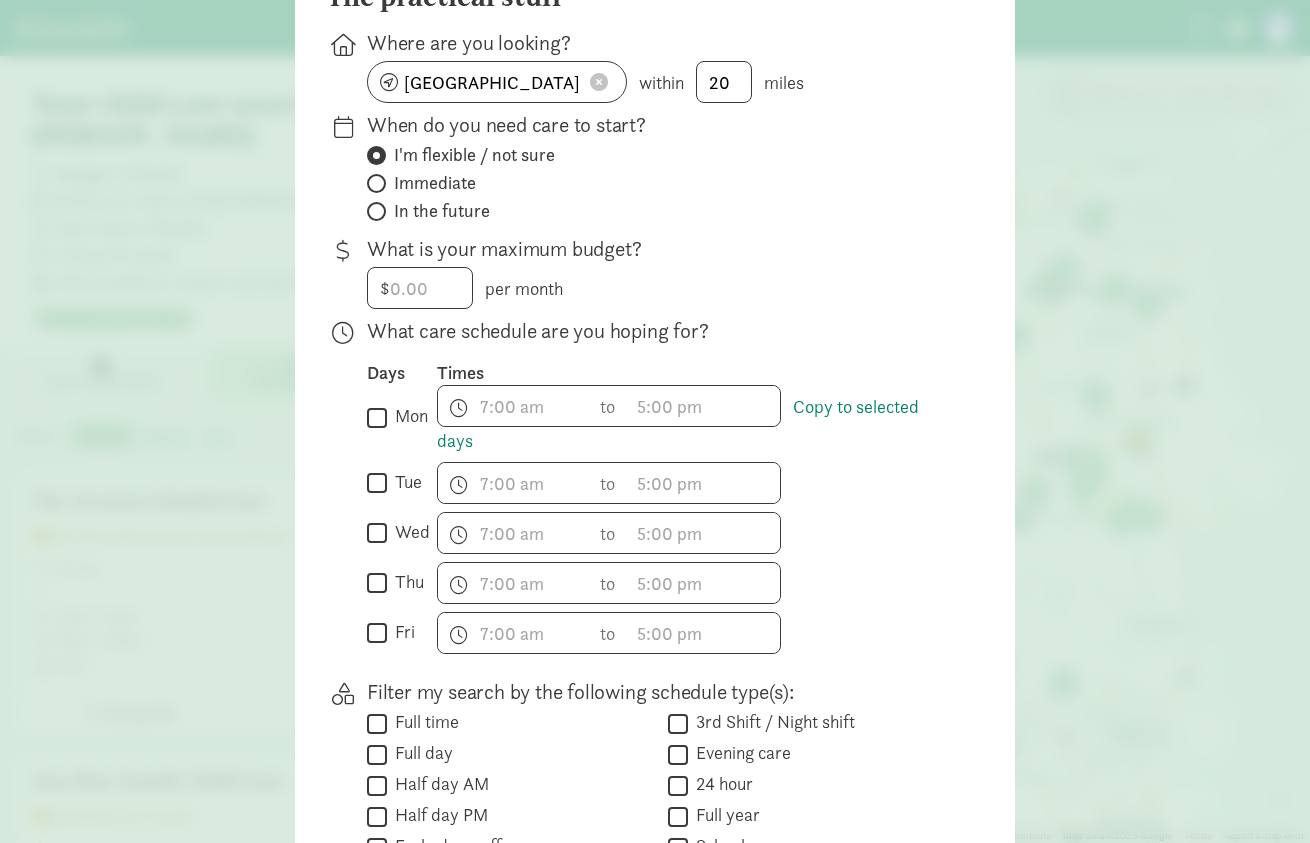 click on "When do you need care to start?" at bounding box center [659, 125] 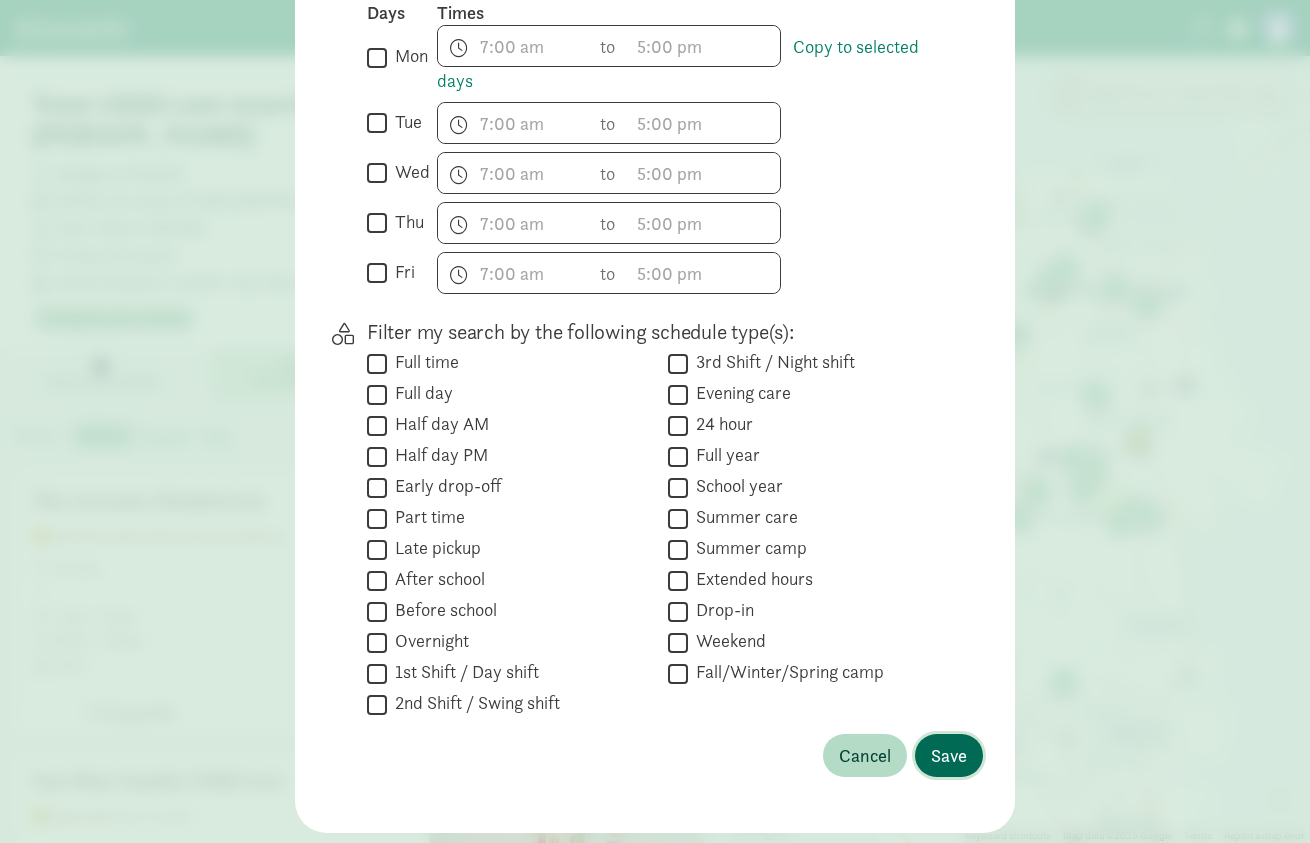 click on "Save" at bounding box center (949, 755) 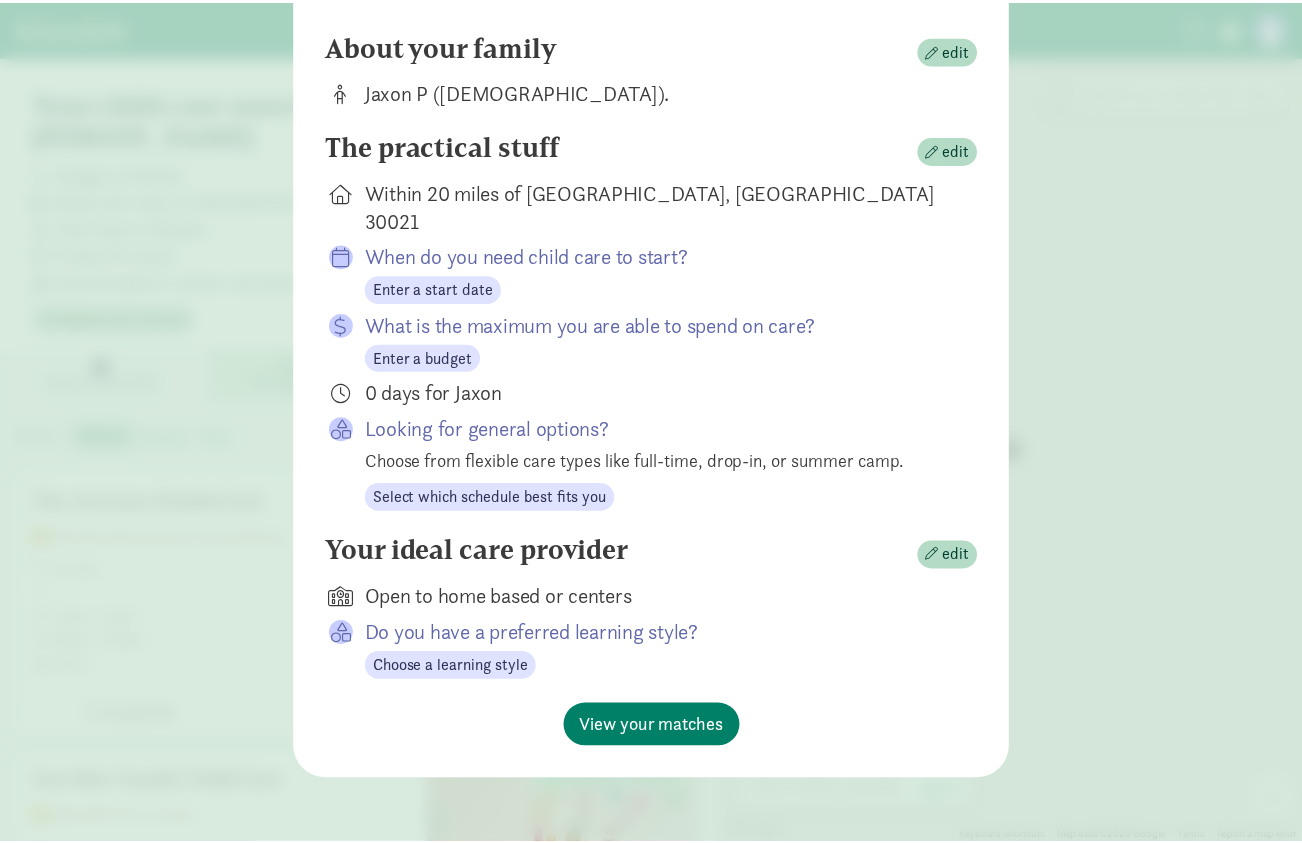 scroll, scrollTop: 163, scrollLeft: 0, axis: vertical 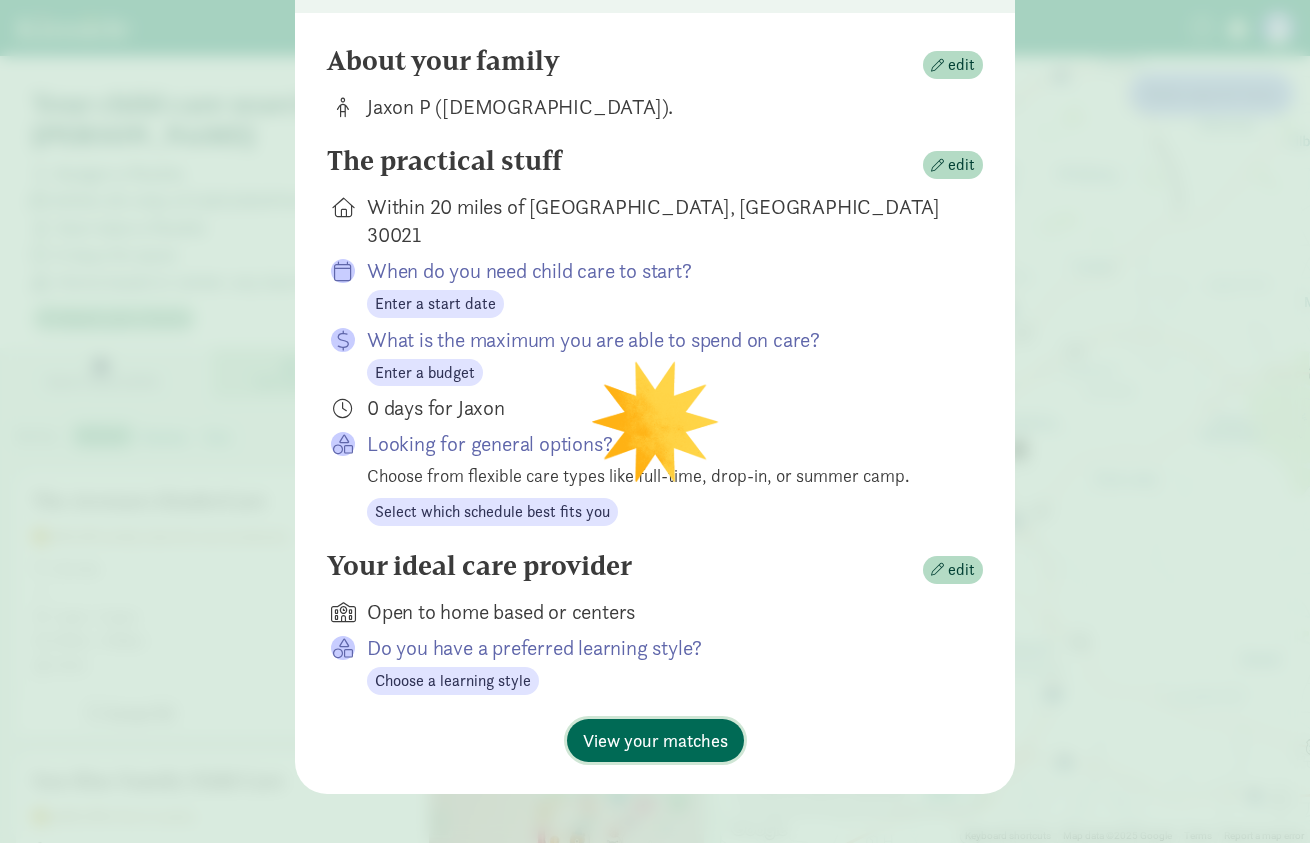 click on "View your matches" at bounding box center [655, 740] 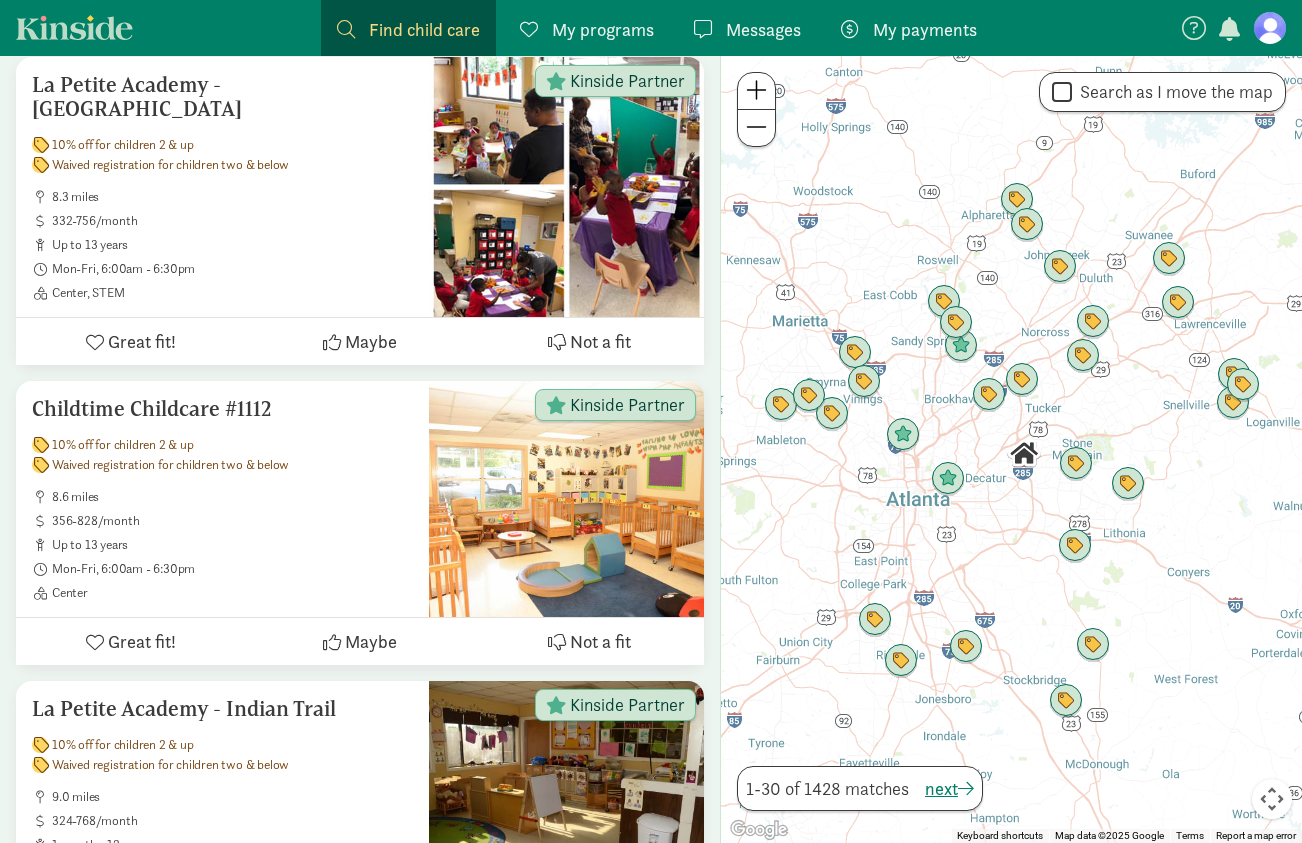 scroll, scrollTop: 8161, scrollLeft: 0, axis: vertical 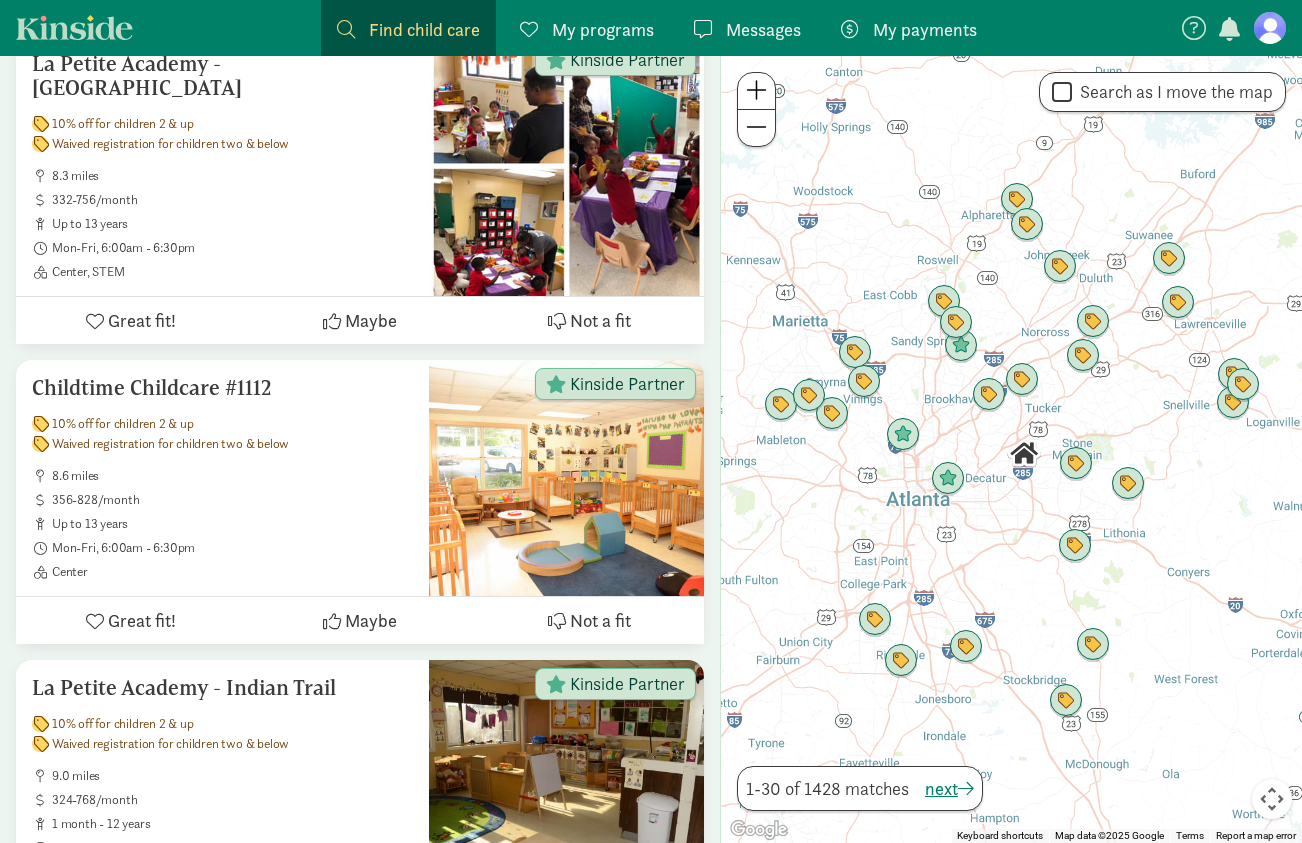 click 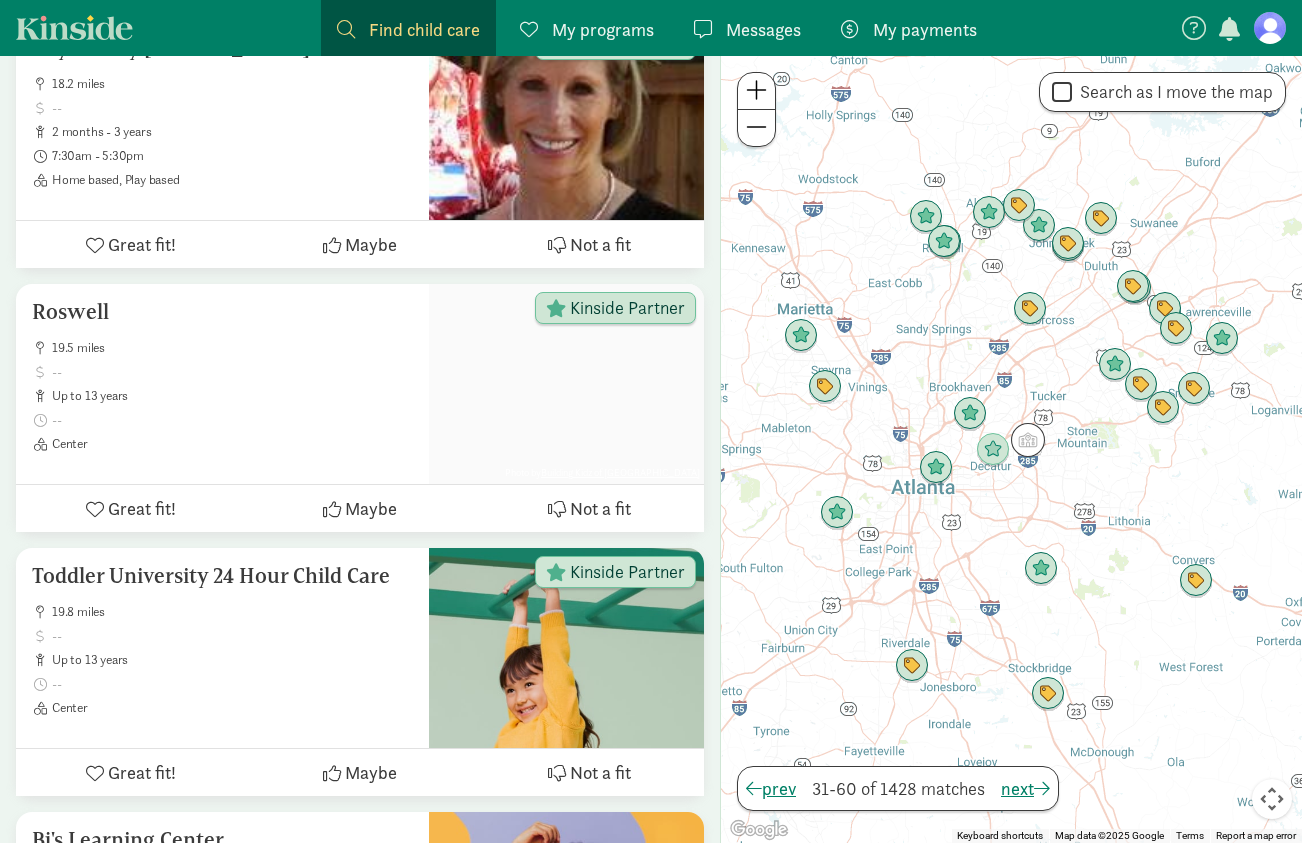scroll, scrollTop: 8125, scrollLeft: 0, axis: vertical 